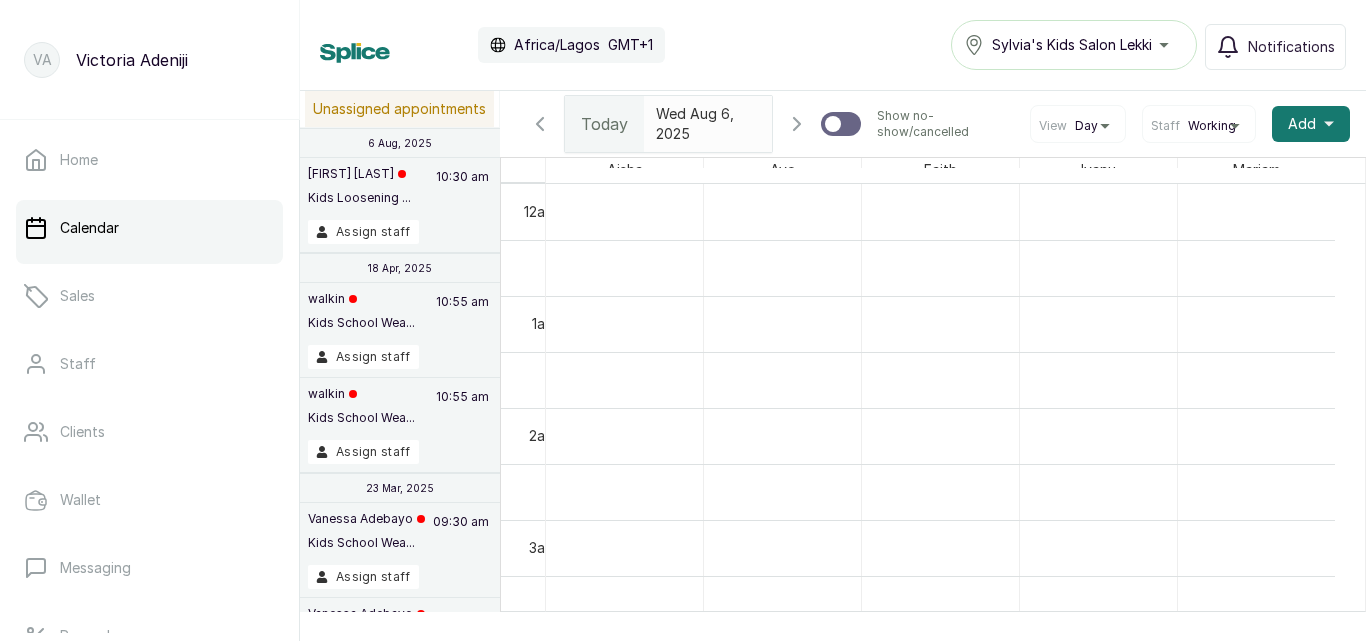 scroll, scrollTop: 0, scrollLeft: 0, axis: both 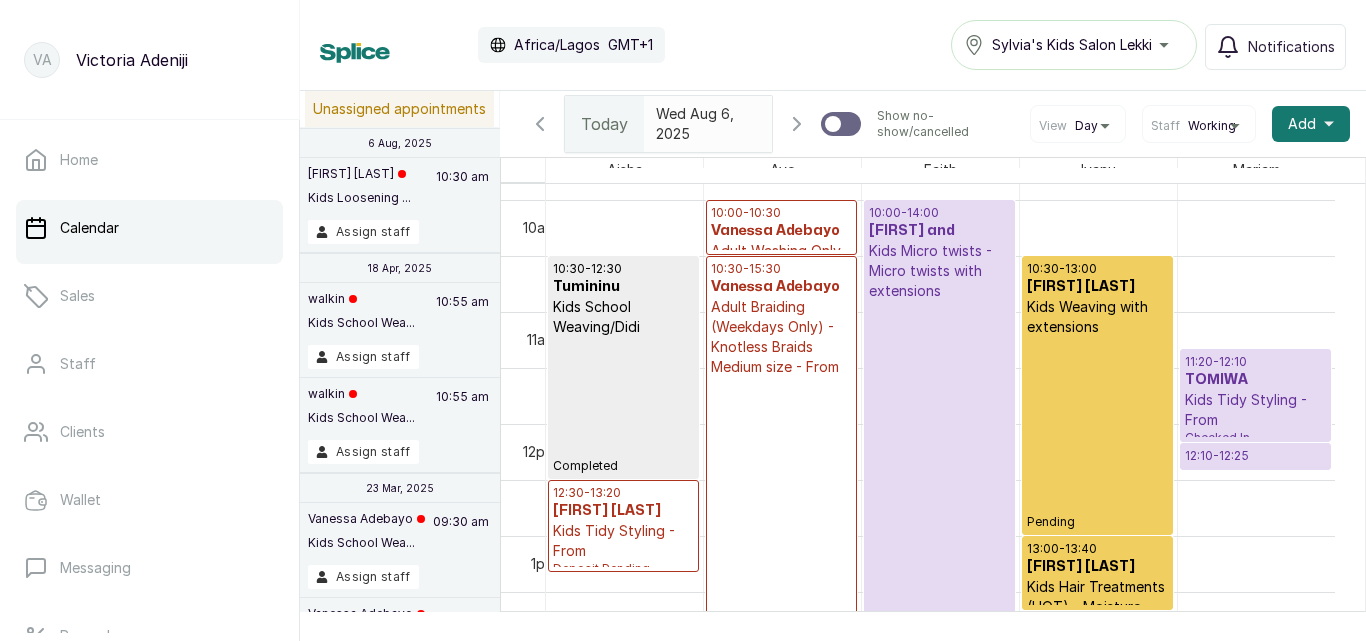 click on "[TIME]  -  [TIME] [FIRST] and Kids Micro twists  - Micro twists with extensions Checked In" at bounding box center (939, 423) 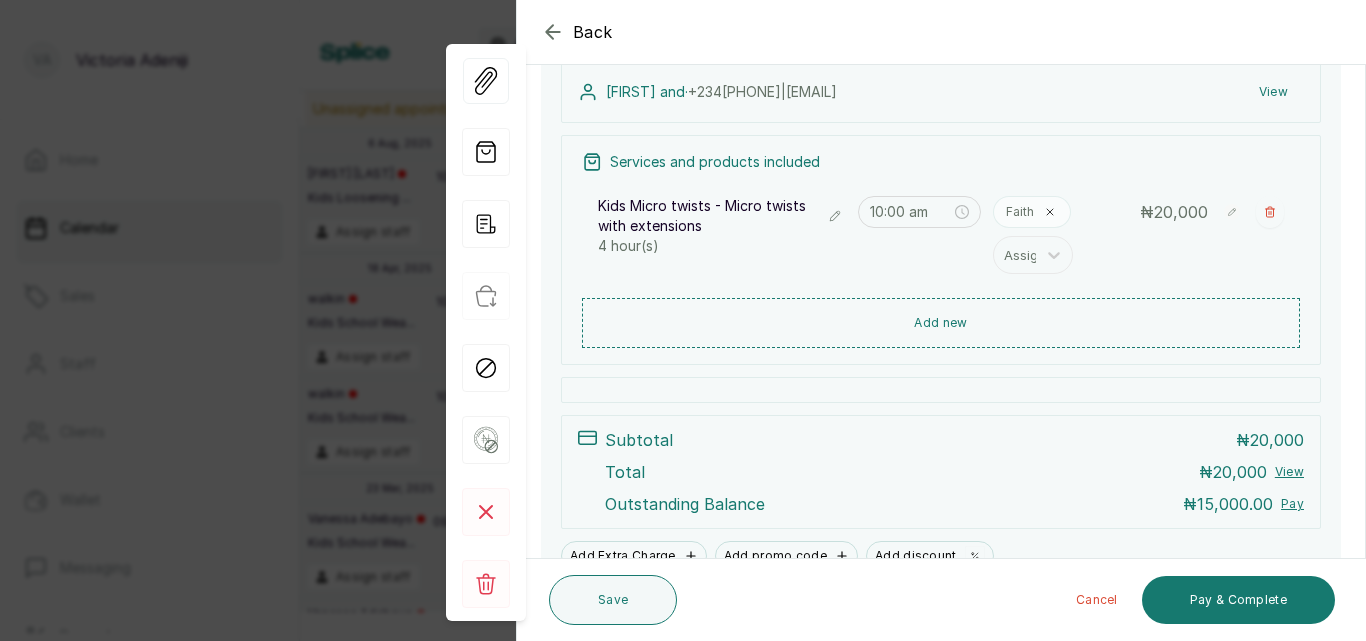 scroll, scrollTop: 317, scrollLeft: 0, axis: vertical 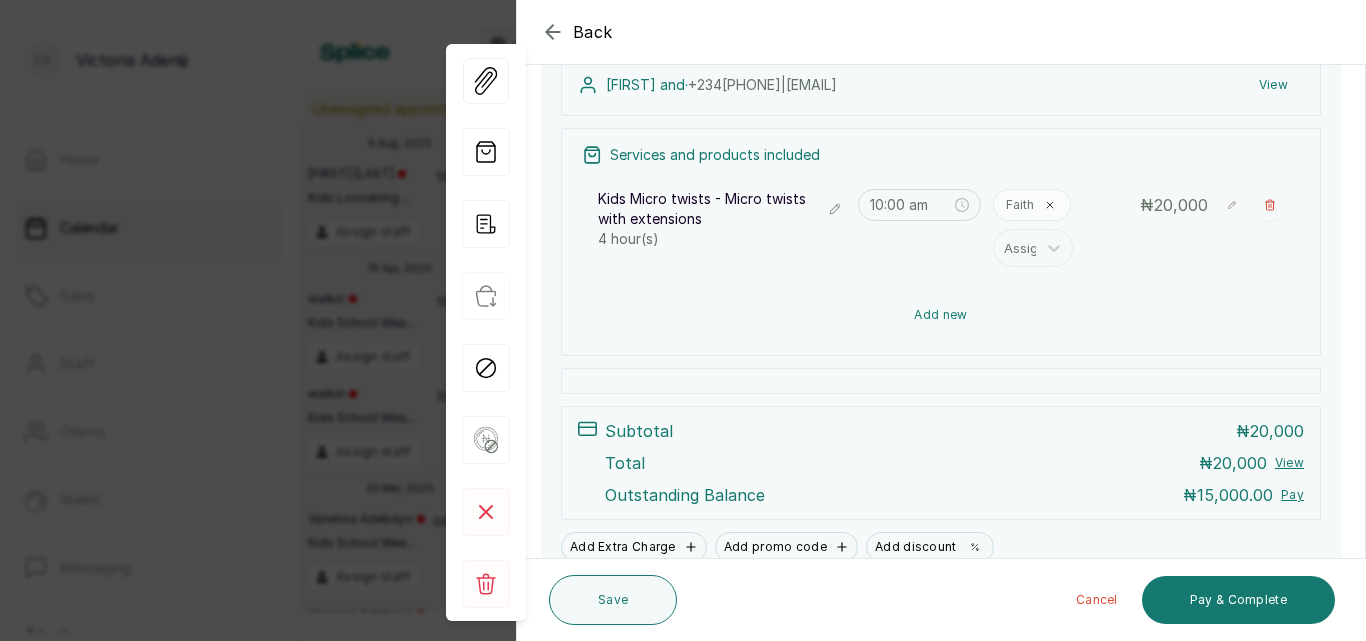 click on "Add new" at bounding box center [941, 315] 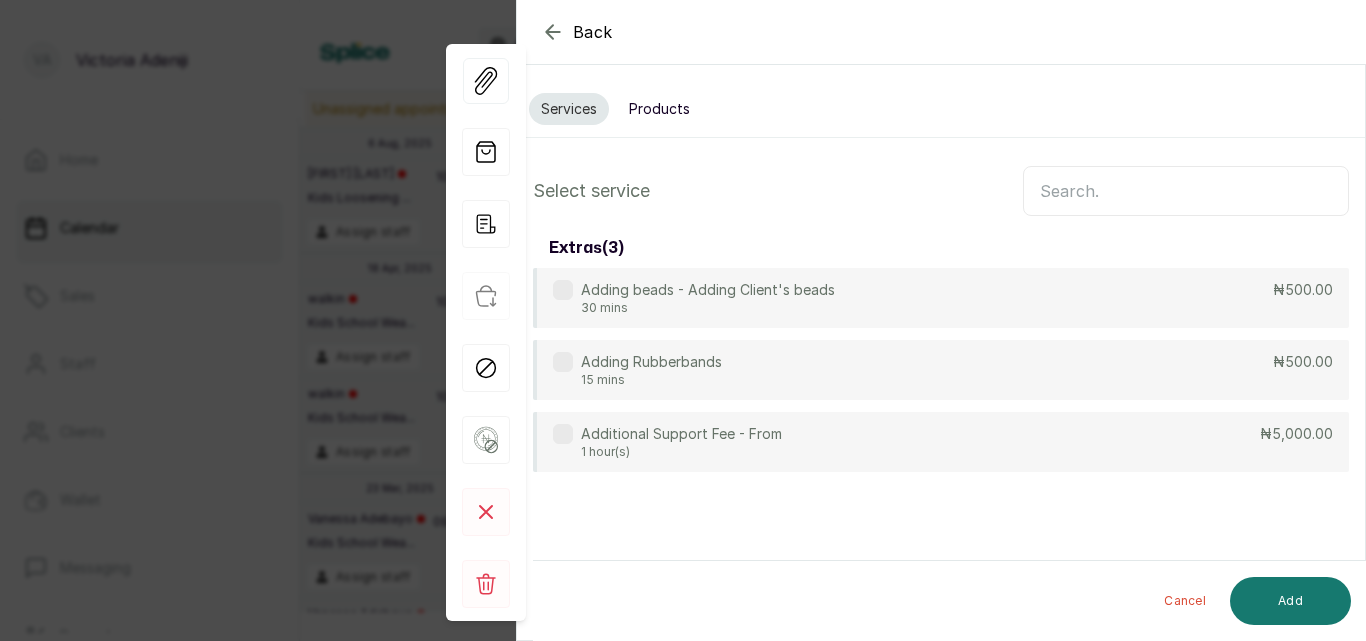 scroll, scrollTop: 0, scrollLeft: 0, axis: both 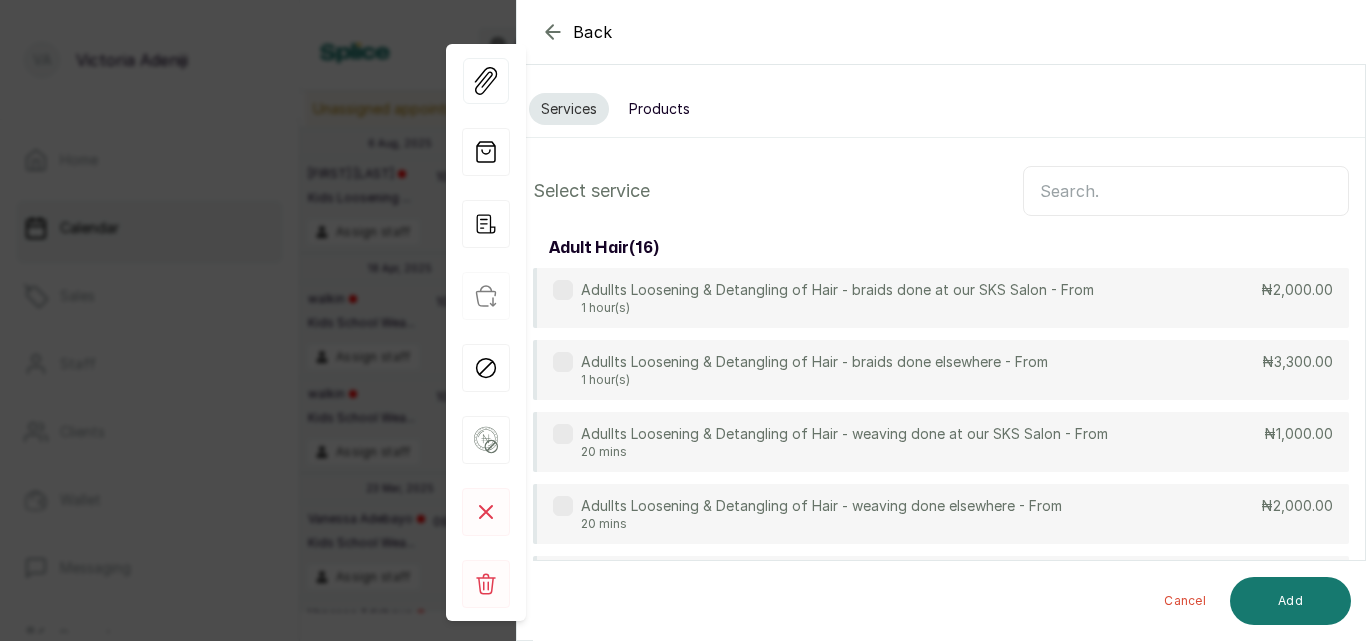 click at bounding box center (1186, 191) 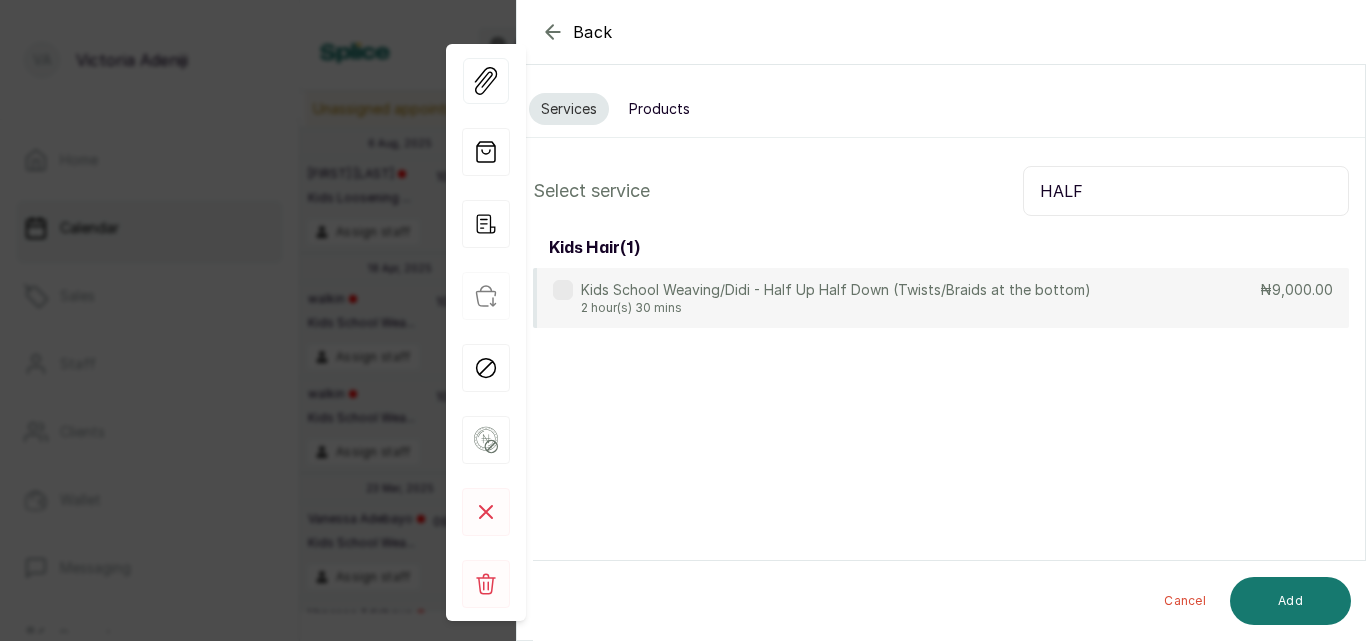 click on "HALF" at bounding box center [1186, 191] 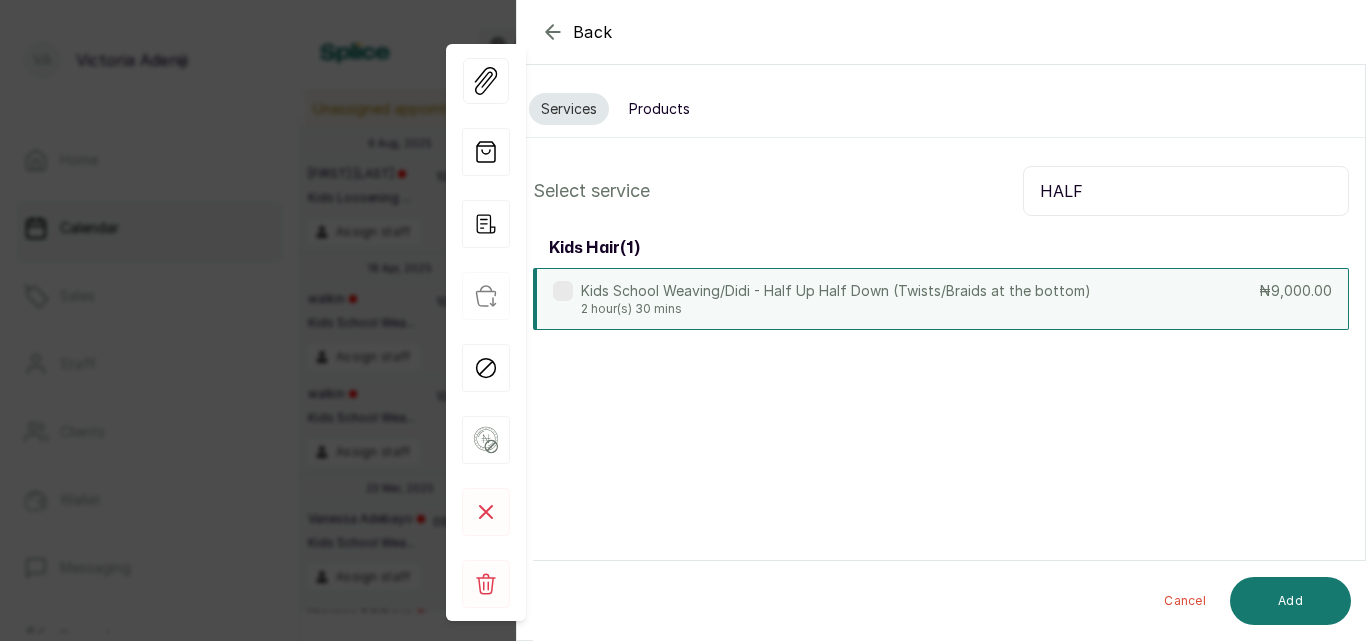 type on "HALF" 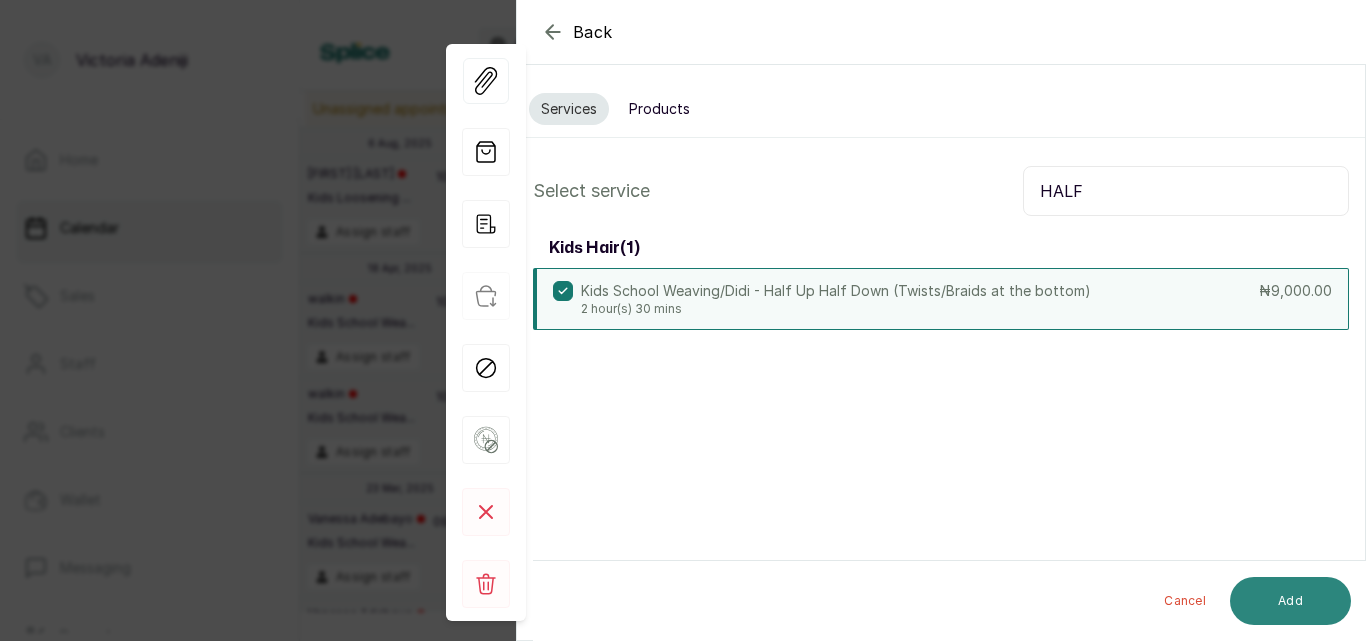 click on "Add" at bounding box center [1290, 601] 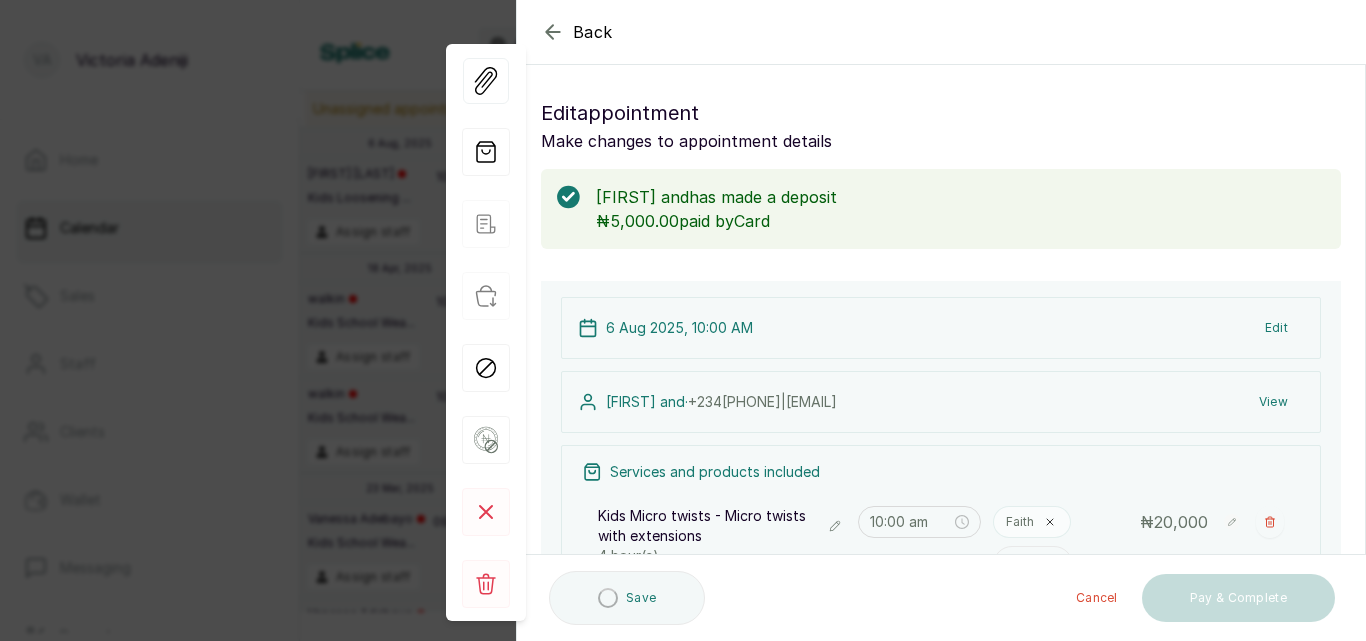 type on "2:00 pm" 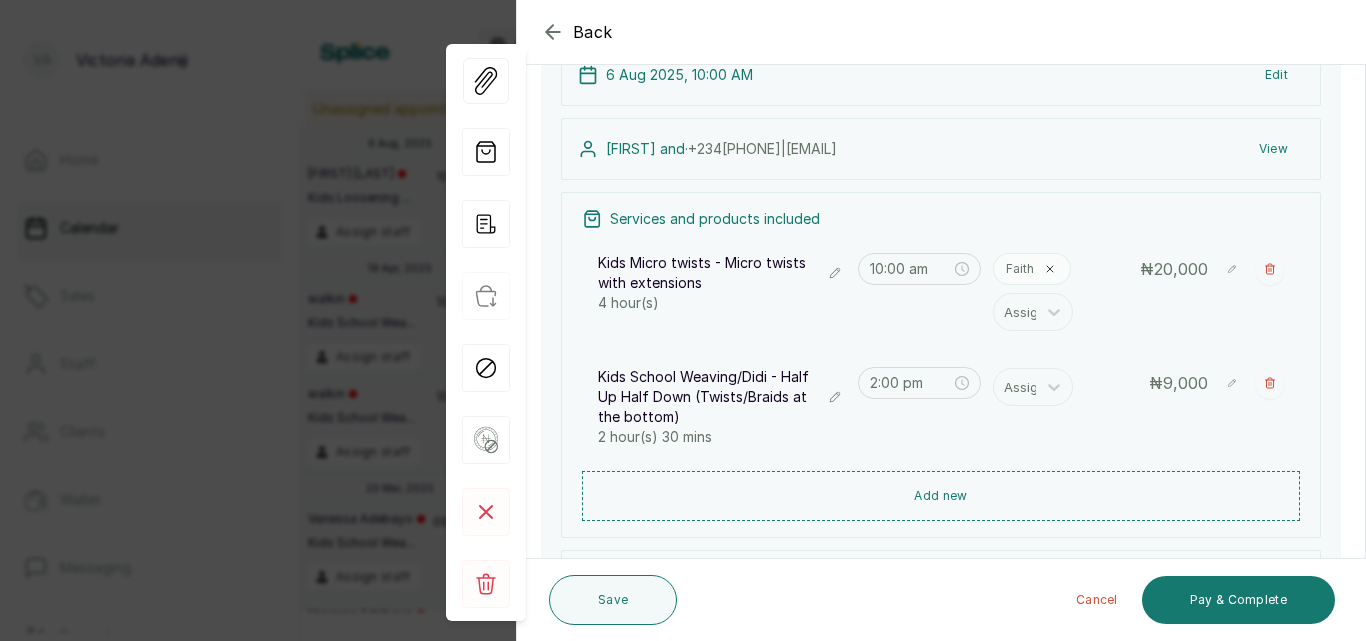 scroll, scrollTop: 288, scrollLeft: 0, axis: vertical 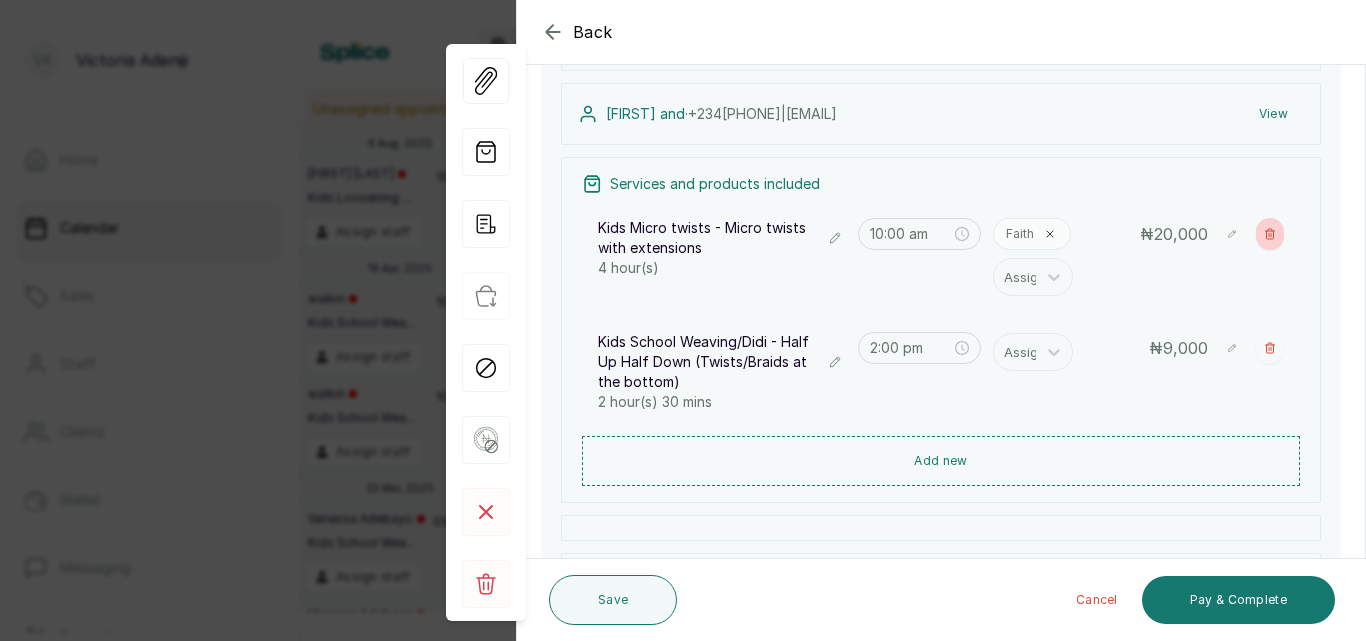 click on "Show no-show/cancelled" at bounding box center [1270, 234] 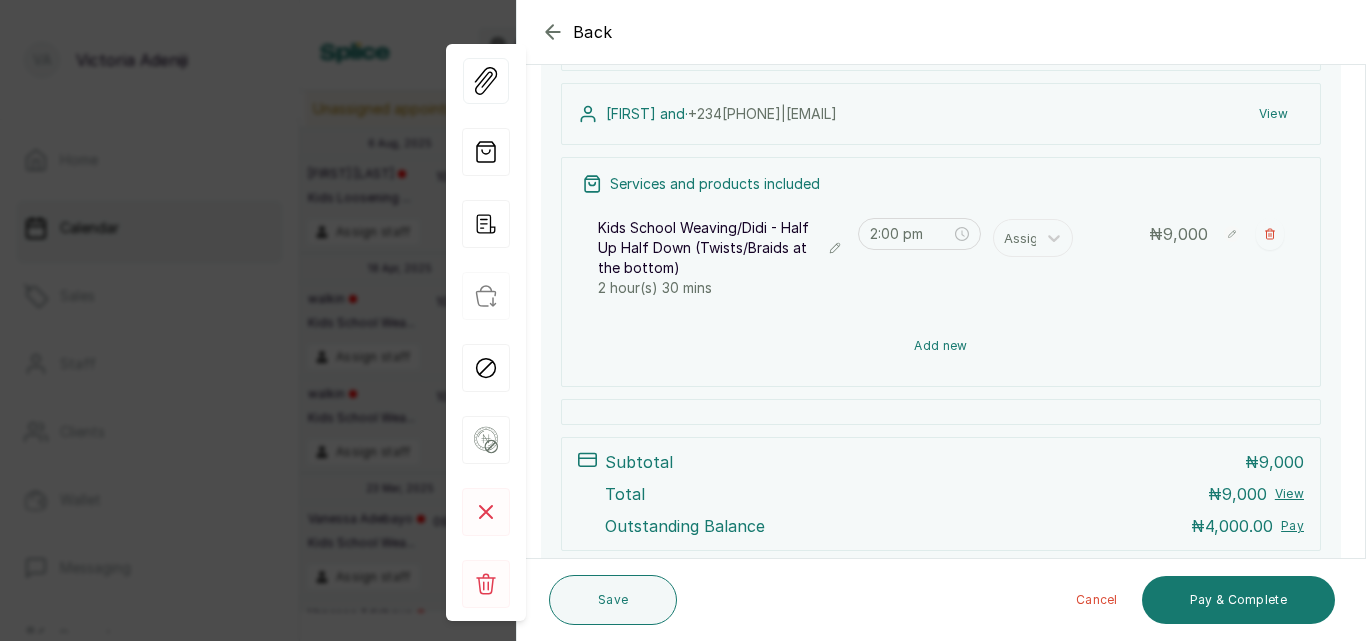 click on "Add new" at bounding box center (941, 346) 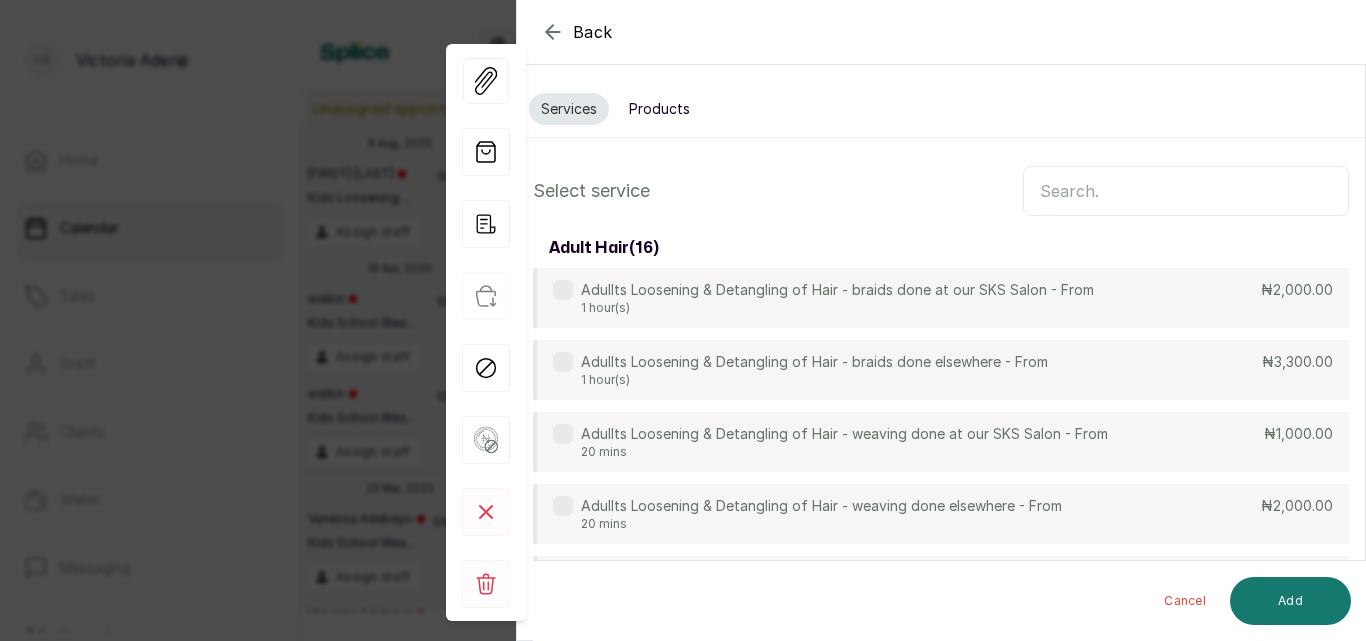 click on "Products" at bounding box center [659, 109] 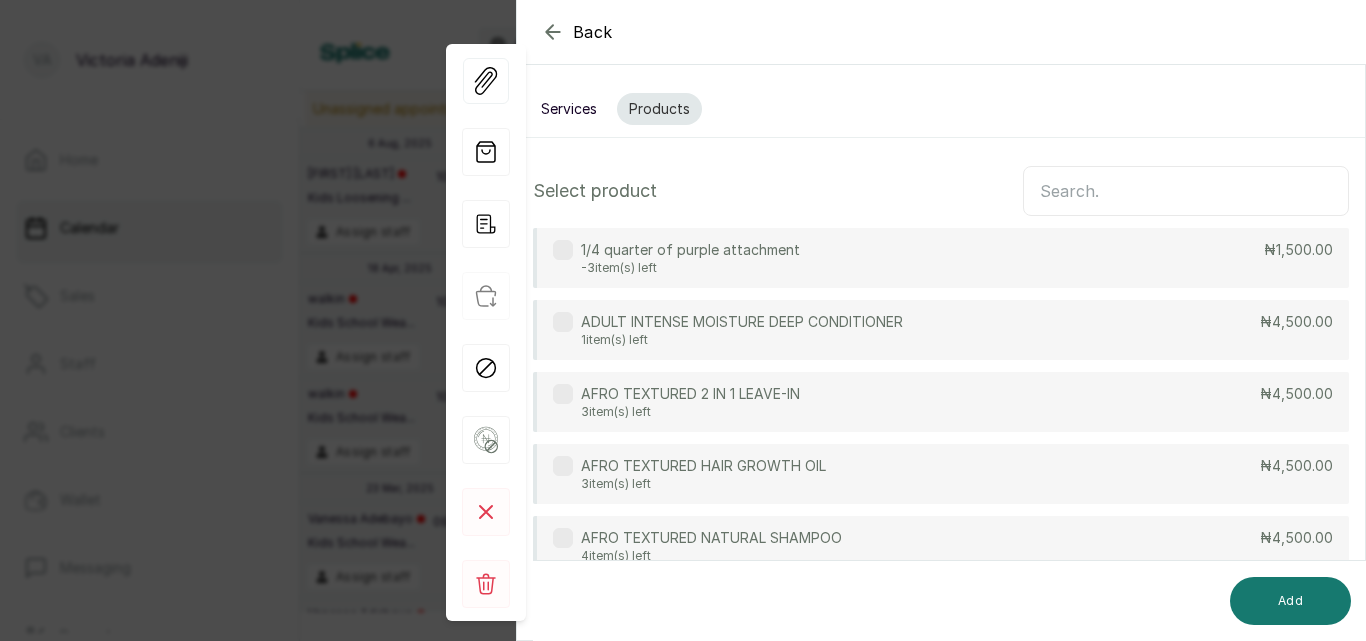click at bounding box center [1186, 191] 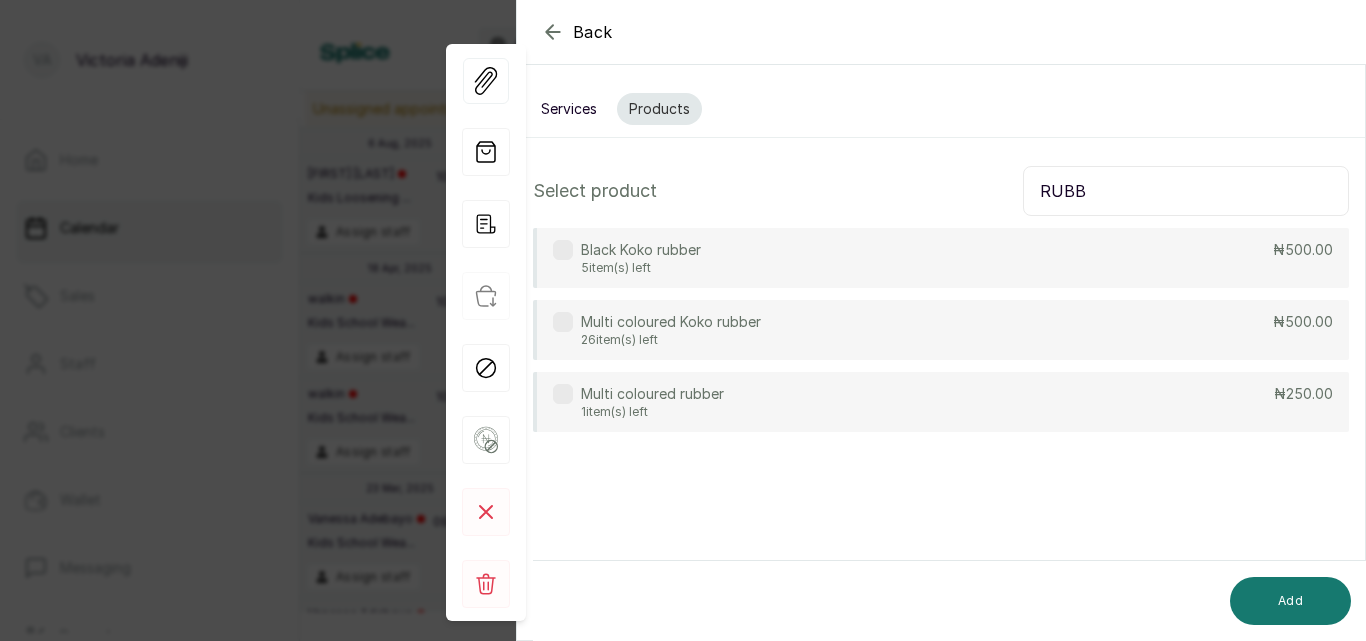 click at bounding box center [563, 322] 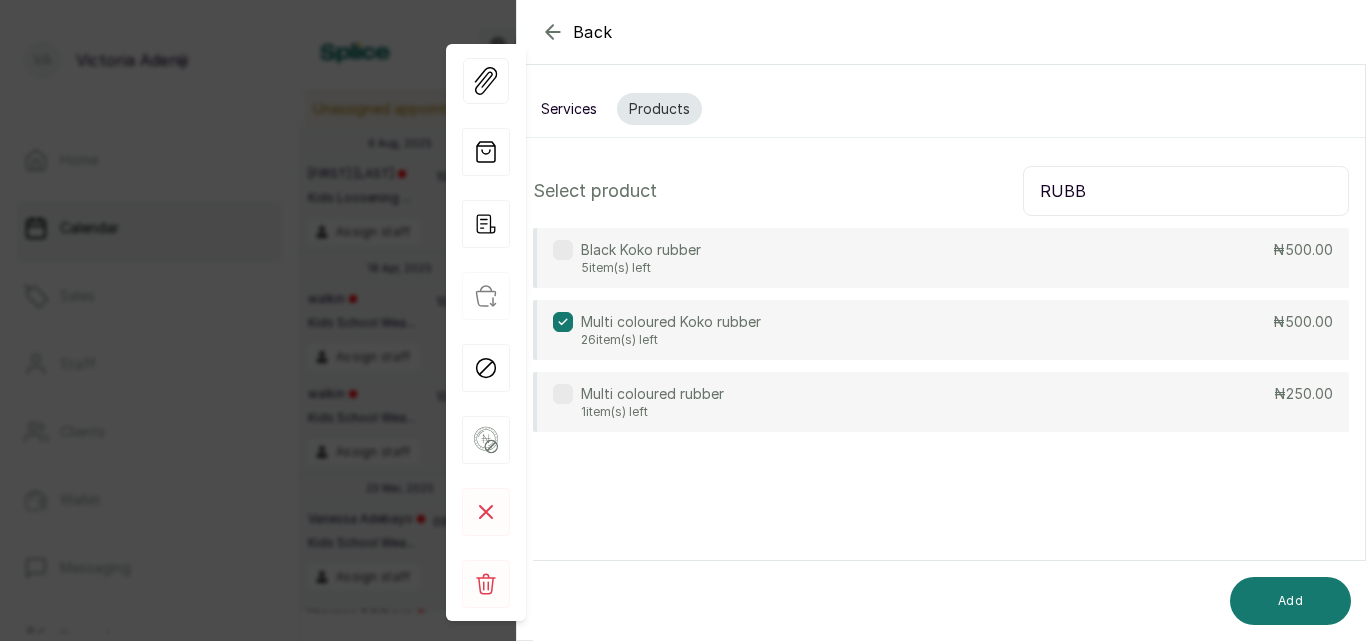 click on "RUBB" at bounding box center [1186, 191] 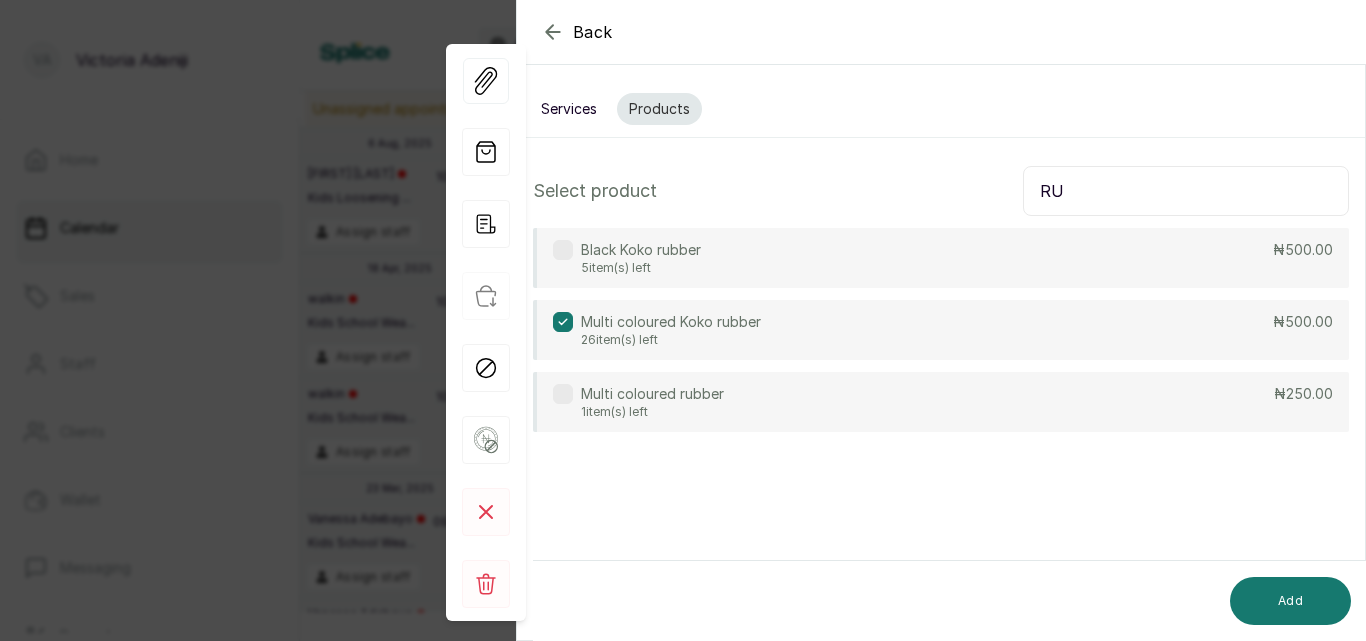 type on "R" 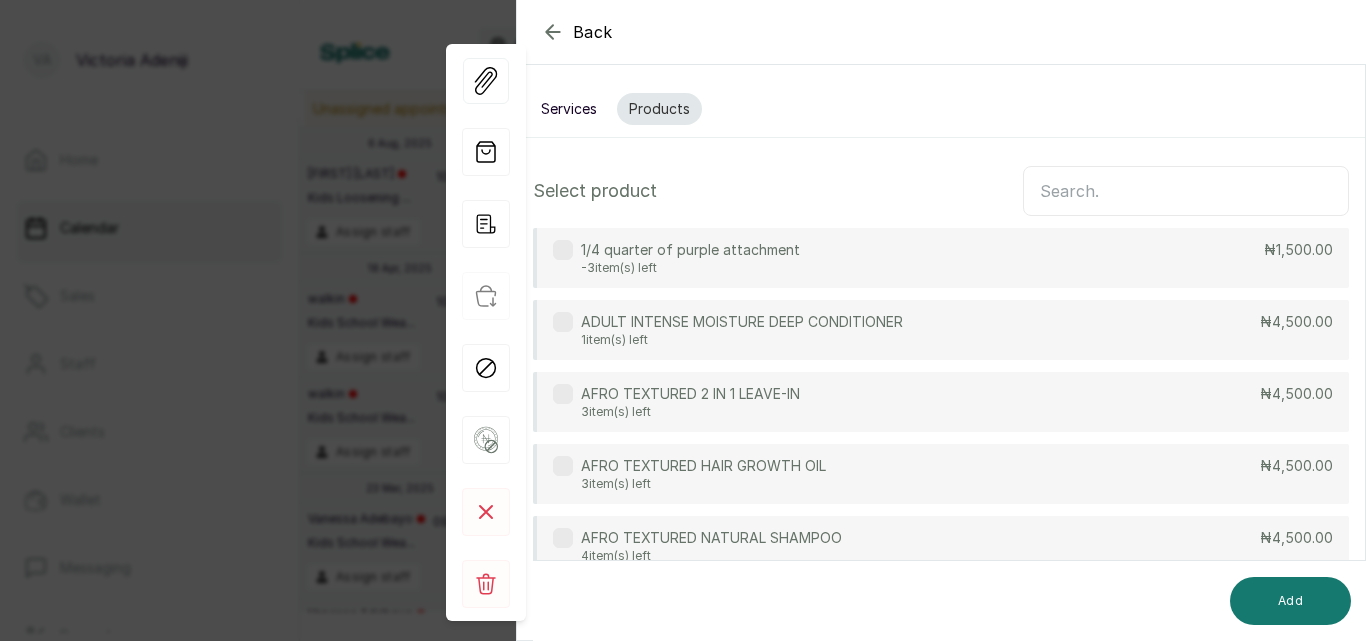 type on "B" 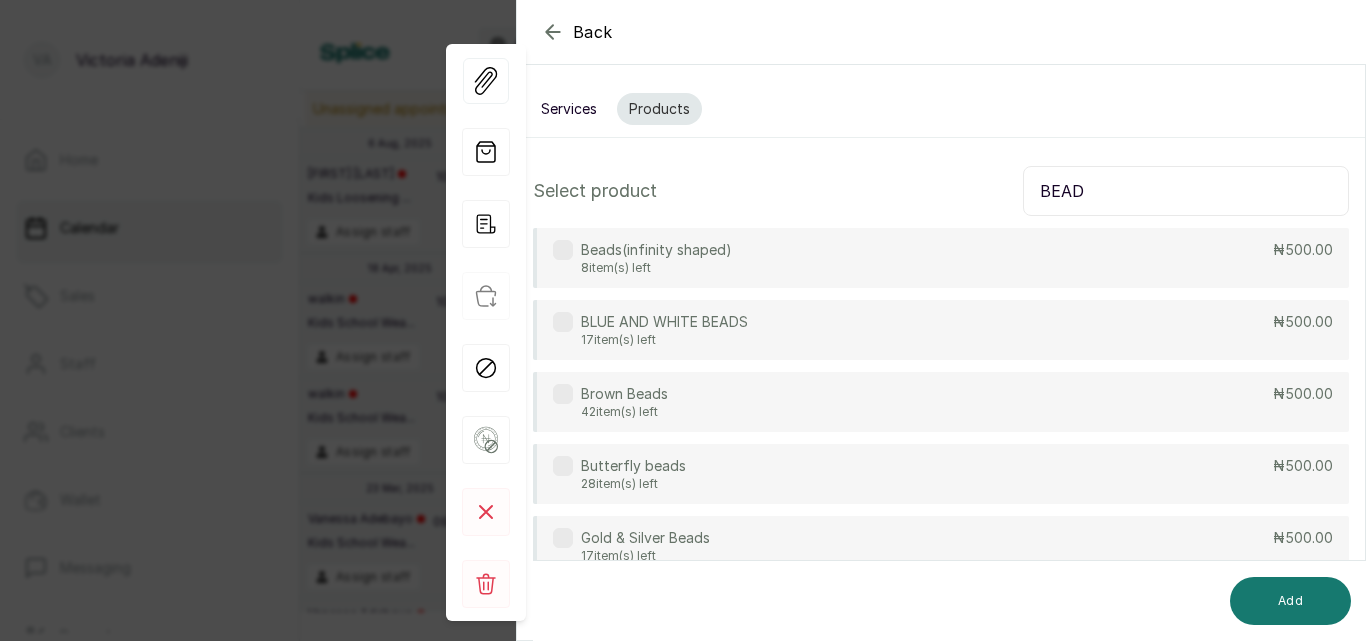 type on "BEAD" 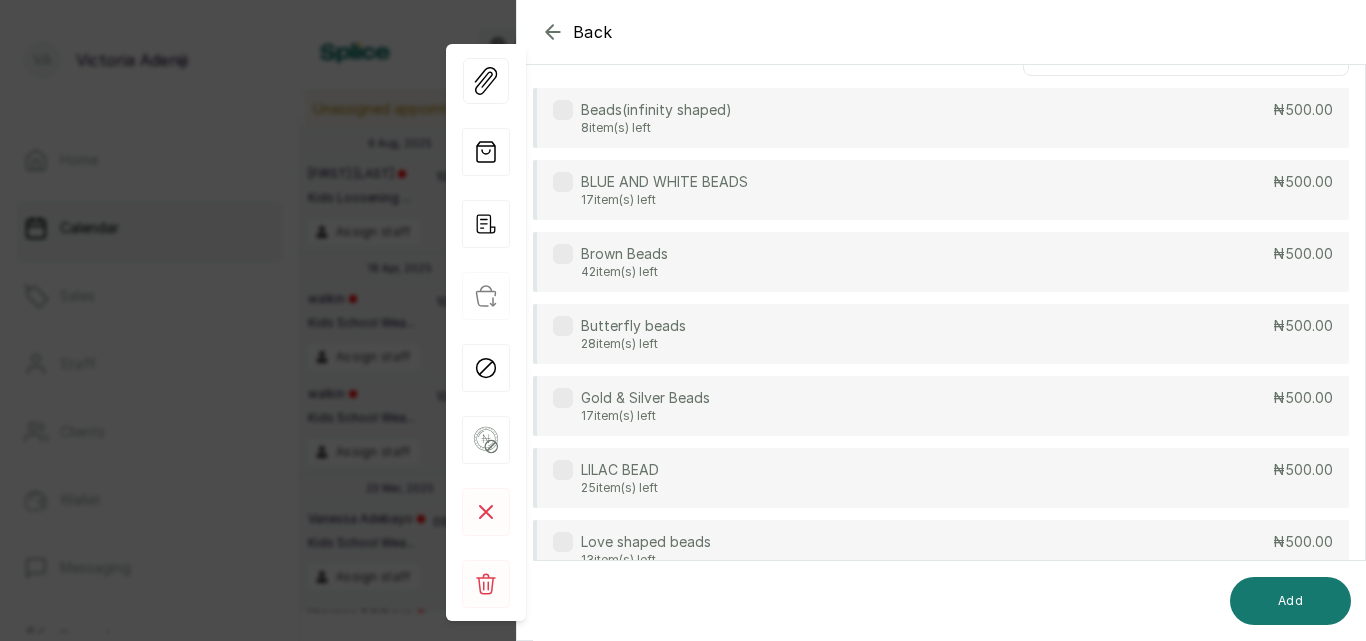 scroll, scrollTop: 172, scrollLeft: 0, axis: vertical 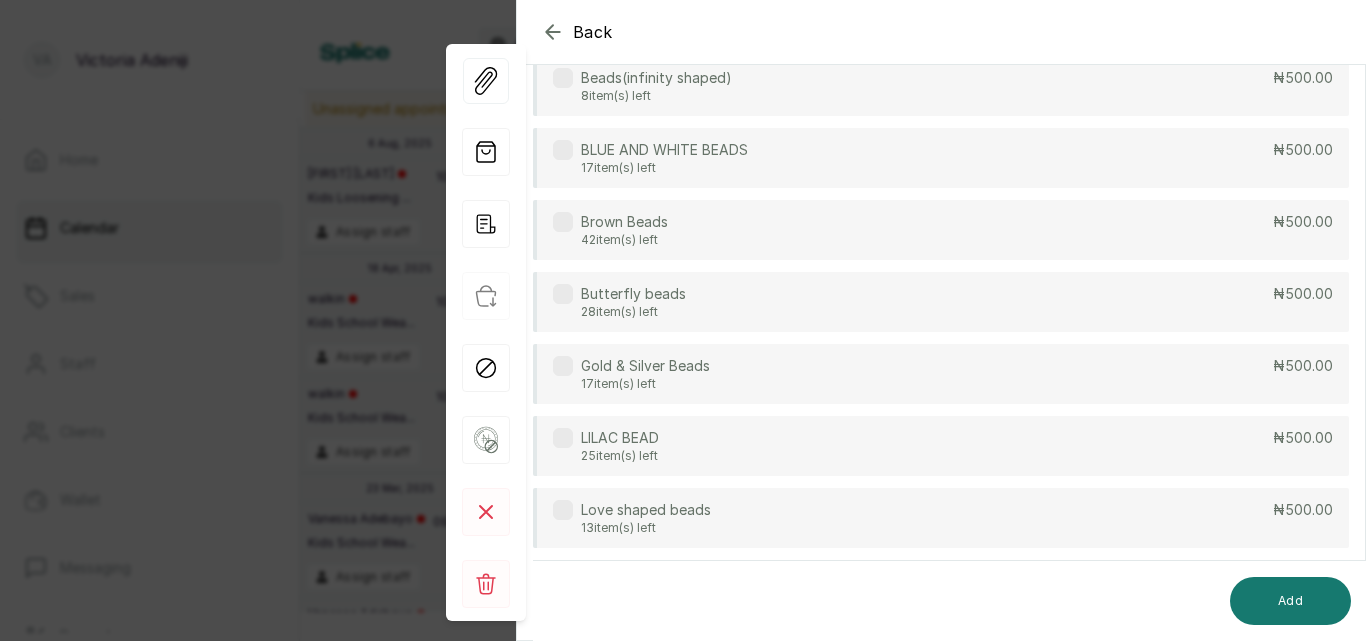 click on "Brown Beads 42  item(s) left" at bounding box center [610, 230] 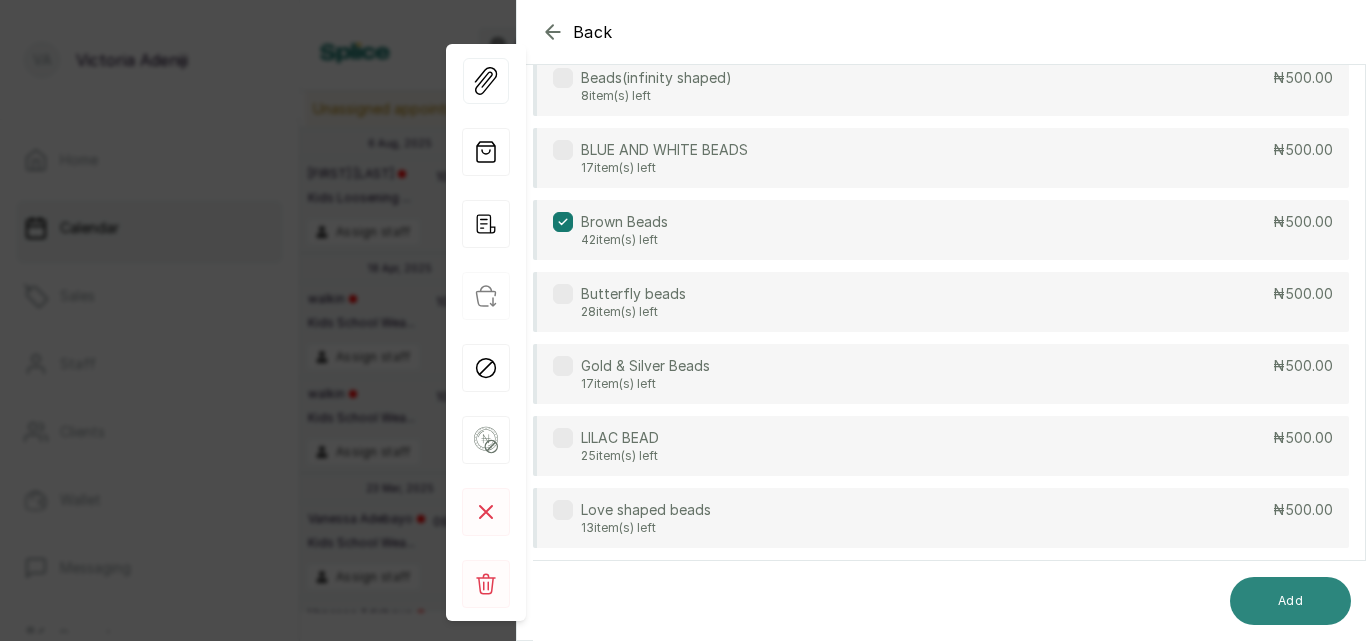 click on "Add" at bounding box center [1290, 601] 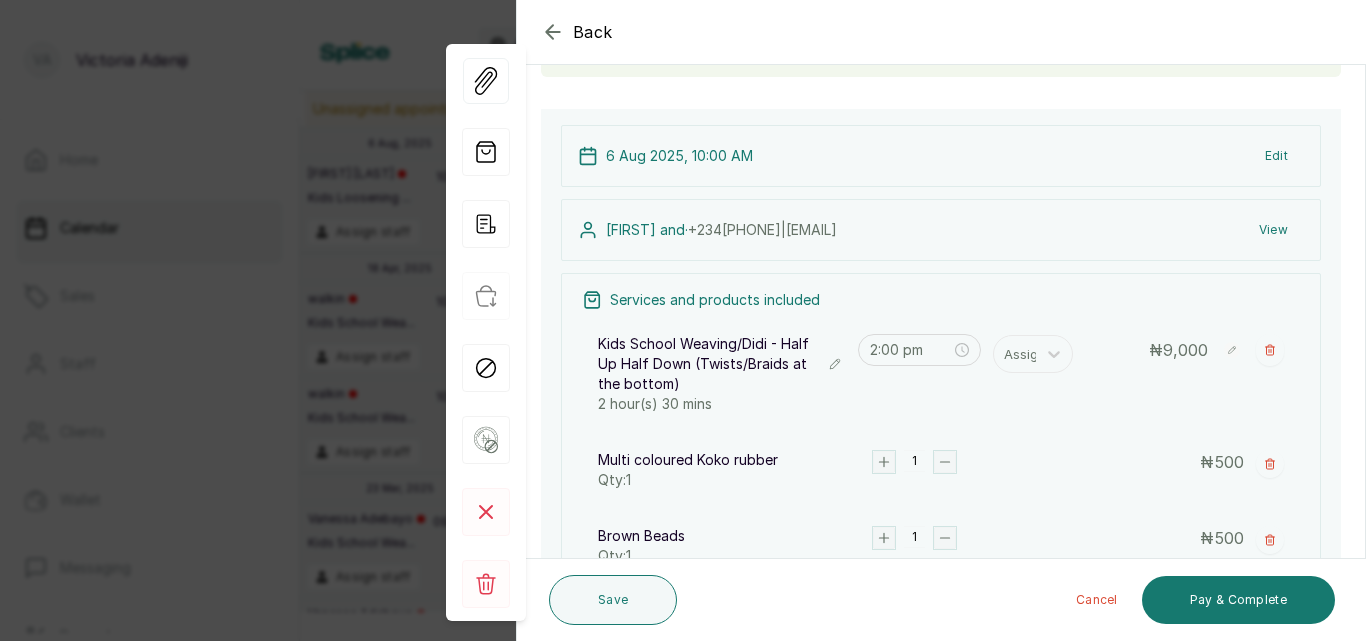 click 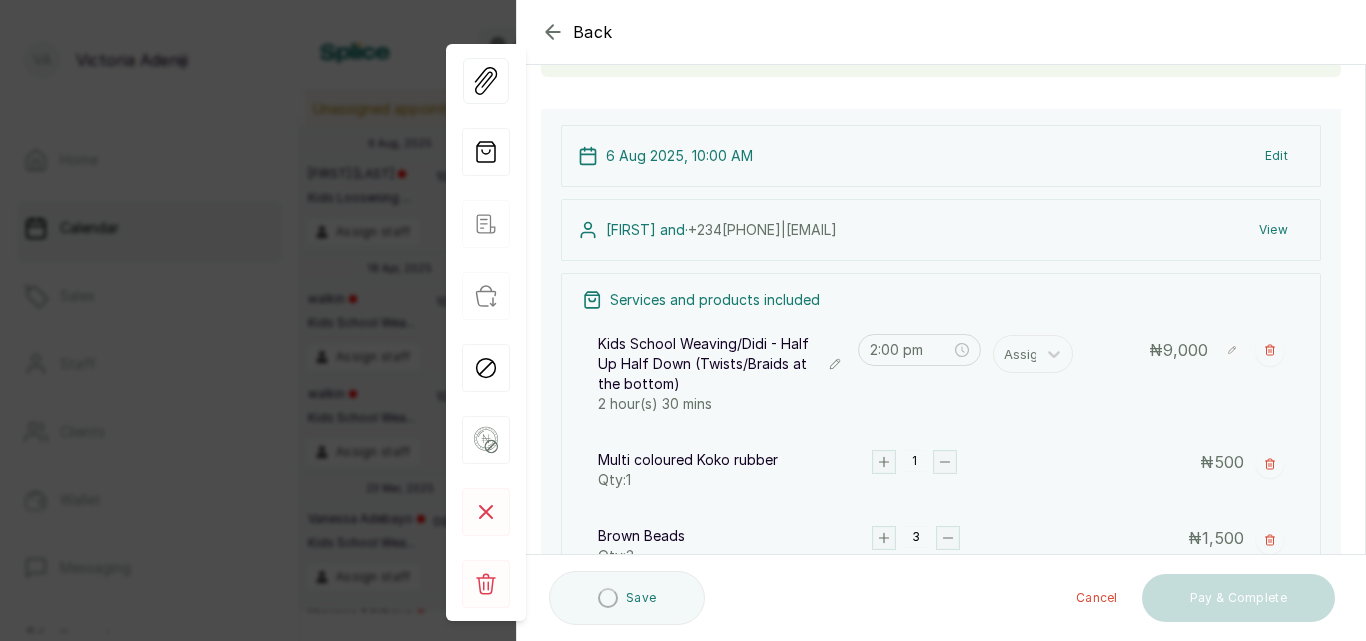 click 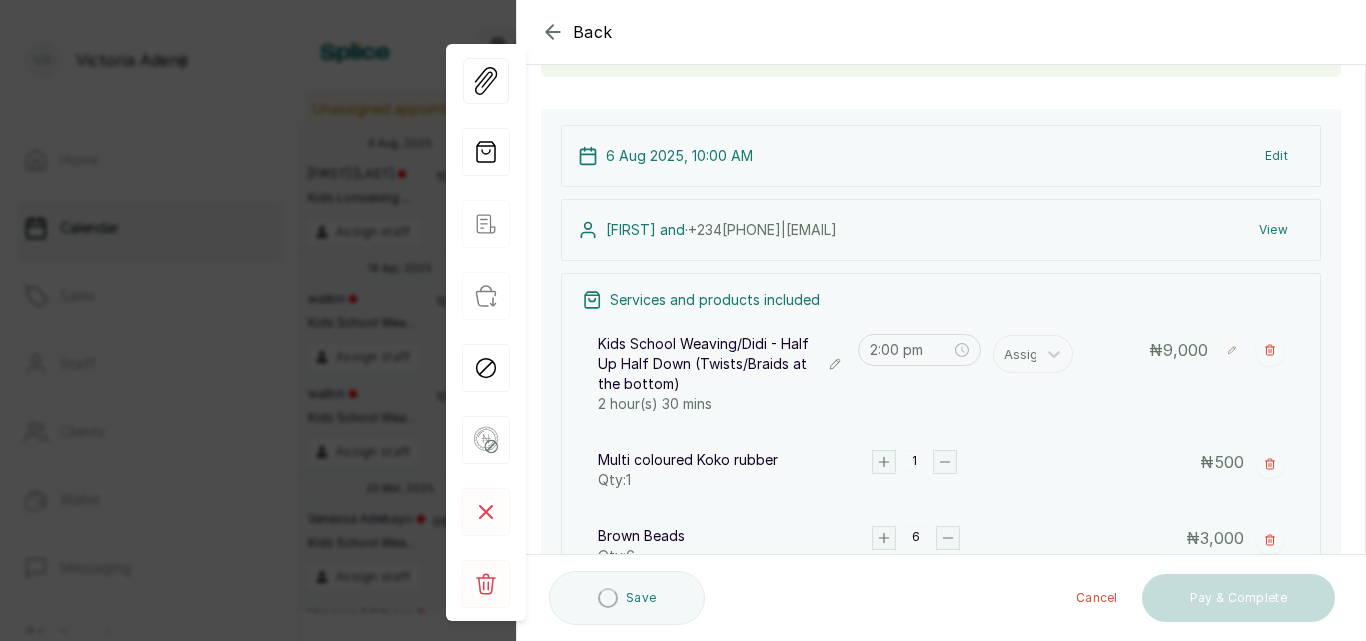 click 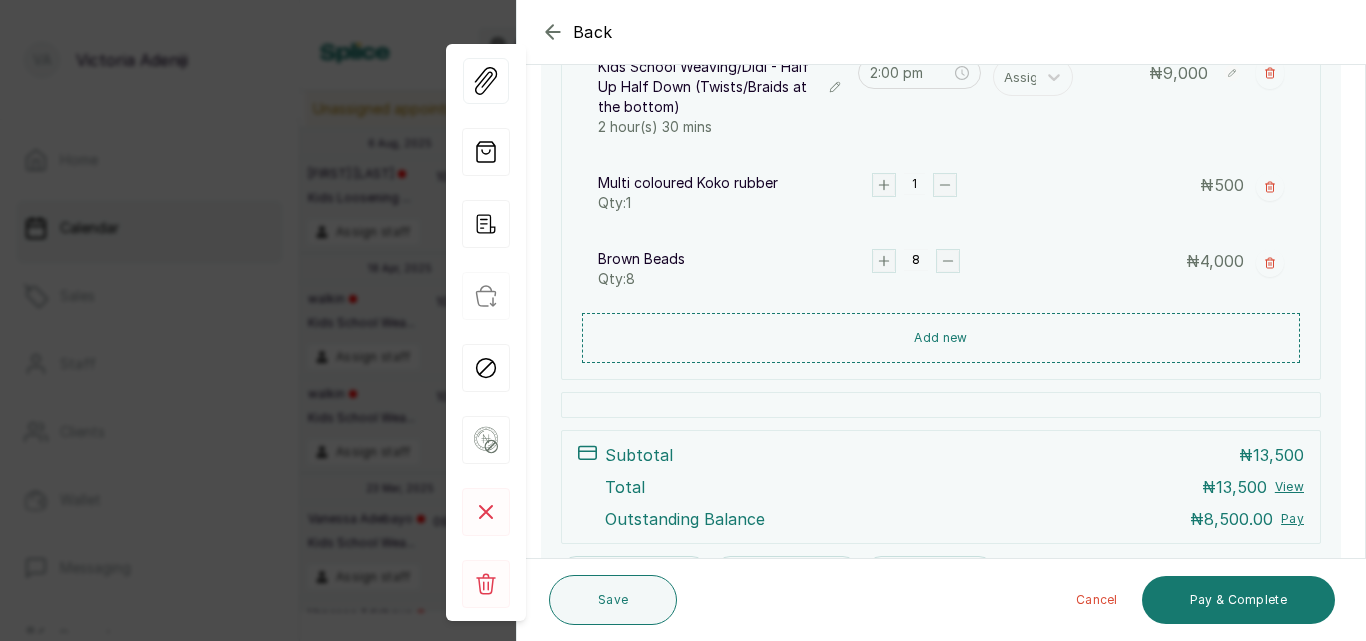 scroll, scrollTop: 475, scrollLeft: 0, axis: vertical 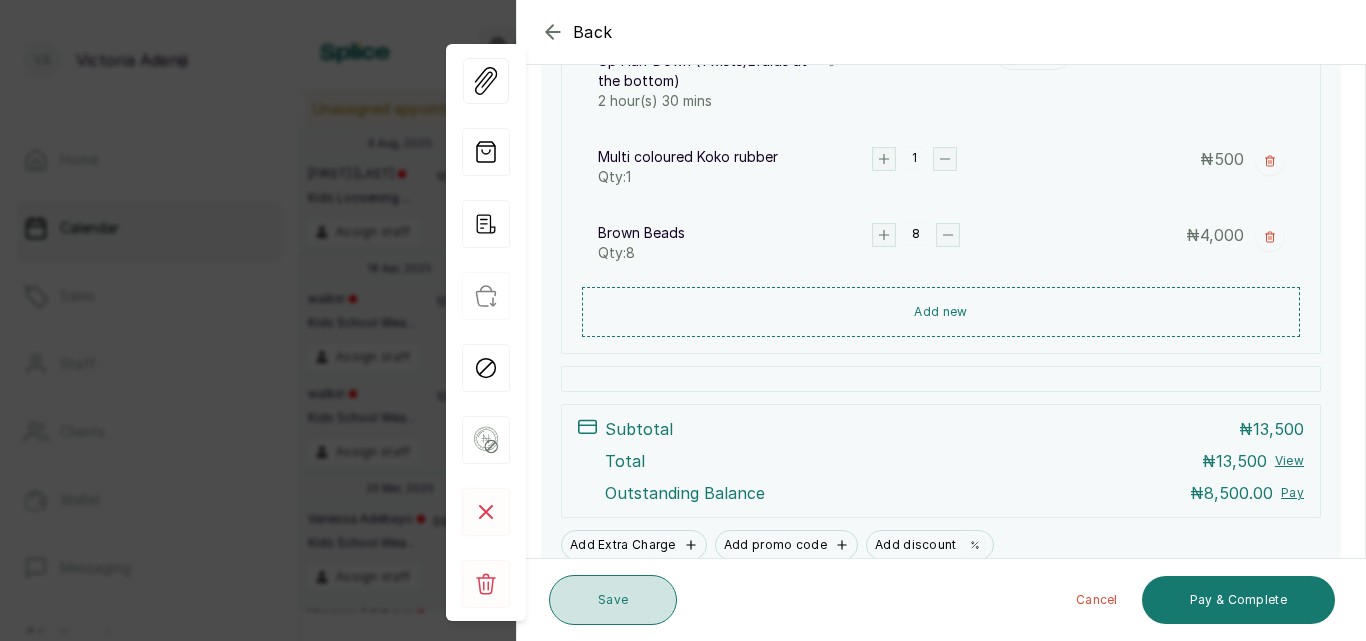 click on "Save" at bounding box center (613, 600) 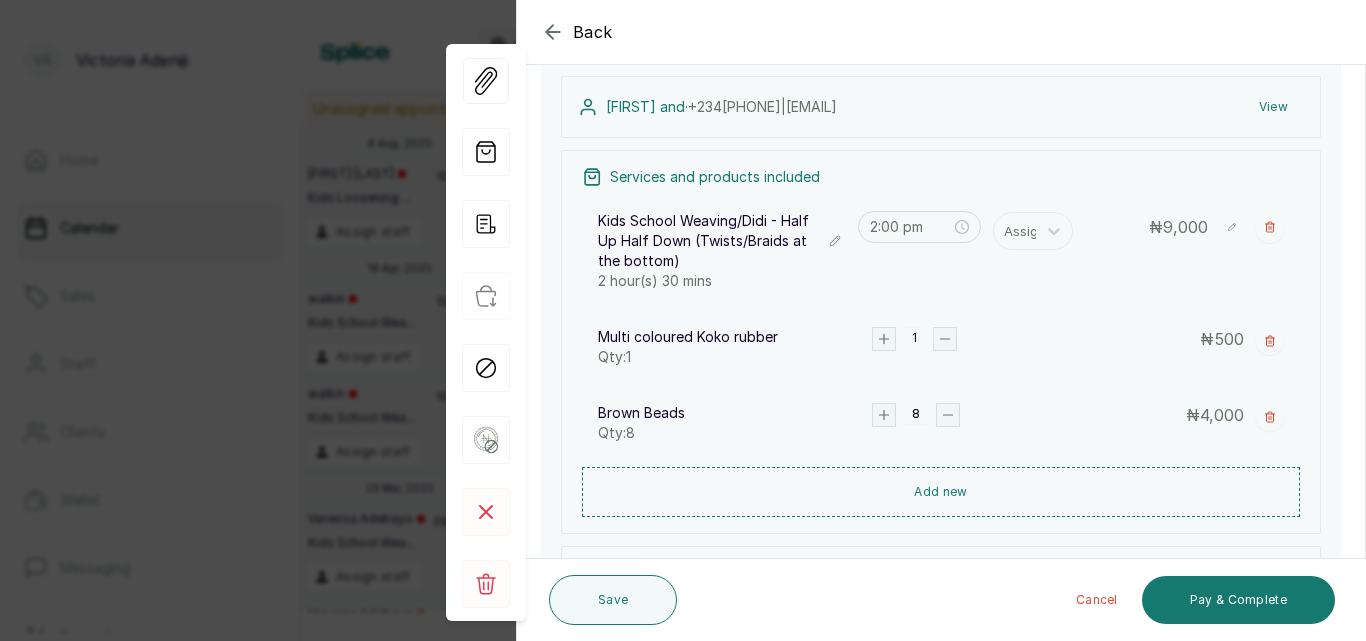 scroll, scrollTop: 287, scrollLeft: 0, axis: vertical 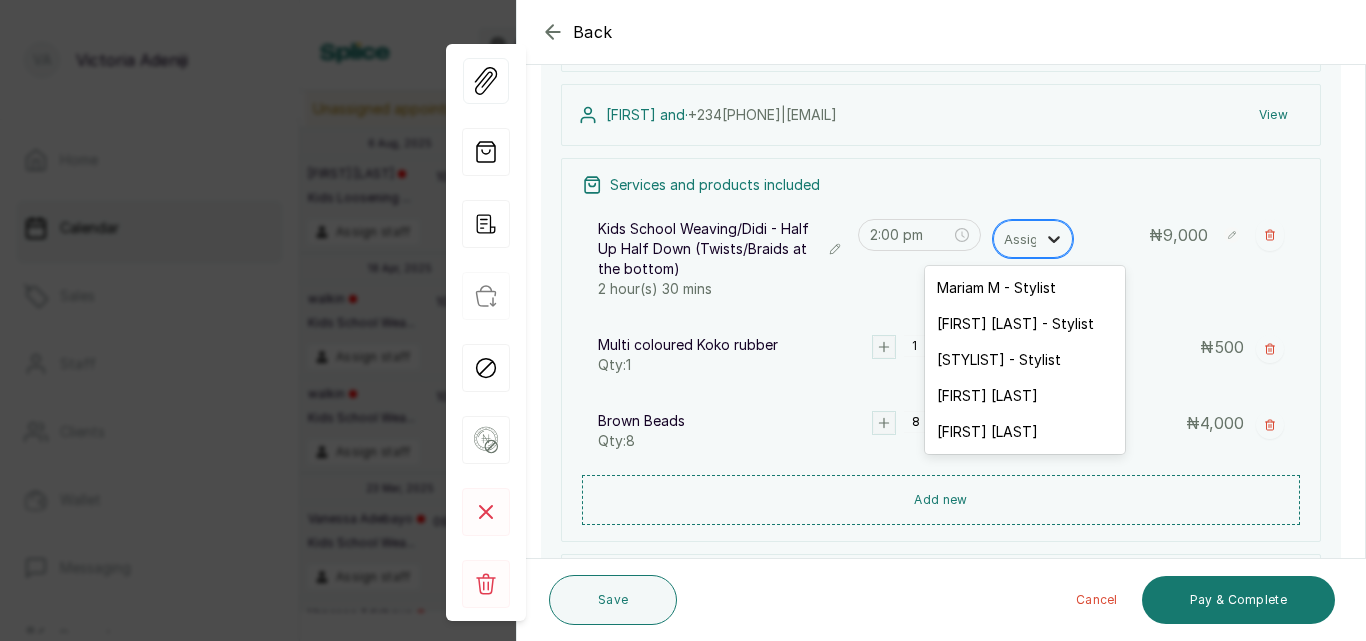 click 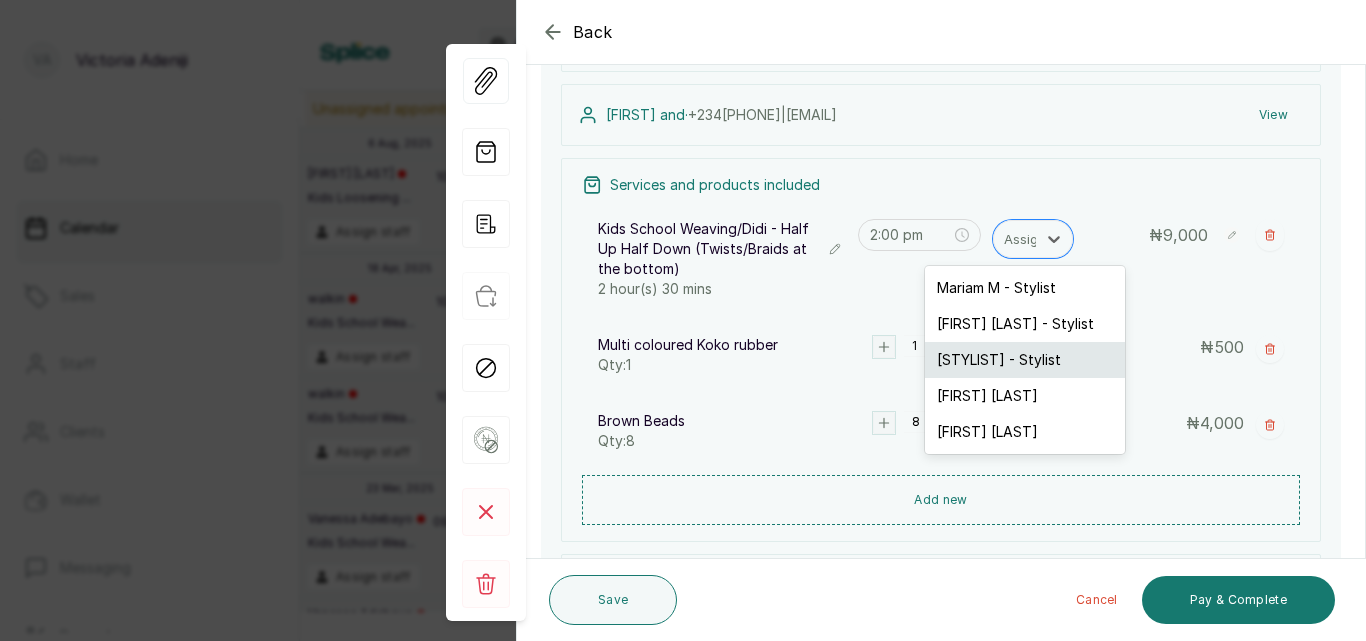 click on "[STYLIST] - Stylist" at bounding box center [1025, 360] 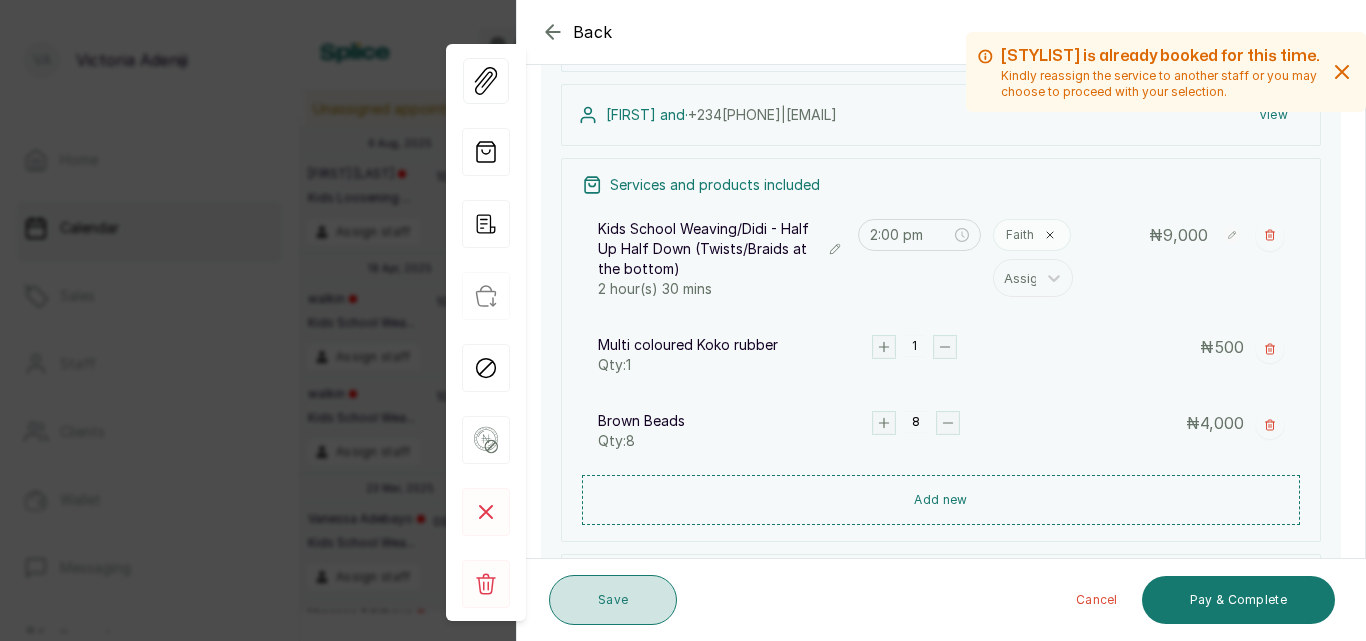click on "Save" at bounding box center (613, 600) 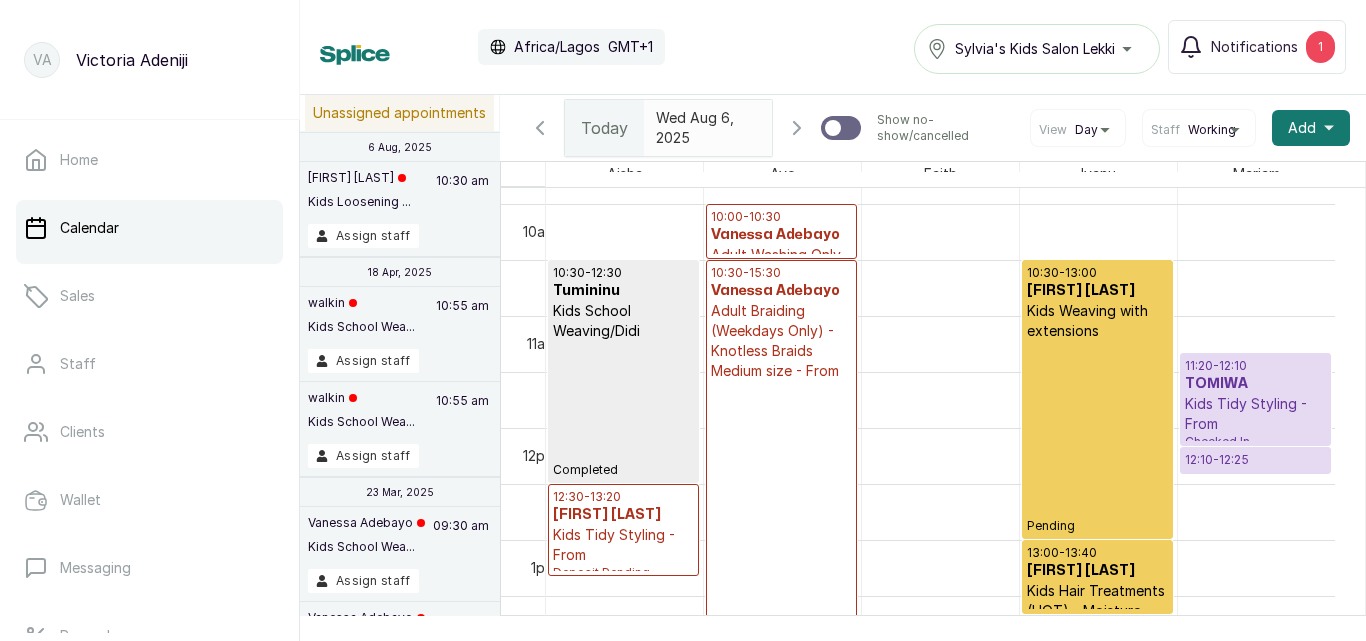 scroll, scrollTop: 370, scrollLeft: 0, axis: vertical 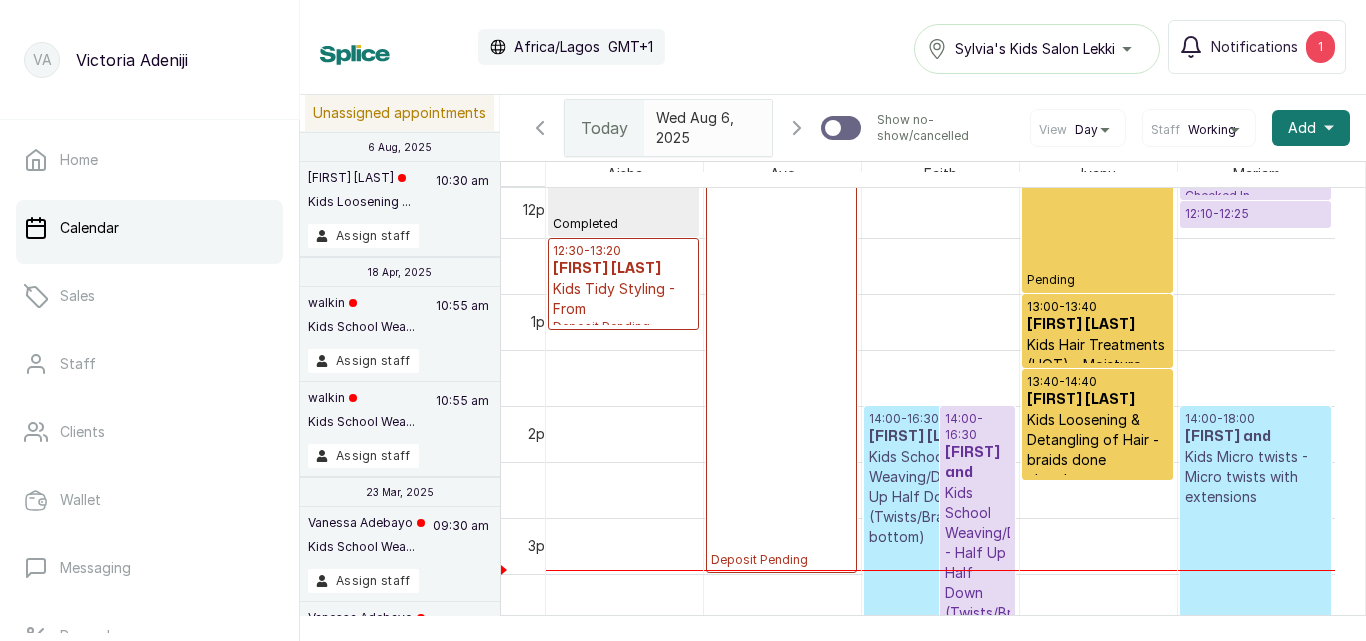 click on "[FIRST] and" at bounding box center [977, 463] 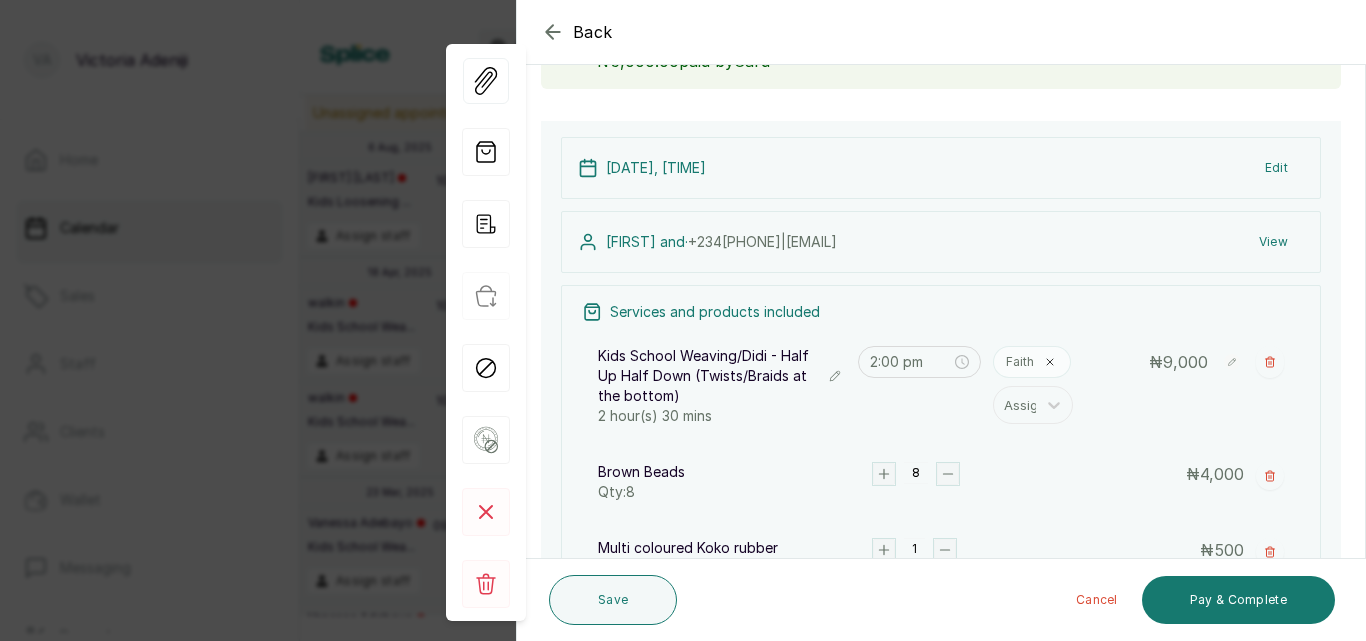 click on "Edit" at bounding box center [1276, 168] 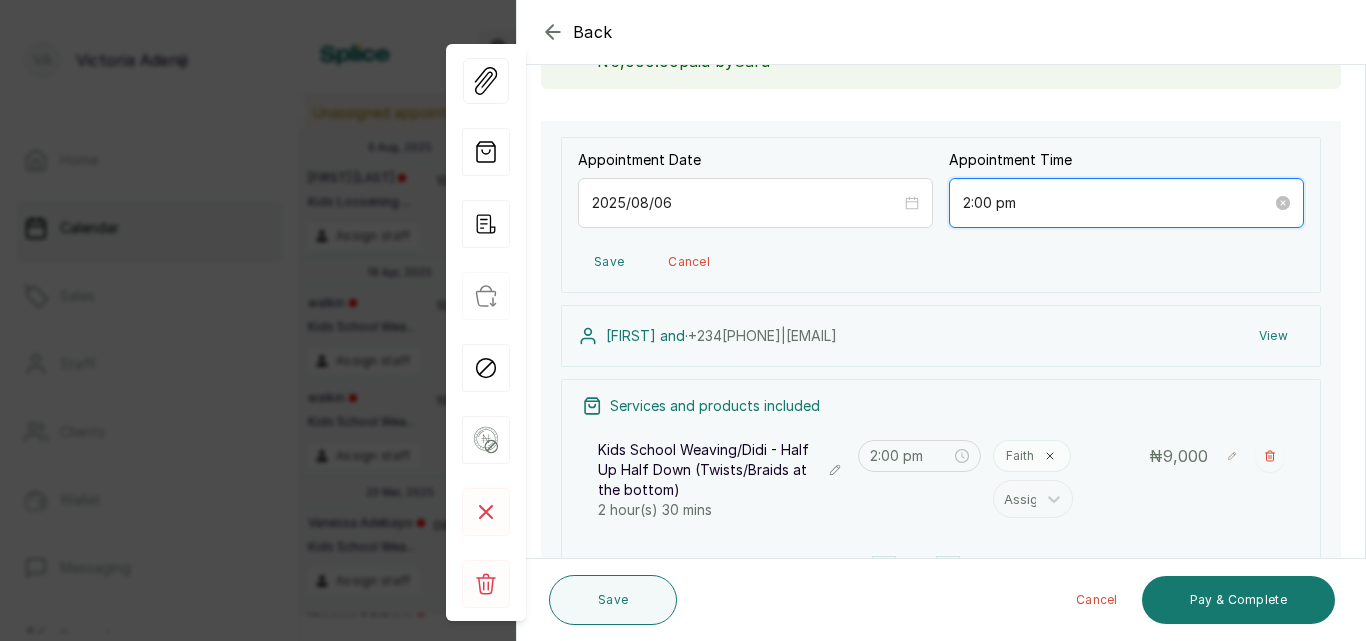 click on "2:00 pm" at bounding box center (1117, 203) 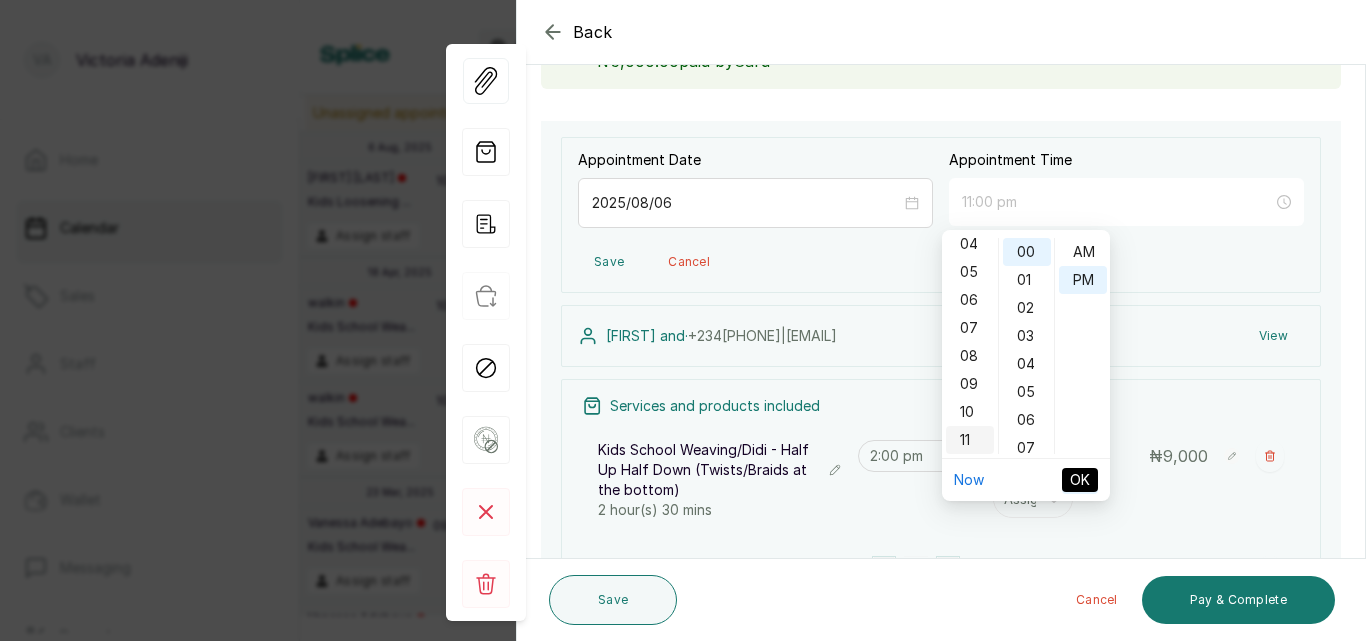 click on "11" at bounding box center (970, 440) 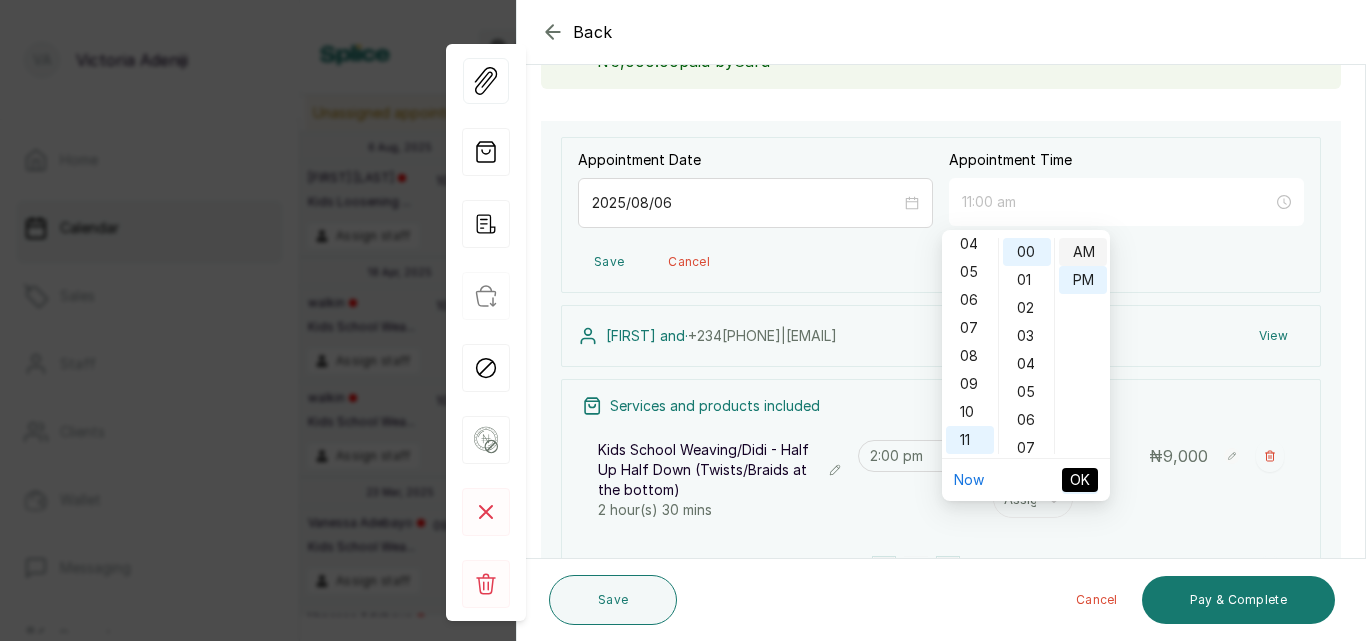 click on "AM" at bounding box center (1083, 252) 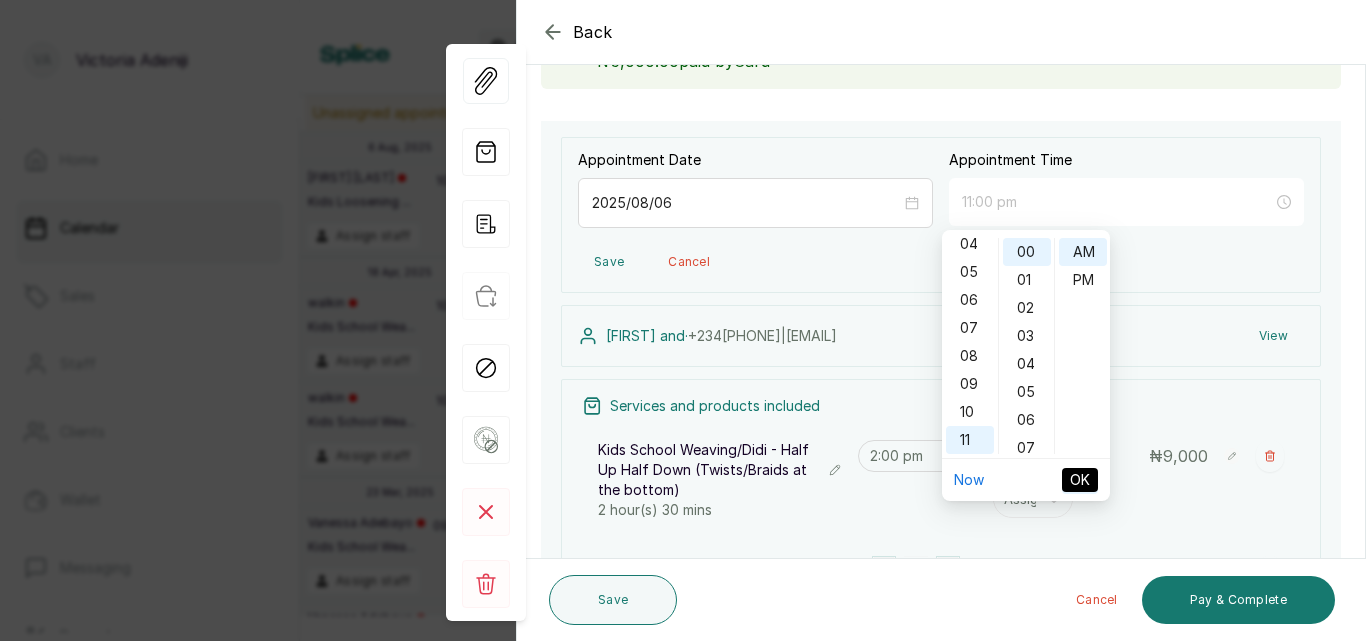 type on "11:00 am" 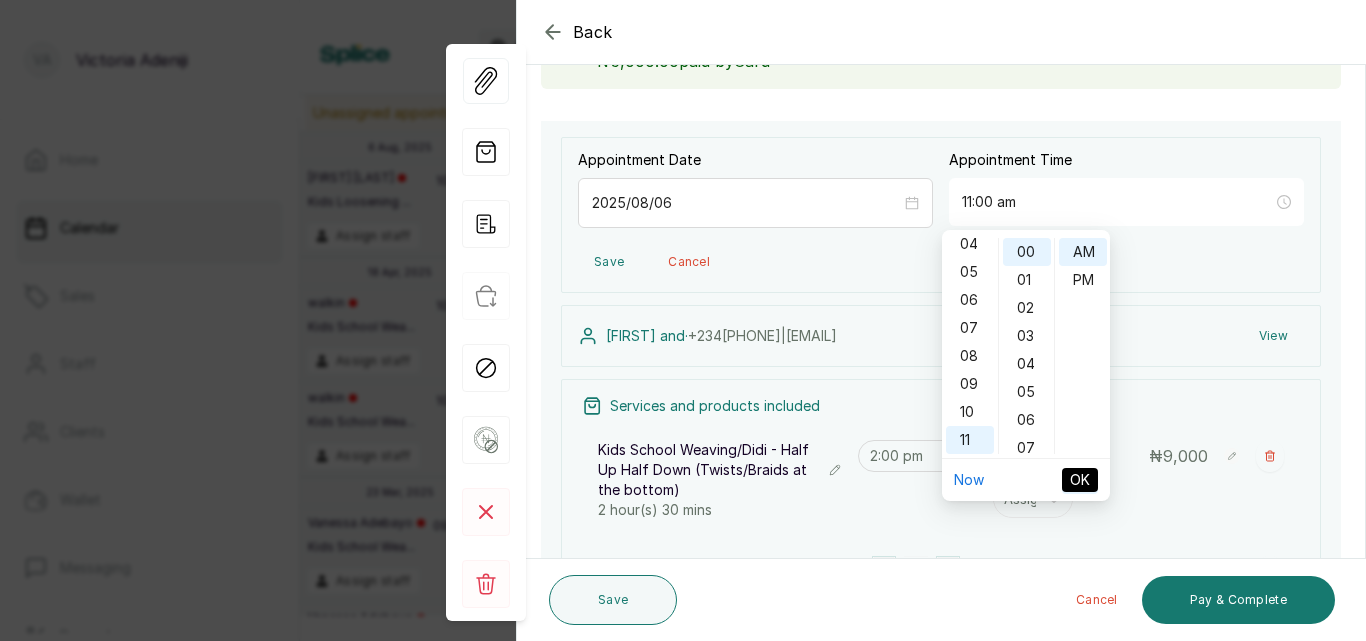 click on "OK" at bounding box center [1080, 480] 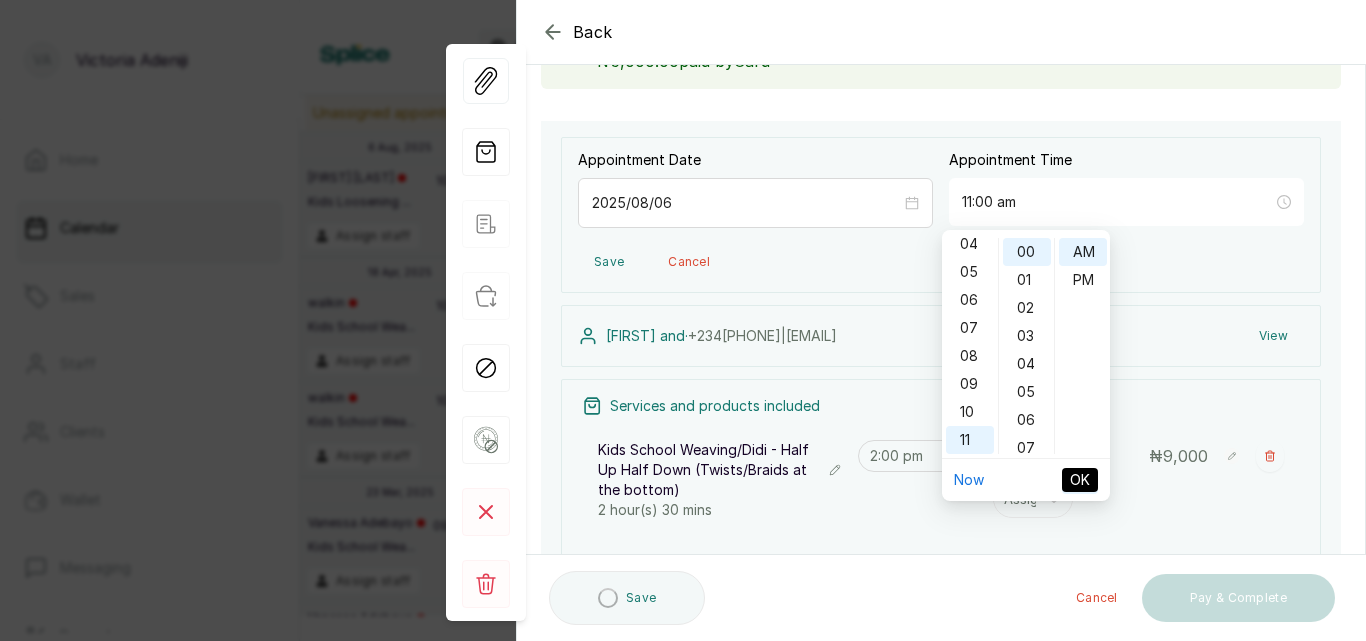 type on "11:00 am" 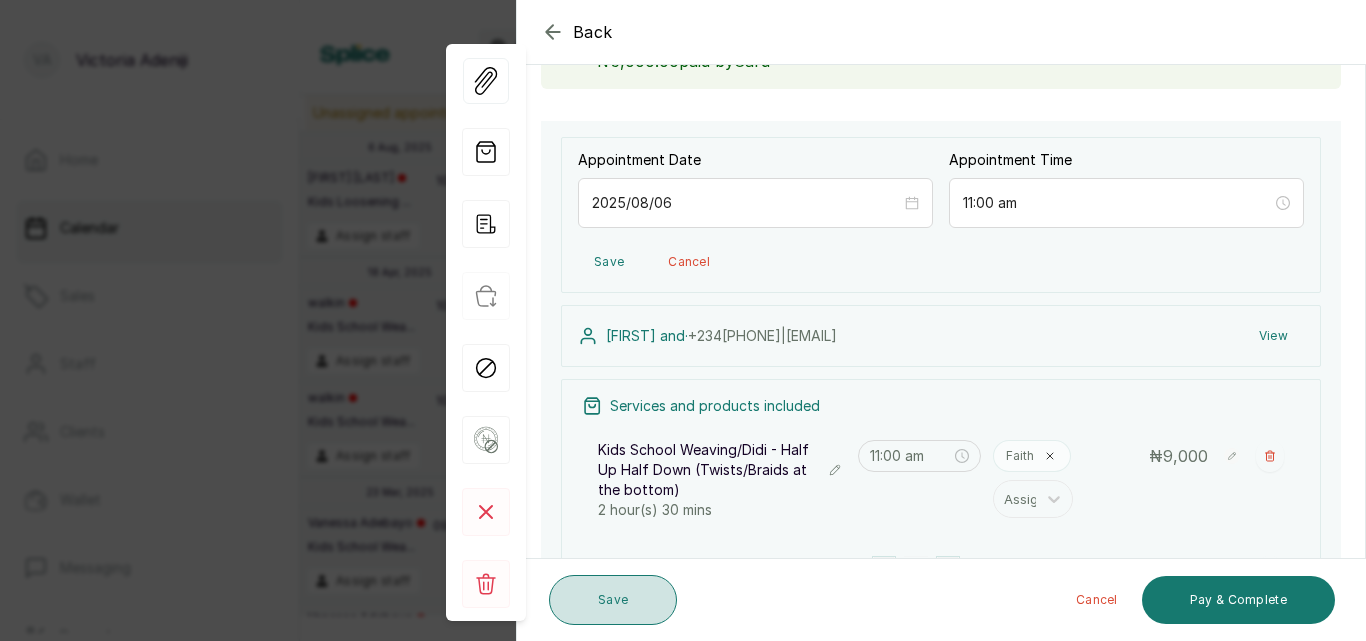 click on "Save" at bounding box center (613, 600) 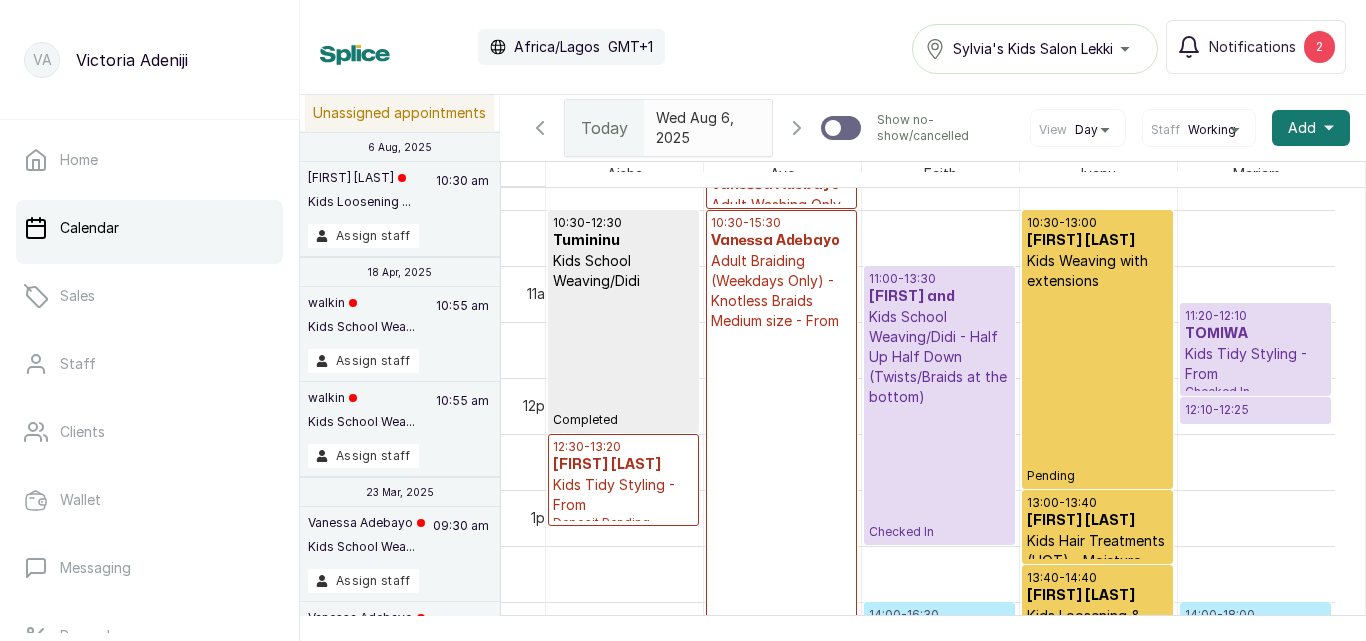 click on "Adult Braiding (Weekdays Only) - Knotless Braids Medium size - From" at bounding box center [781, 291] 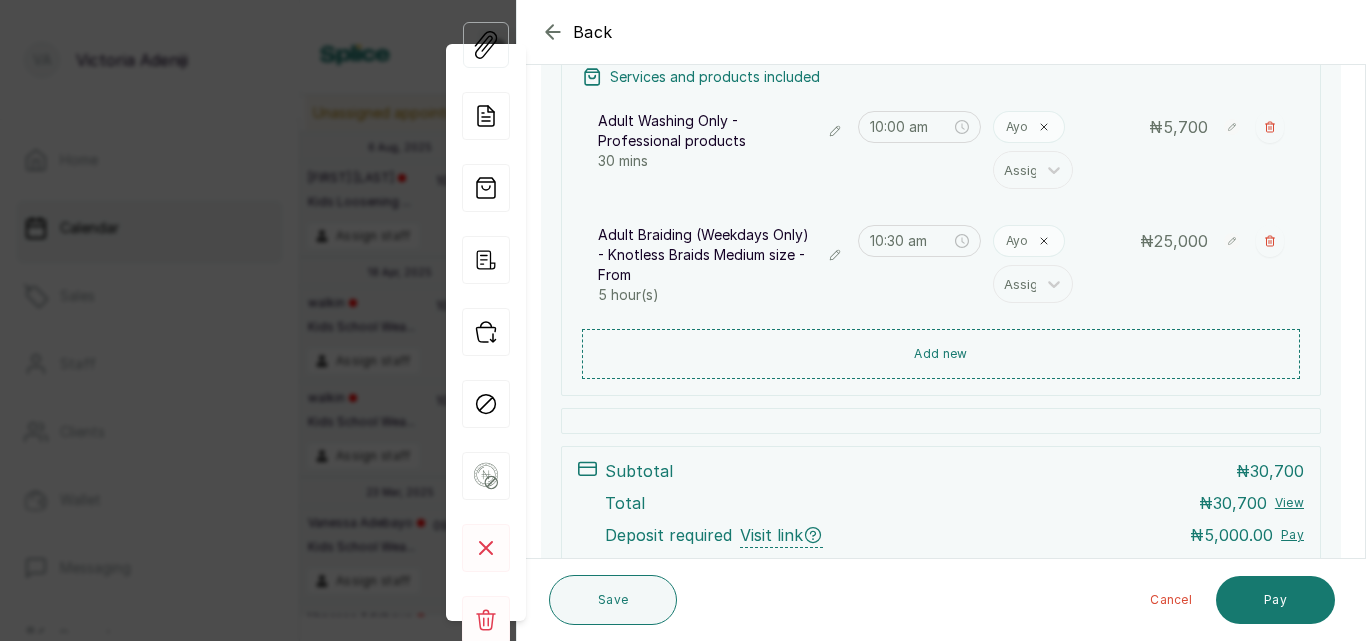 scroll, scrollTop: 308, scrollLeft: 0, axis: vertical 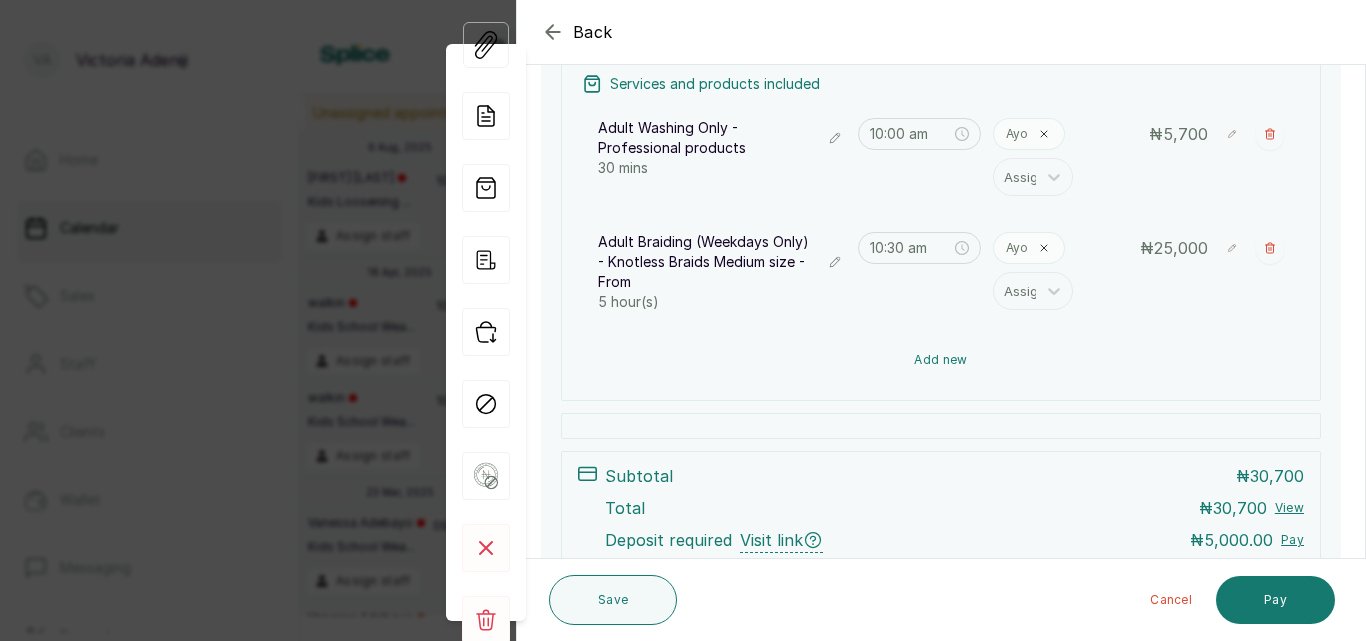 click on "Add new" at bounding box center [941, 360] 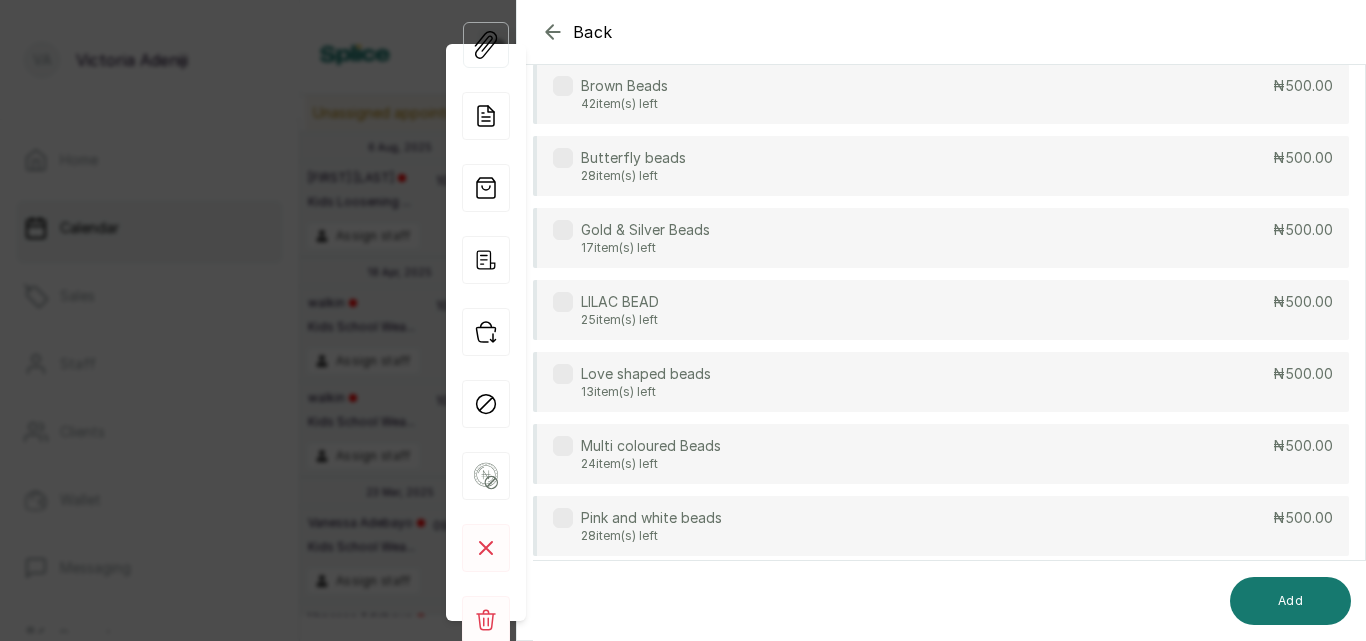 scroll, scrollTop: 220, scrollLeft: 0, axis: vertical 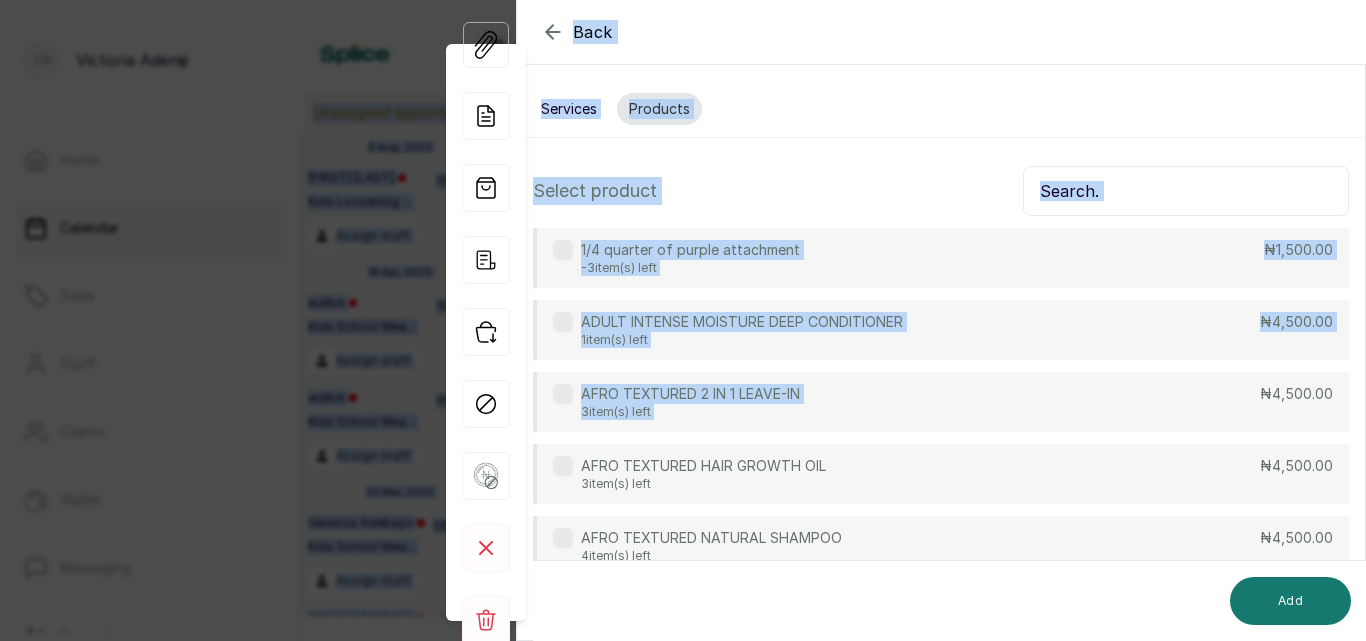drag, startPoint x: 1195, startPoint y: 183, endPoint x: 1208, endPoint y: -87, distance: 270.31277 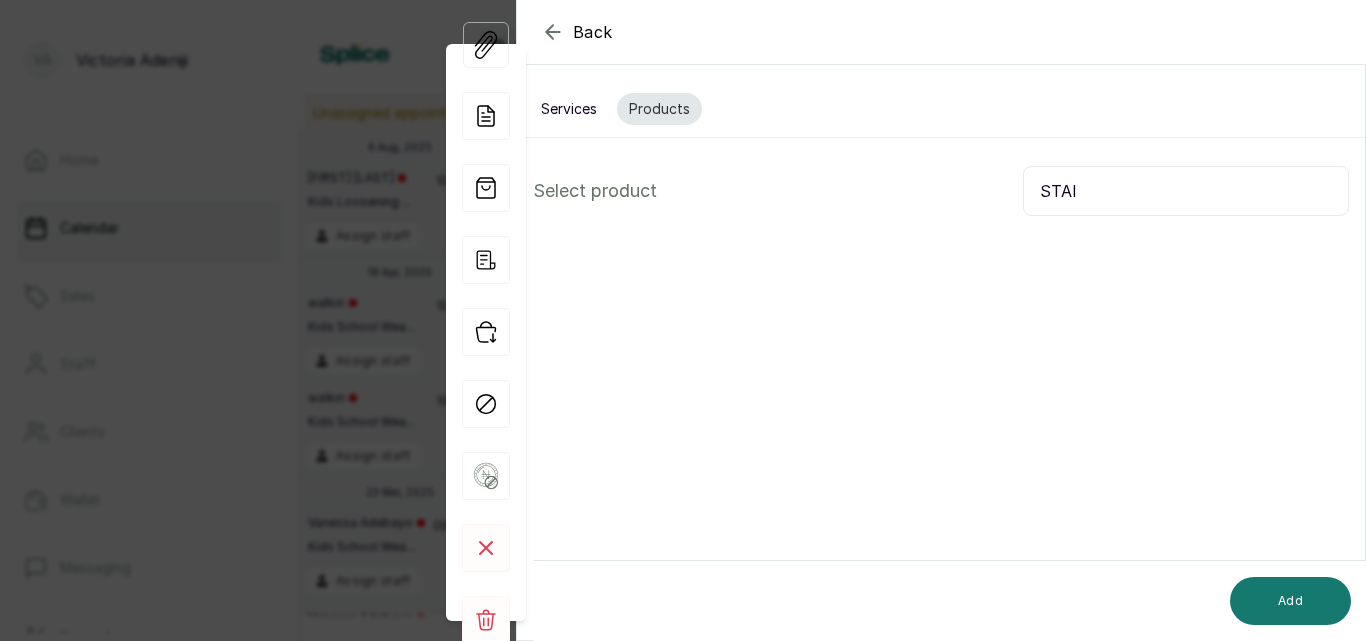 type on "STAI" 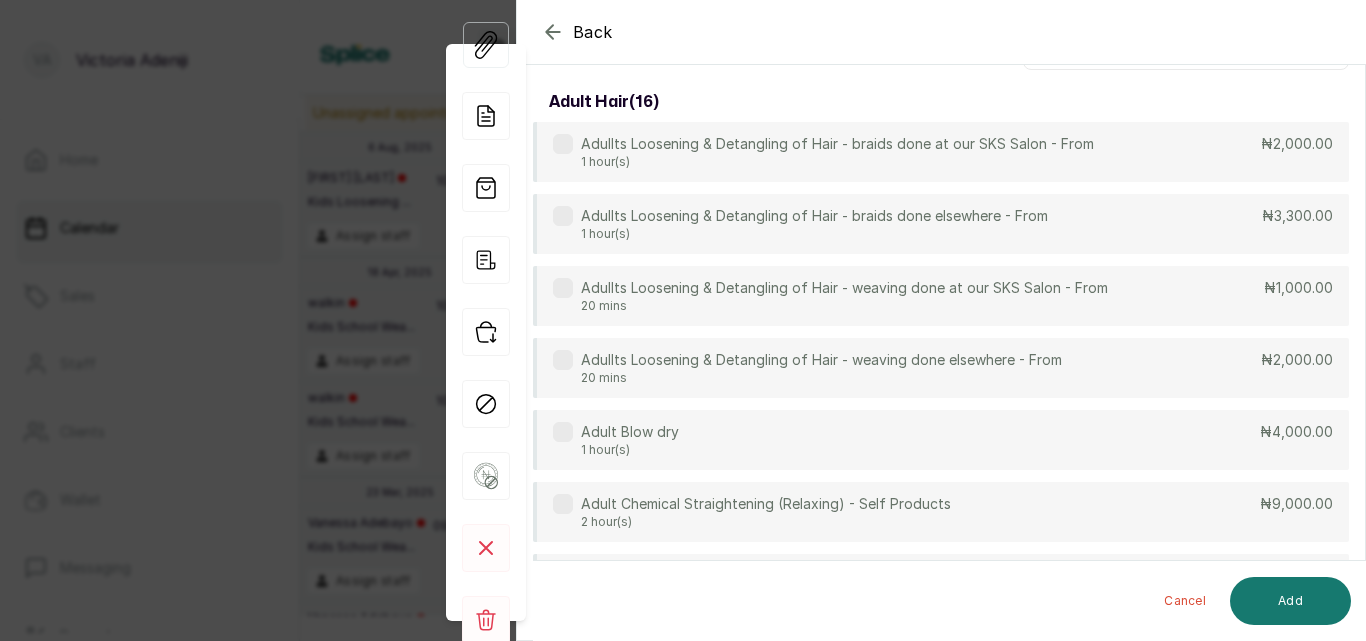 scroll, scrollTop: 149, scrollLeft: 0, axis: vertical 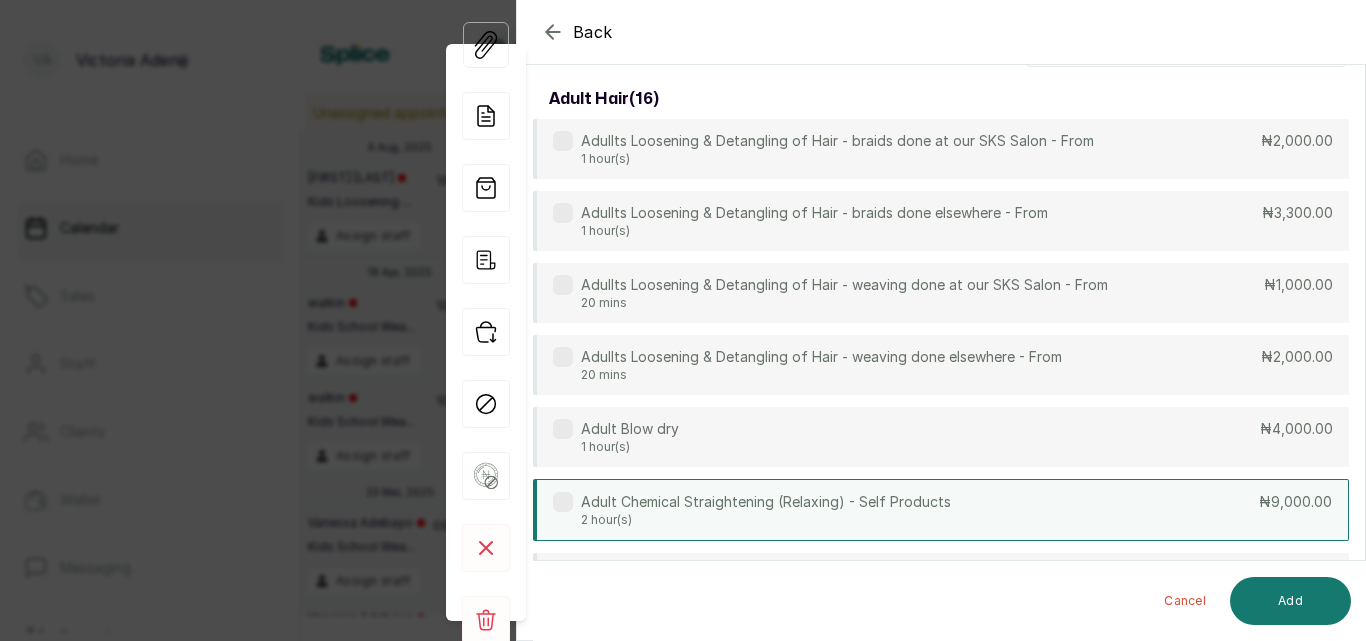 click at bounding box center (563, 502) 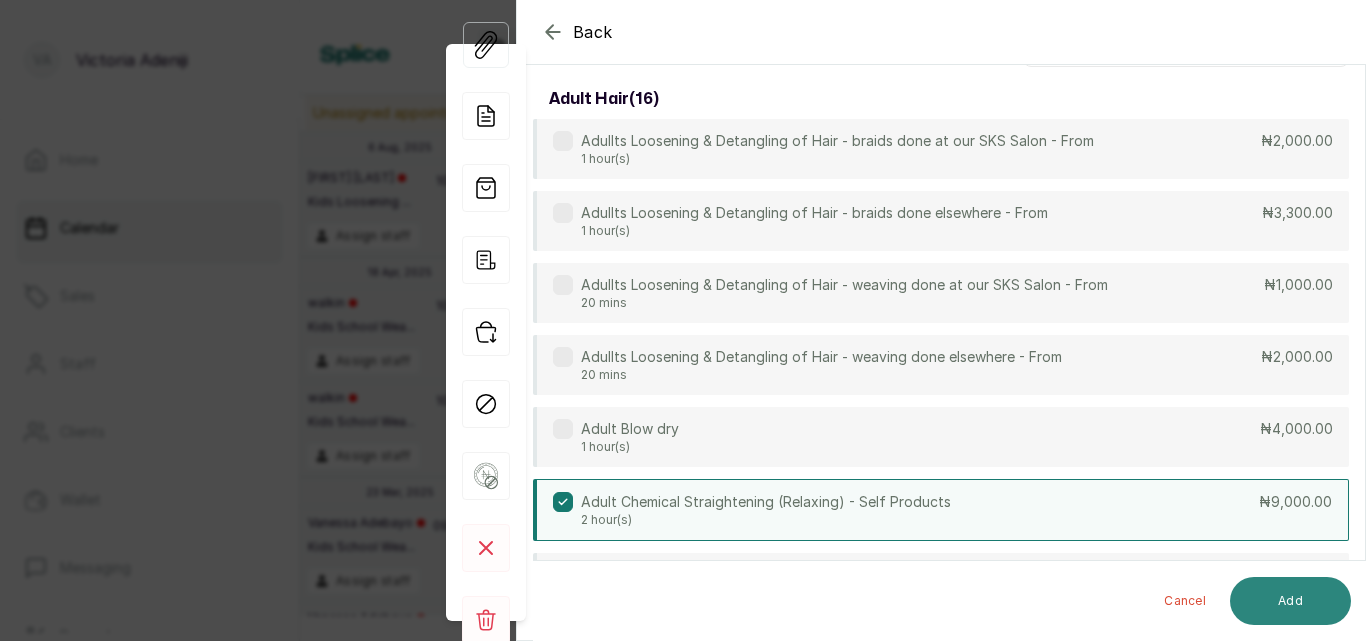 click on "Add" at bounding box center [1290, 601] 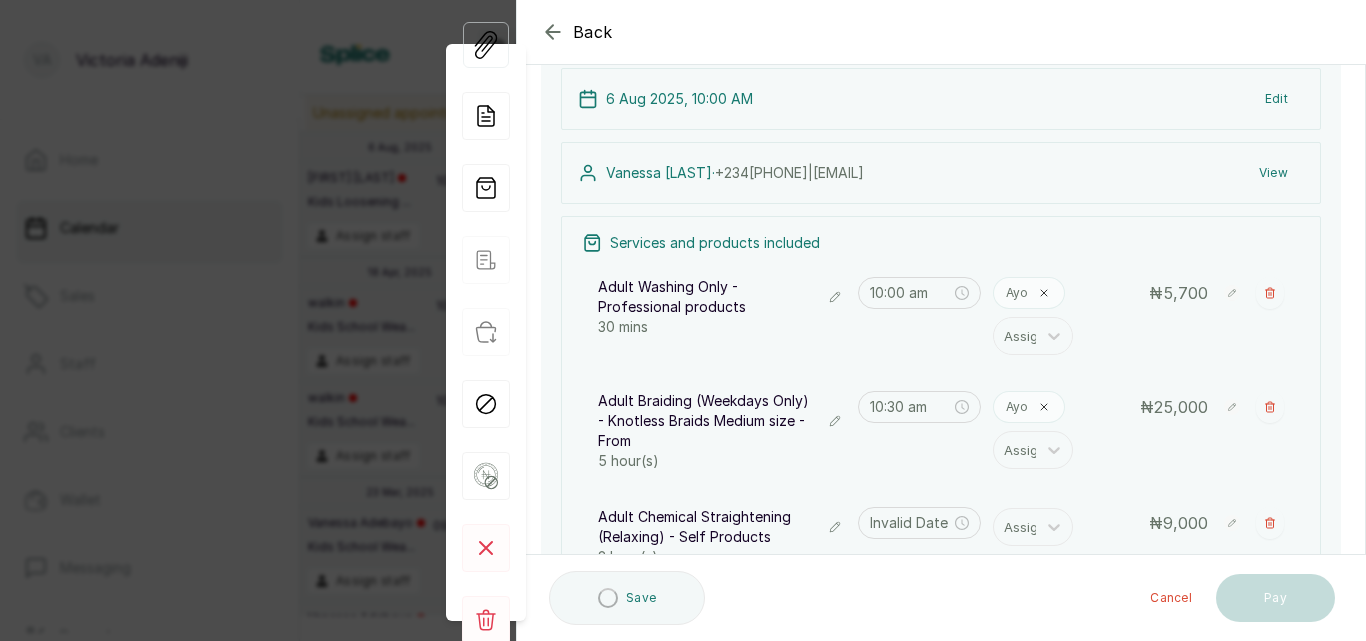 type on "3:30 pm" 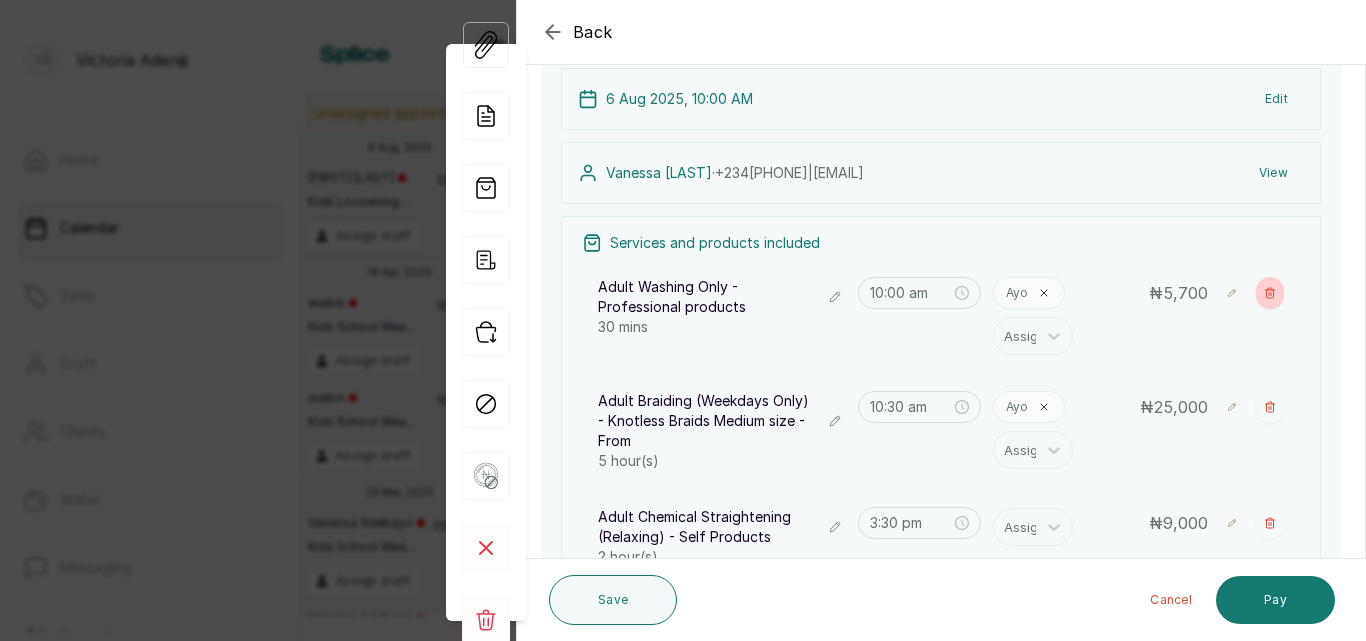 click 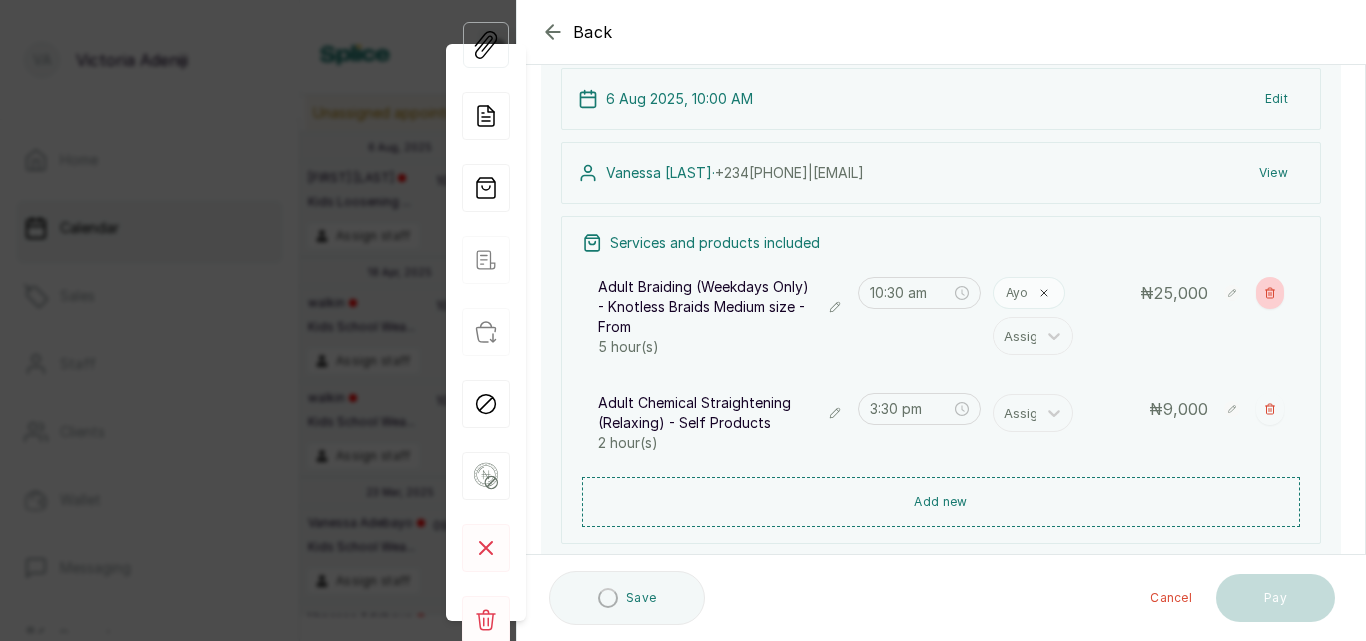 type on "10:30 am" 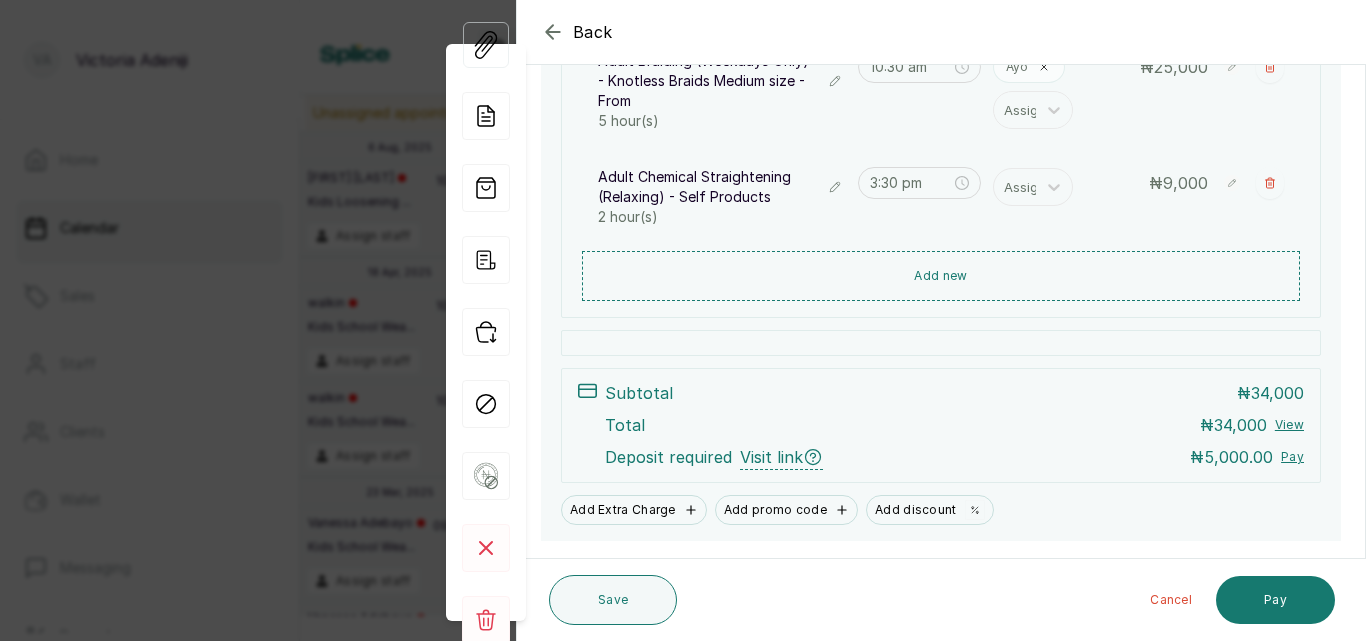 scroll, scrollTop: 326, scrollLeft: 0, axis: vertical 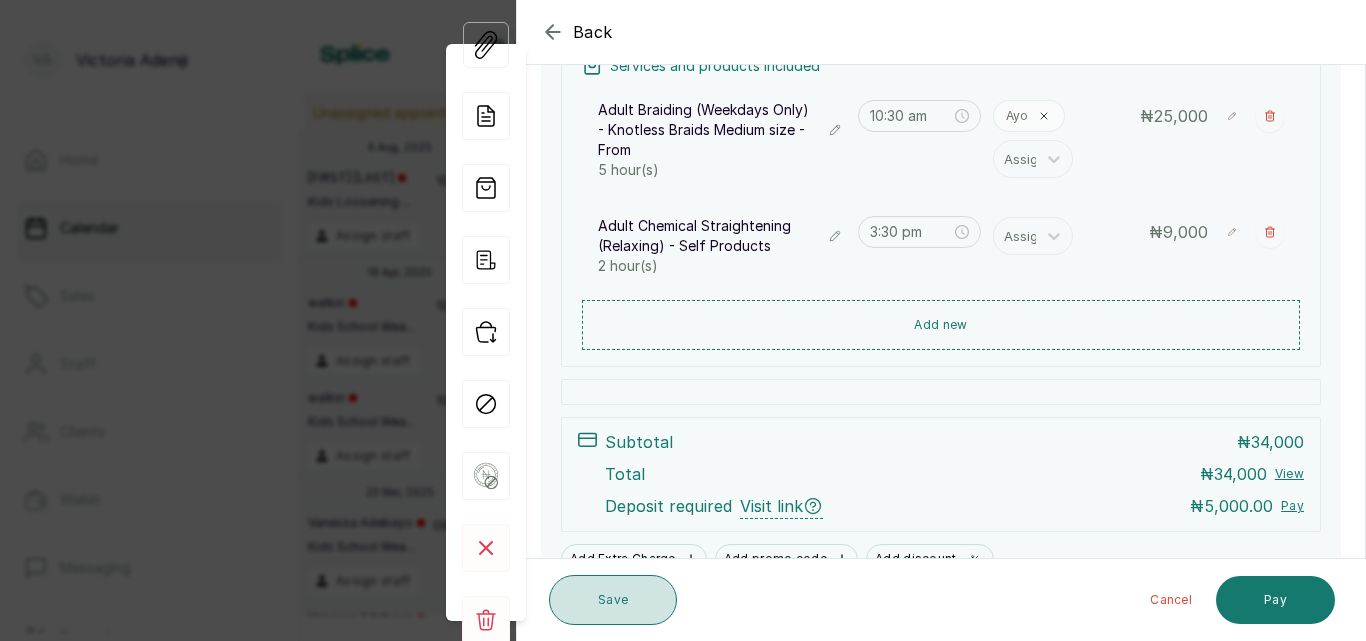 click on "Save" at bounding box center [613, 600] 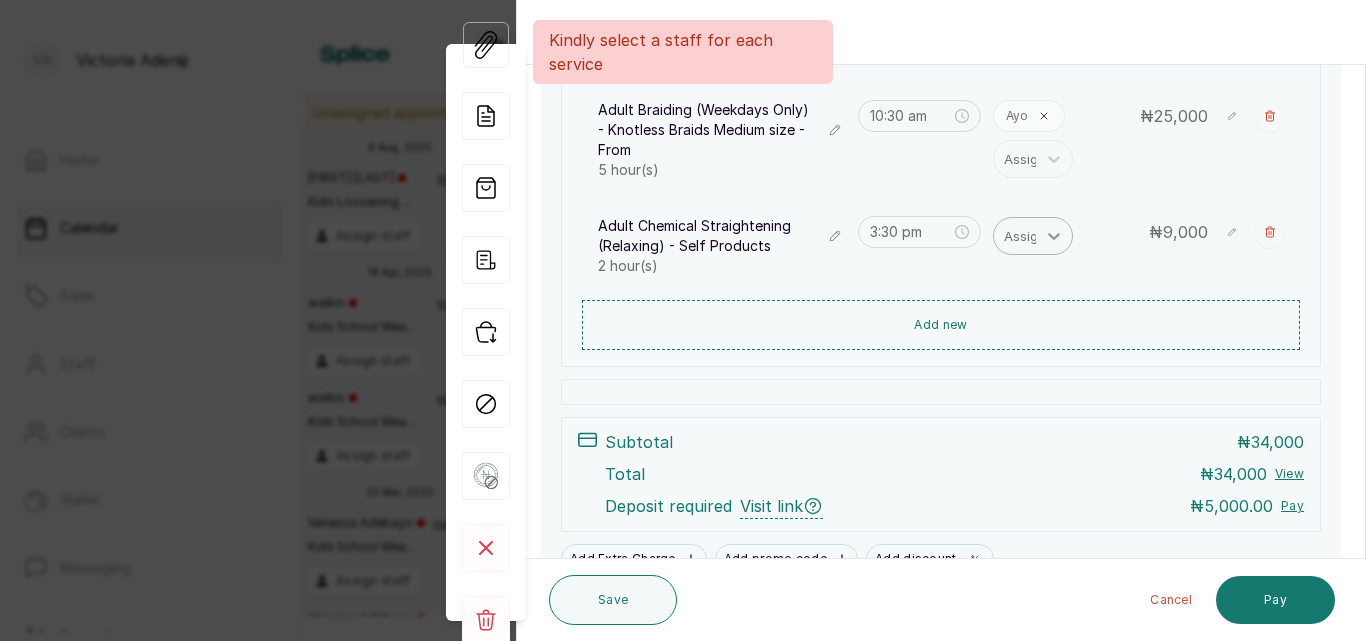 click 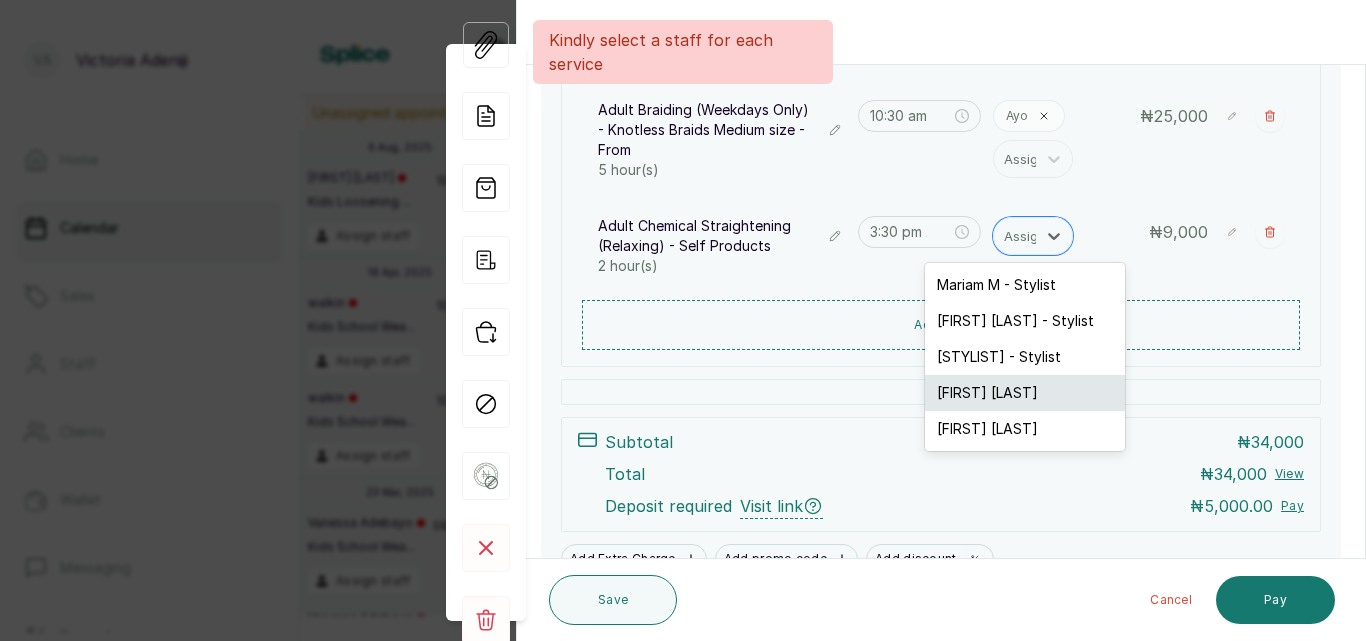 click on "[FIRST] [LAST]" at bounding box center [1025, 393] 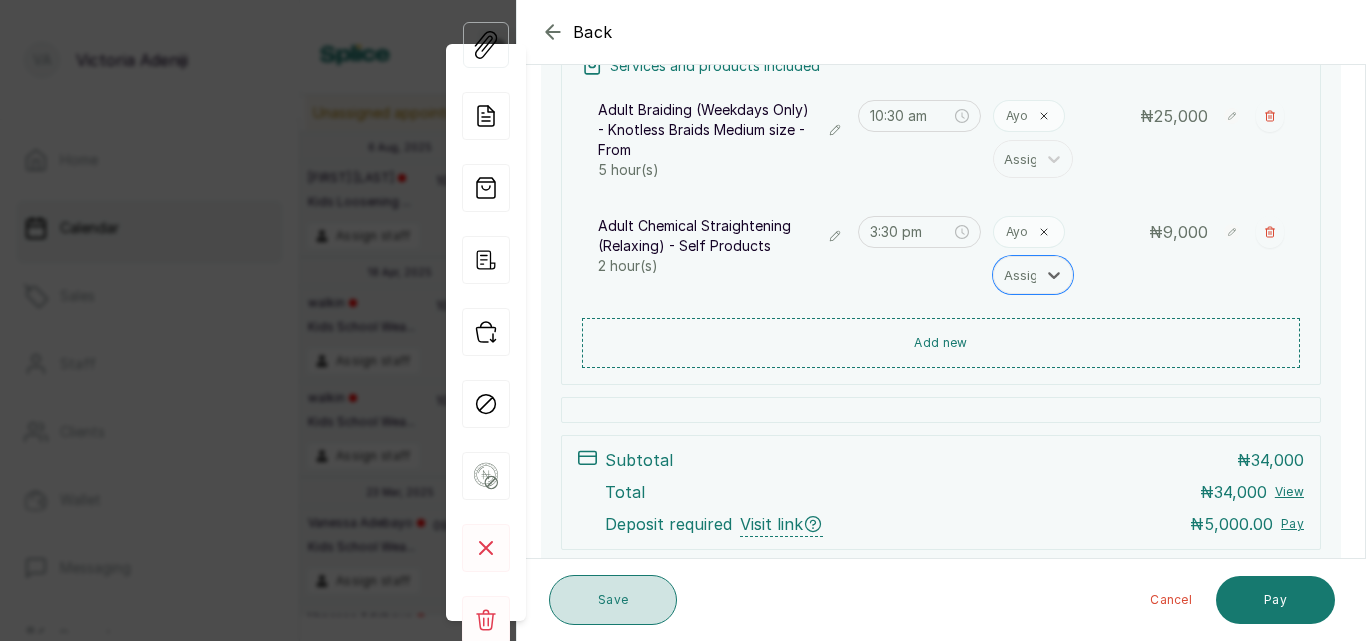 click on "Save" at bounding box center [613, 600] 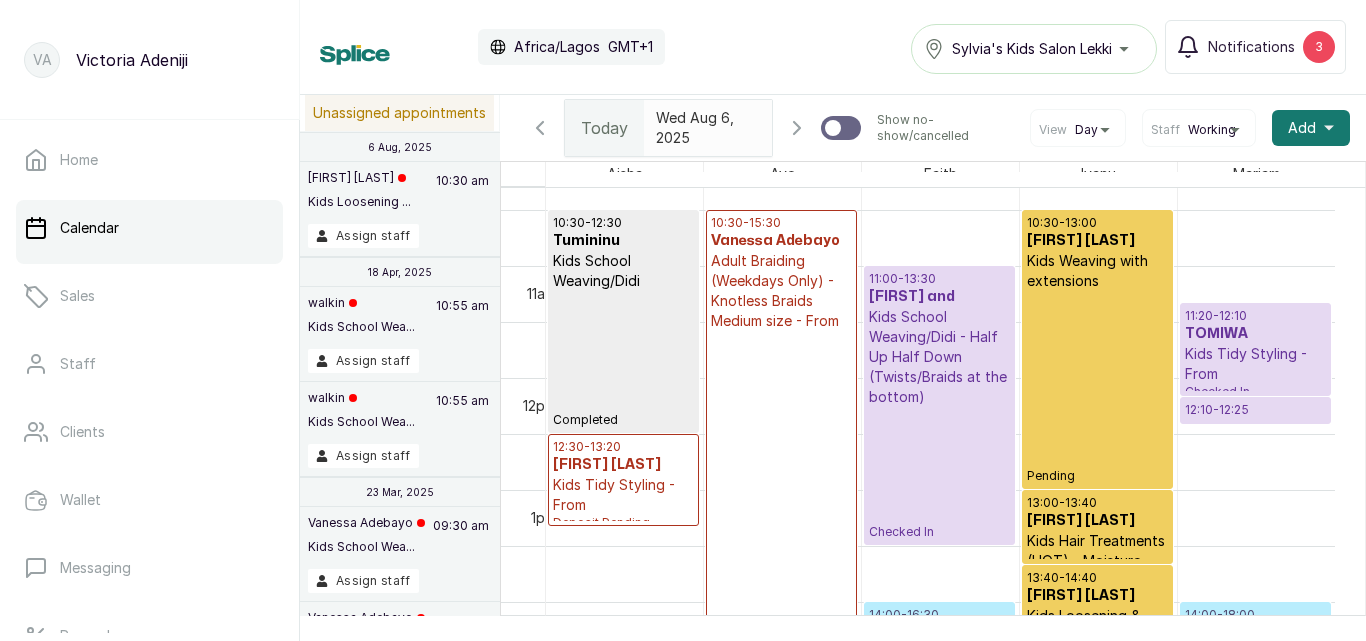 click on "11:20  -  12:10" at bounding box center (1255, 316) 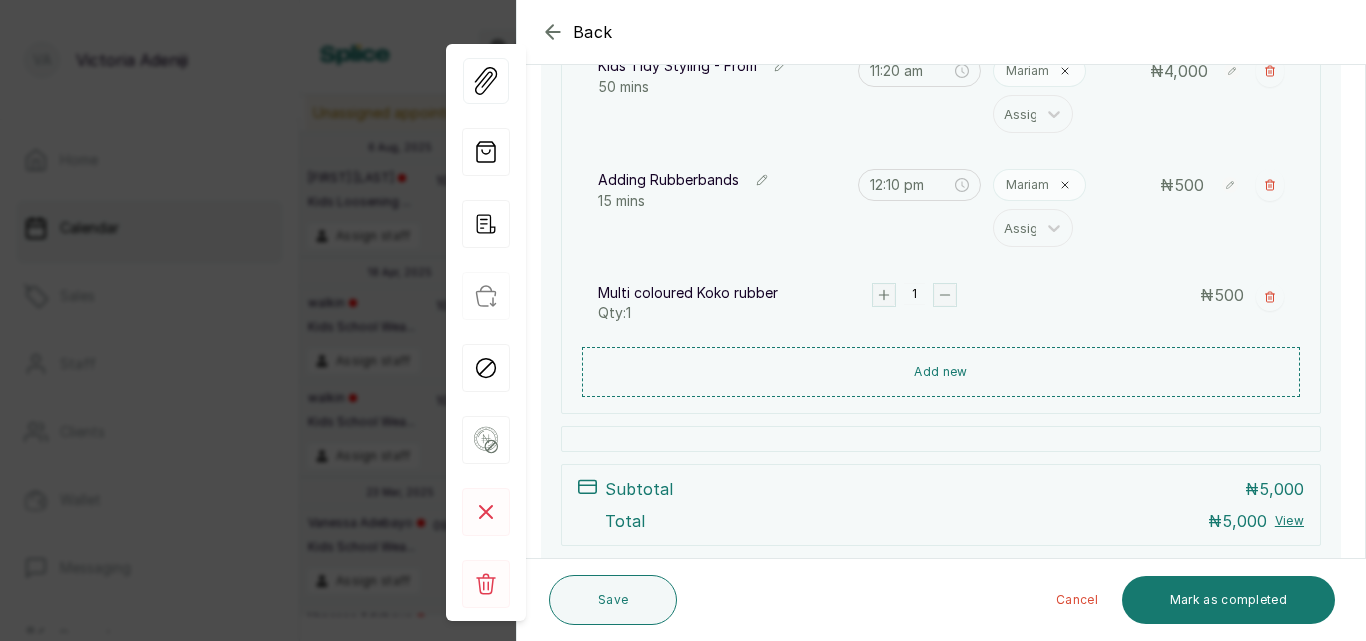 scroll, scrollTop: 471, scrollLeft: 0, axis: vertical 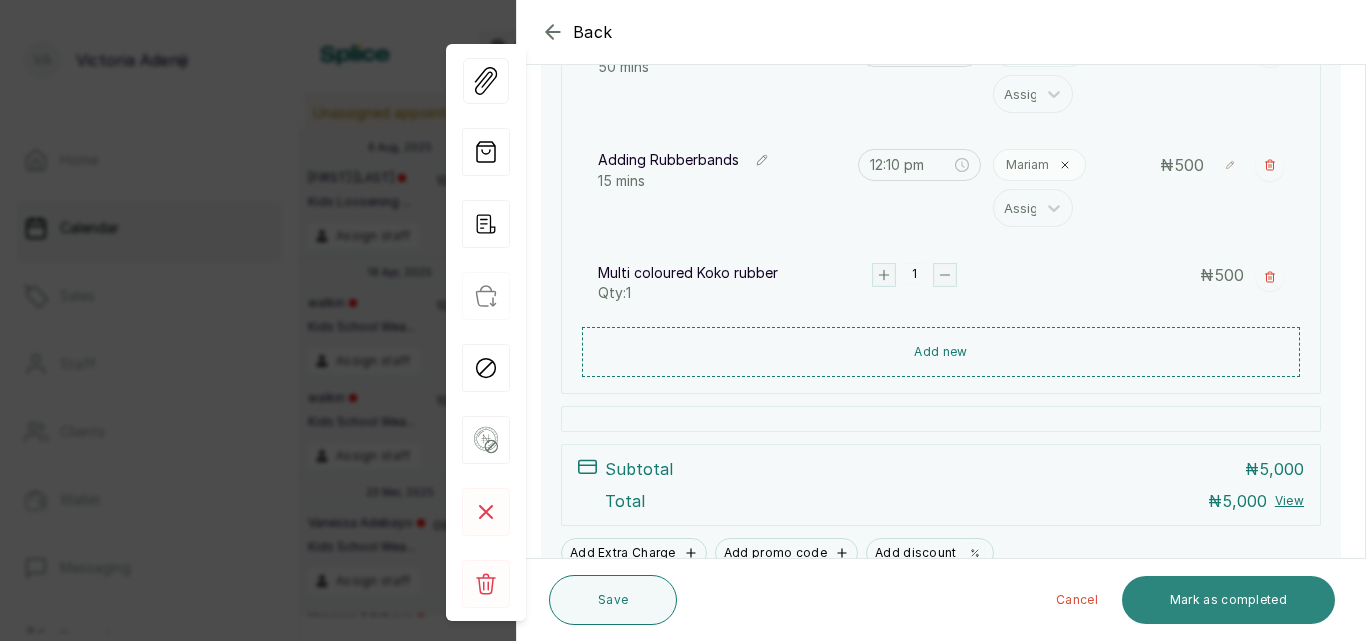 click on "Mark as completed" at bounding box center [1228, 600] 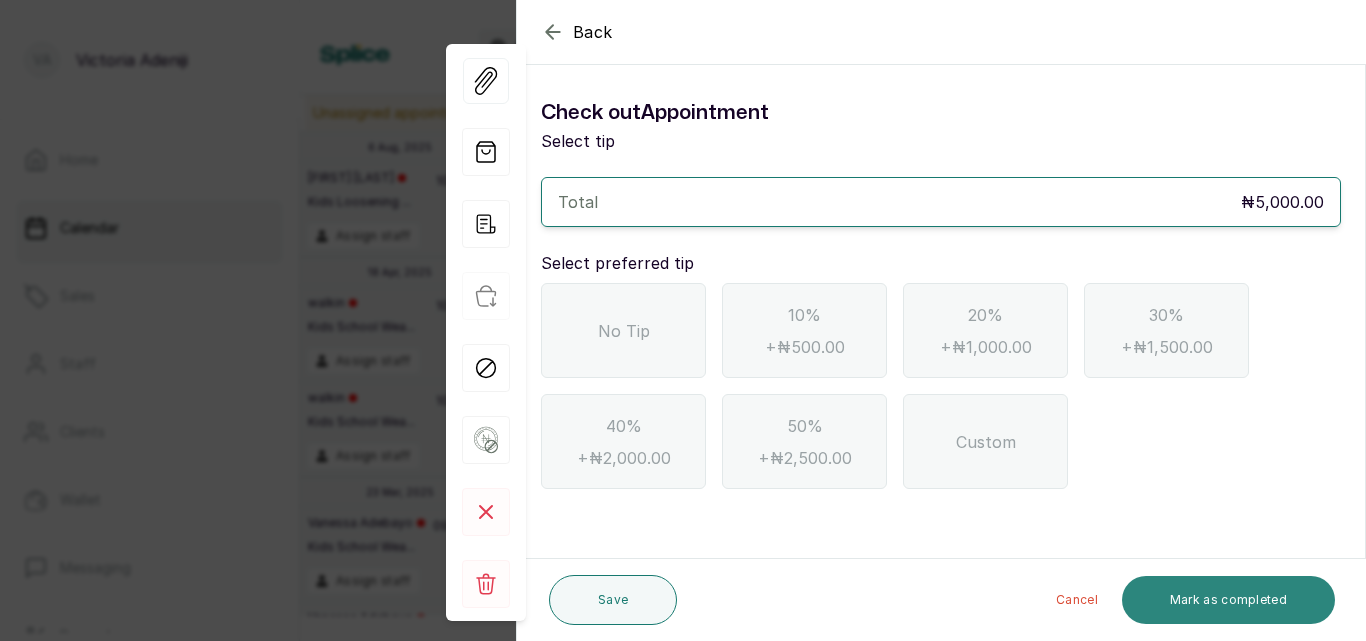 scroll, scrollTop: 0, scrollLeft: 0, axis: both 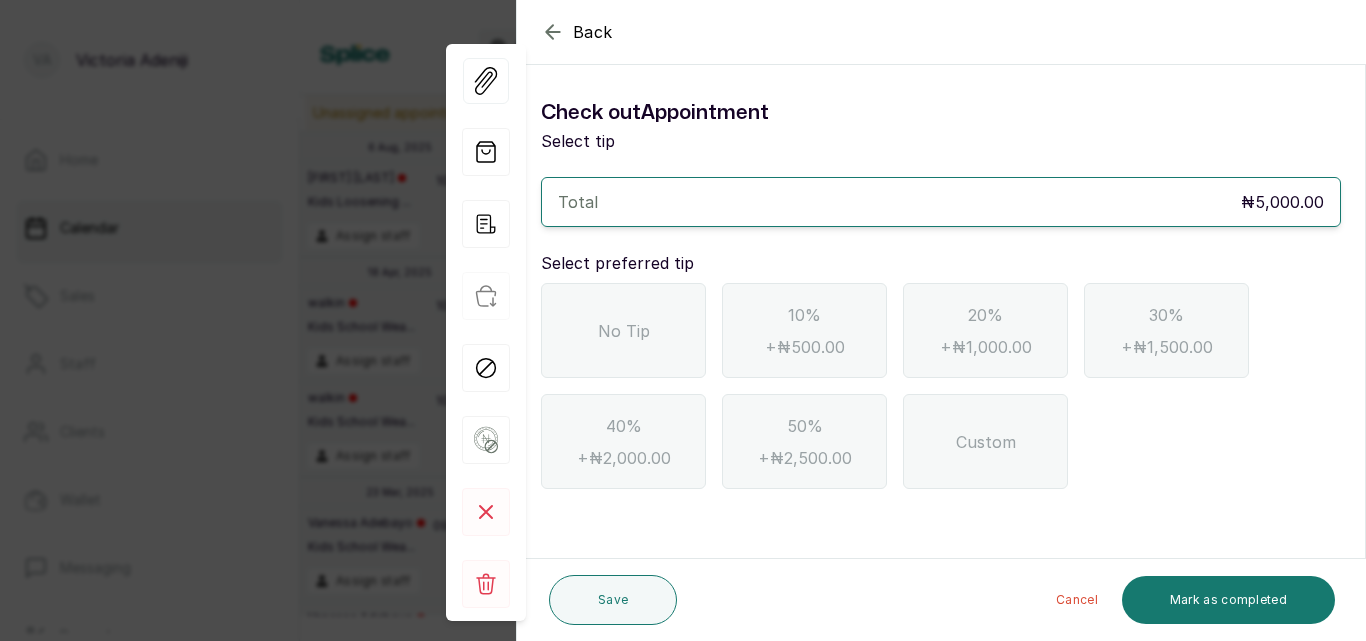 click on "No Tip" at bounding box center [623, 330] 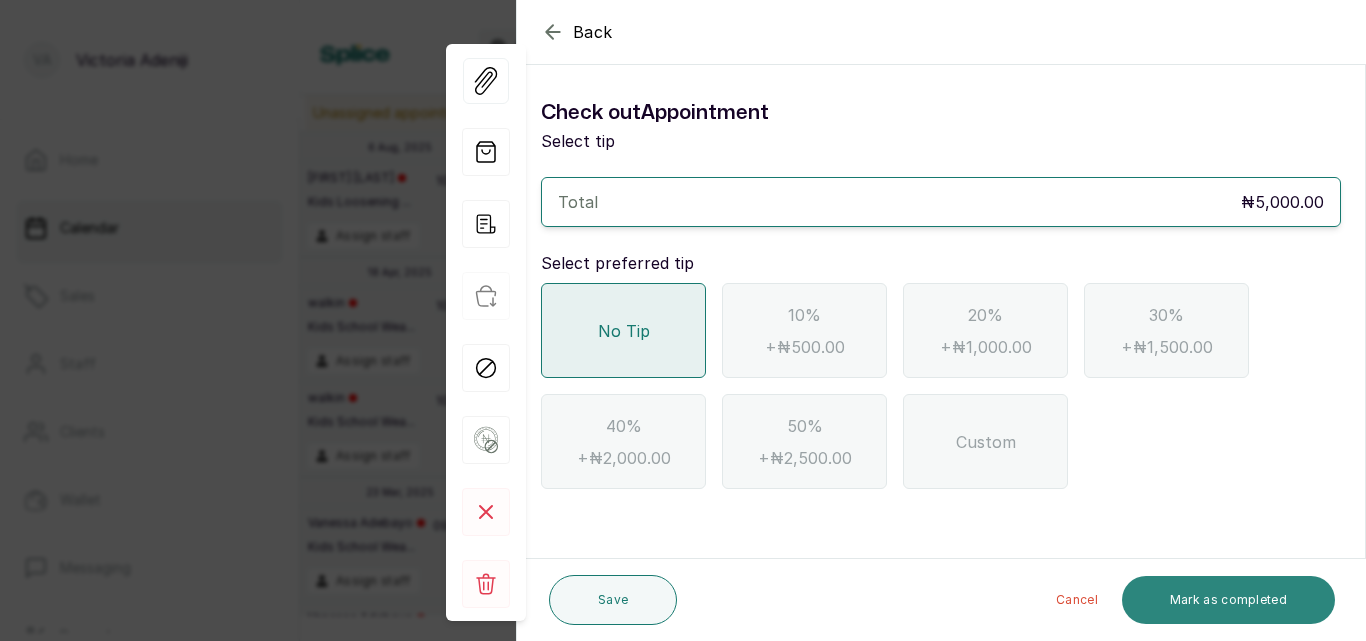 click on "Mark as completed" at bounding box center (1228, 600) 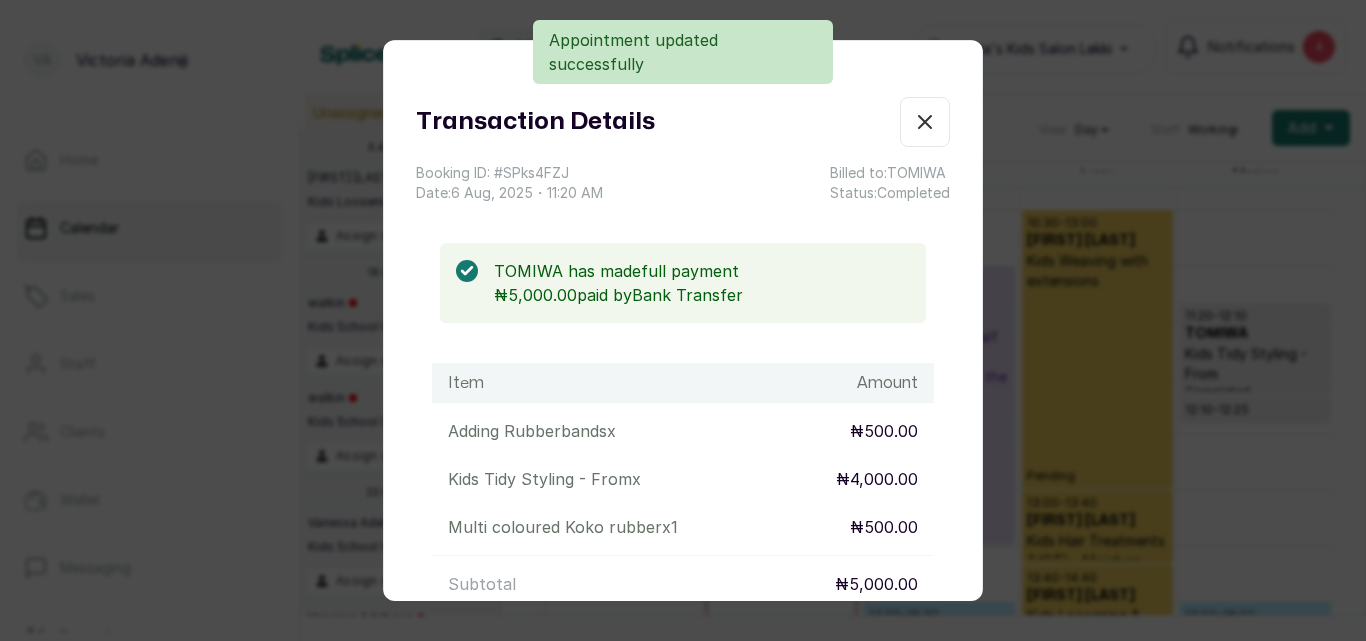 click 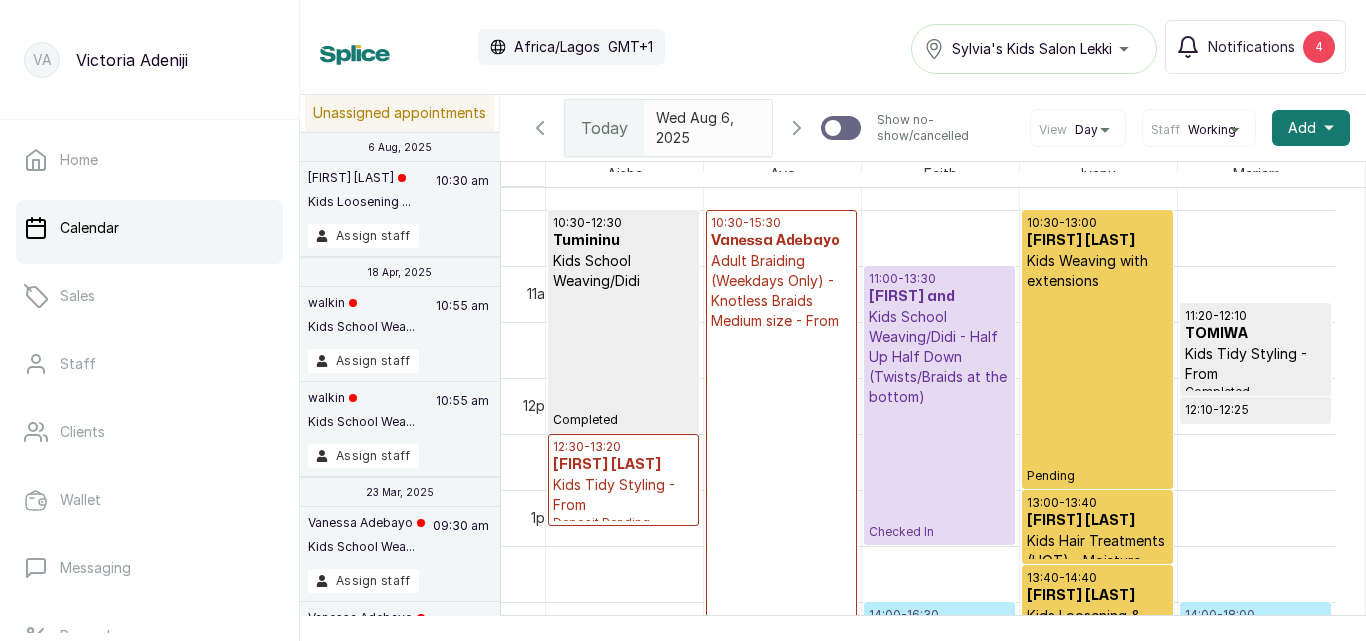 scroll, scrollTop: 1277, scrollLeft: 0, axis: vertical 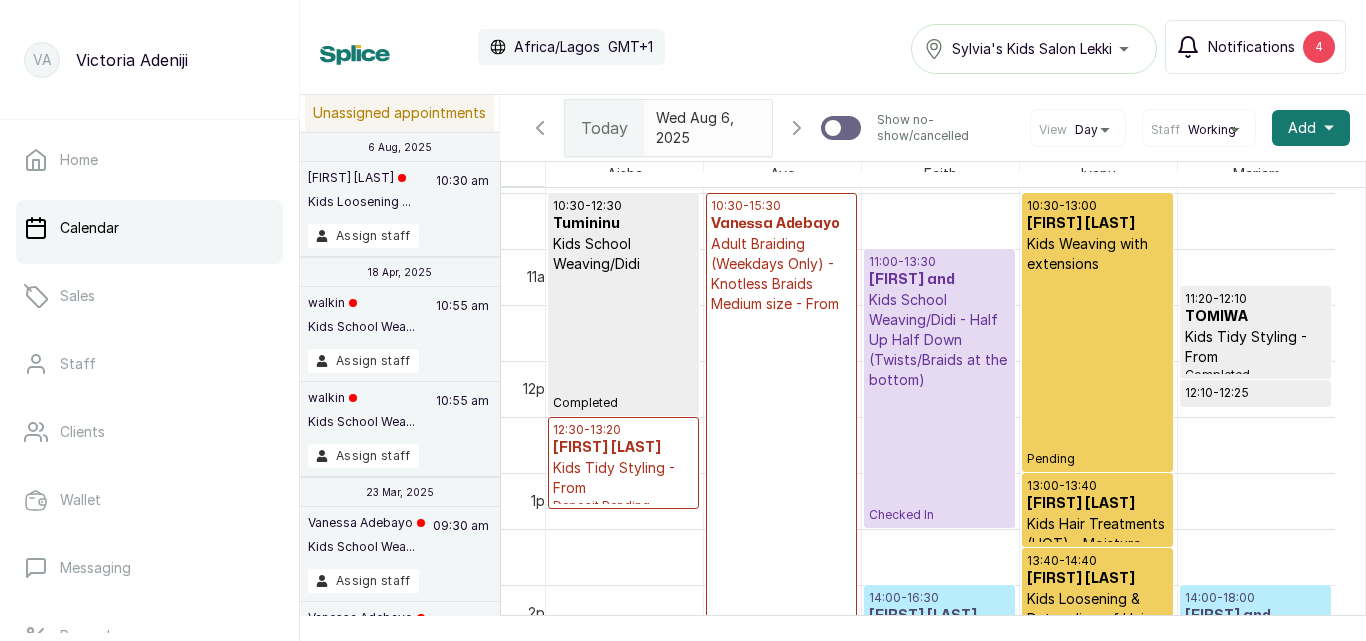 click on "4" at bounding box center (1319, 47) 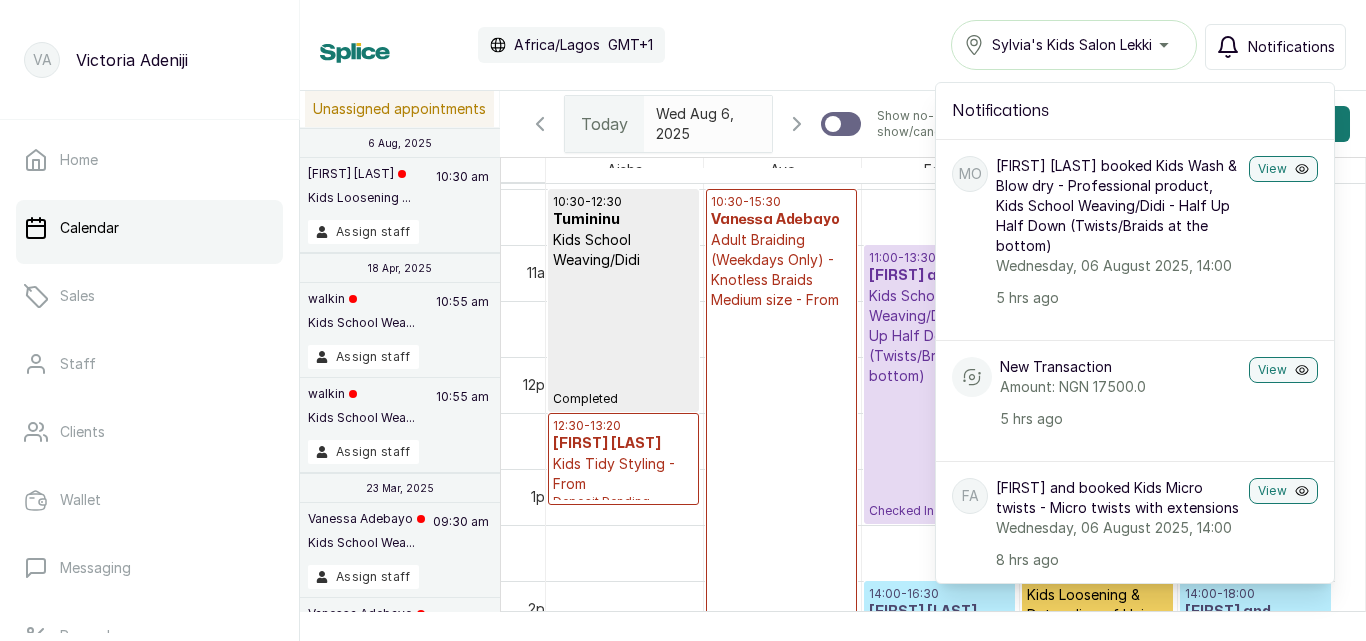 click on "Notifications" at bounding box center (1291, 47) 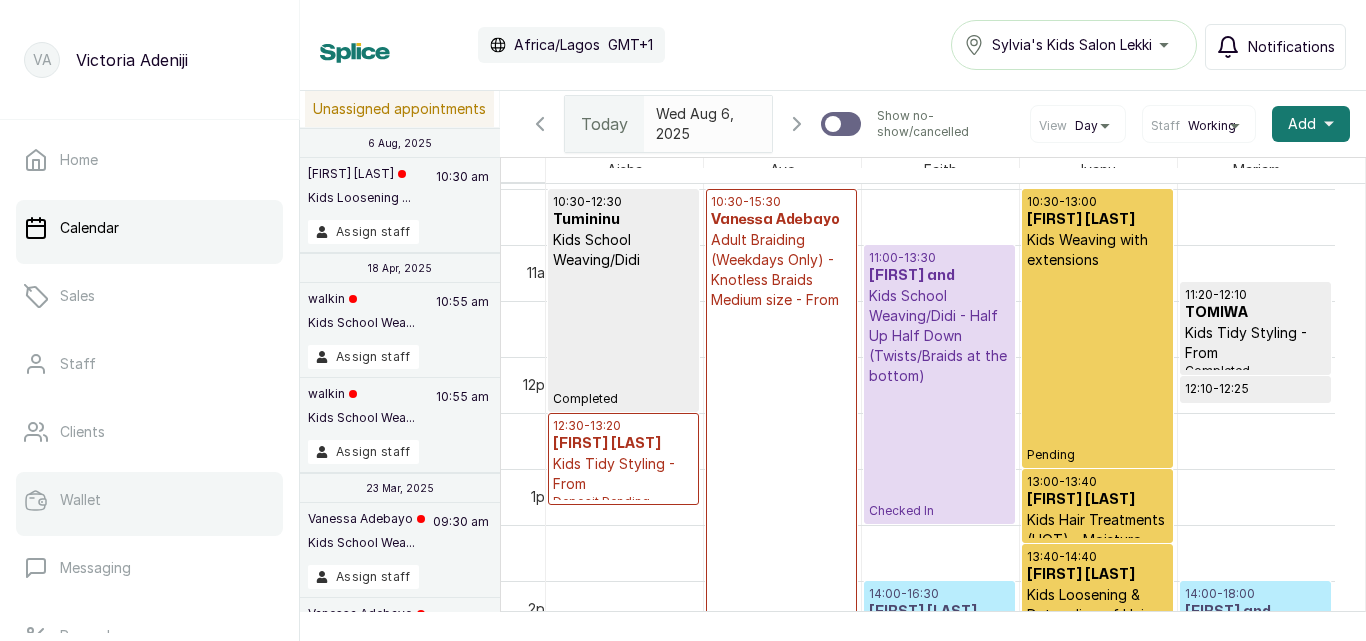 click on "Wallet" at bounding box center (149, 500) 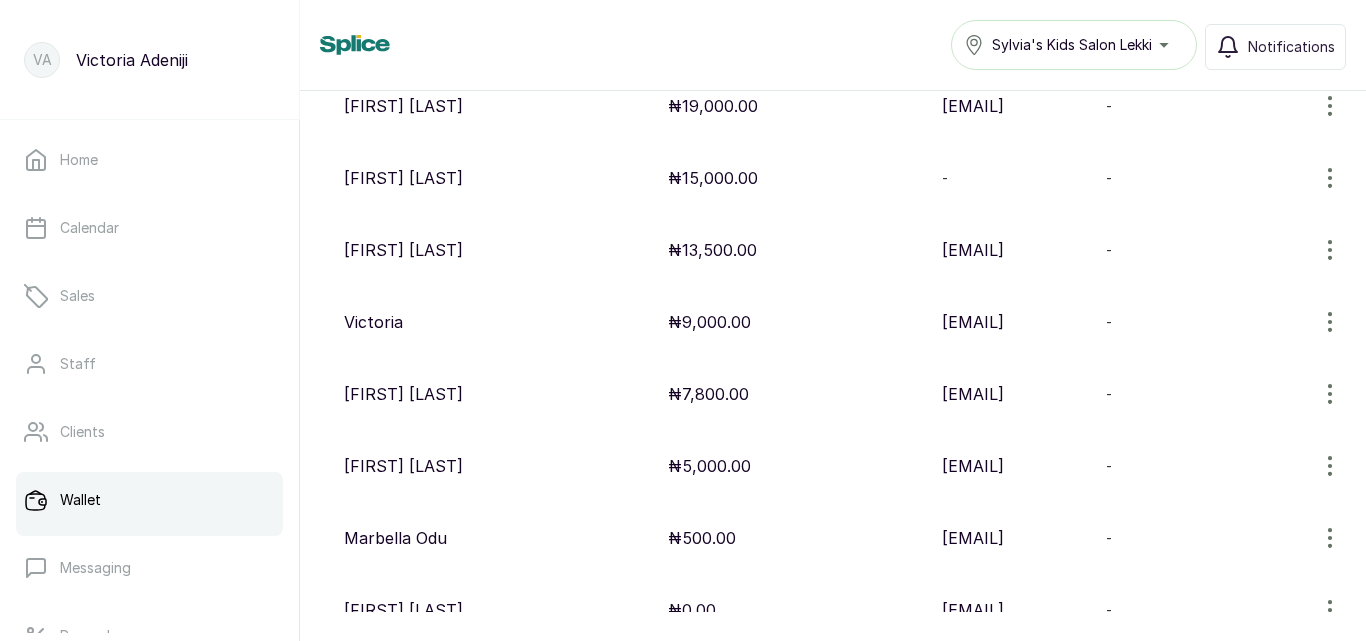 scroll, scrollTop: 414, scrollLeft: 0, axis: vertical 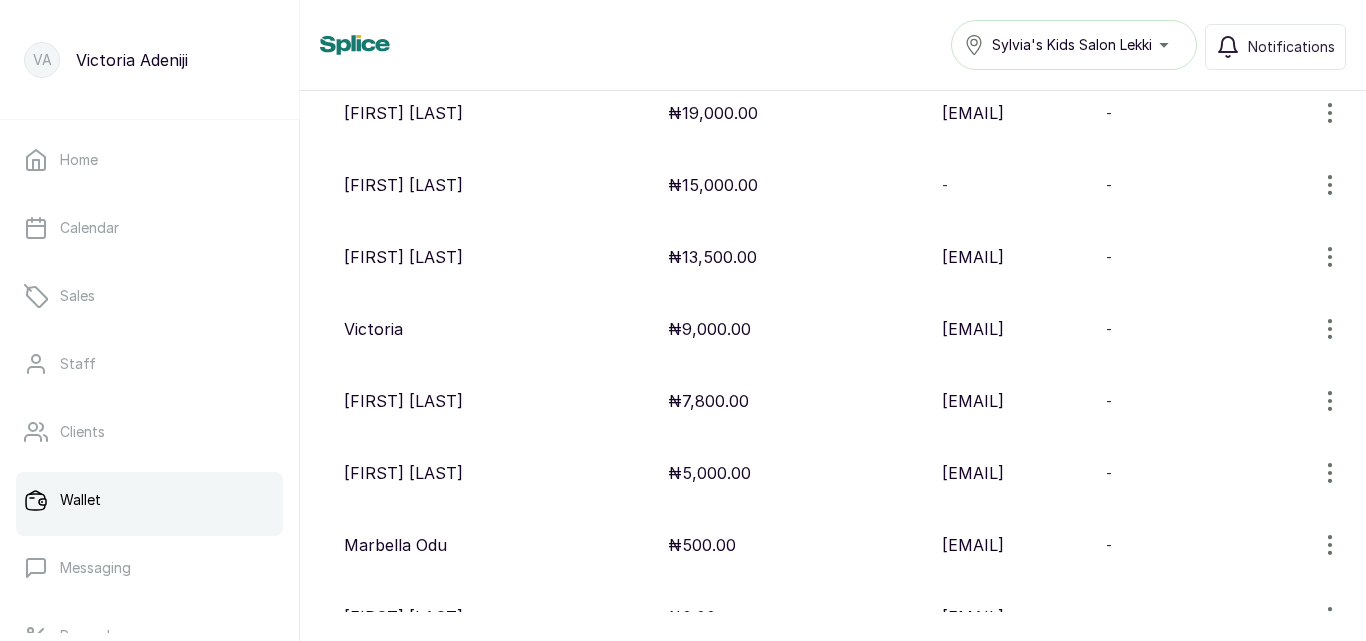 click 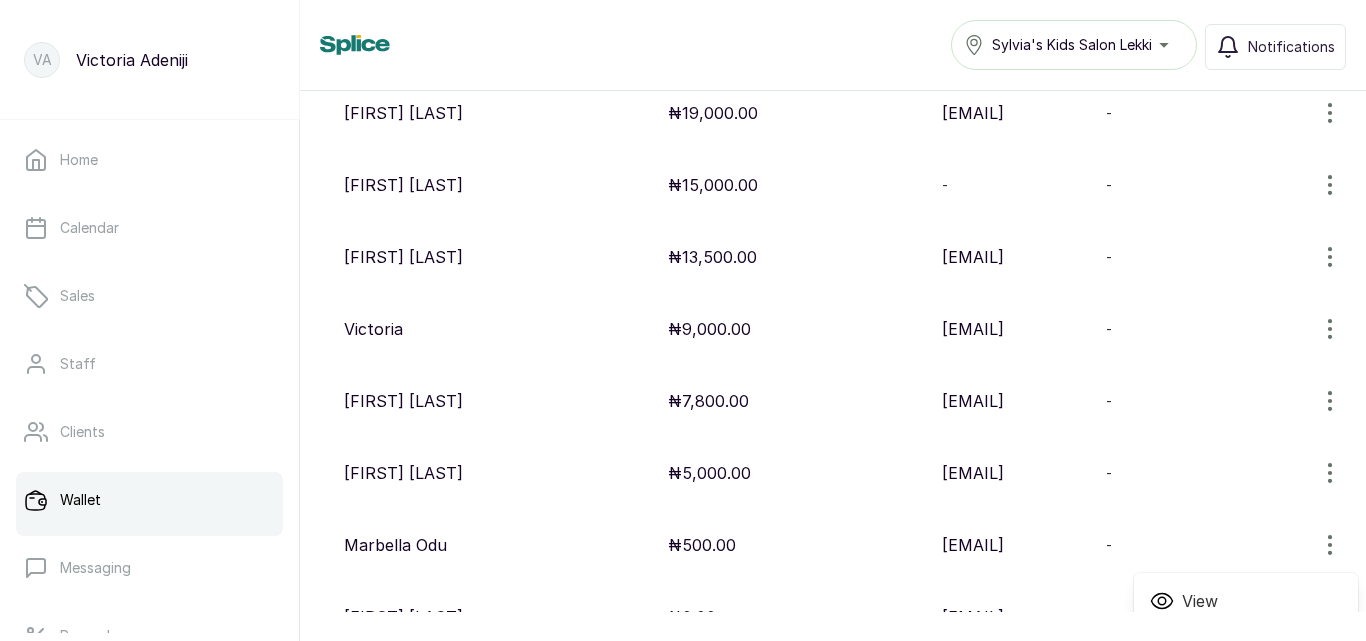 scroll, scrollTop: 415, scrollLeft: 0, axis: vertical 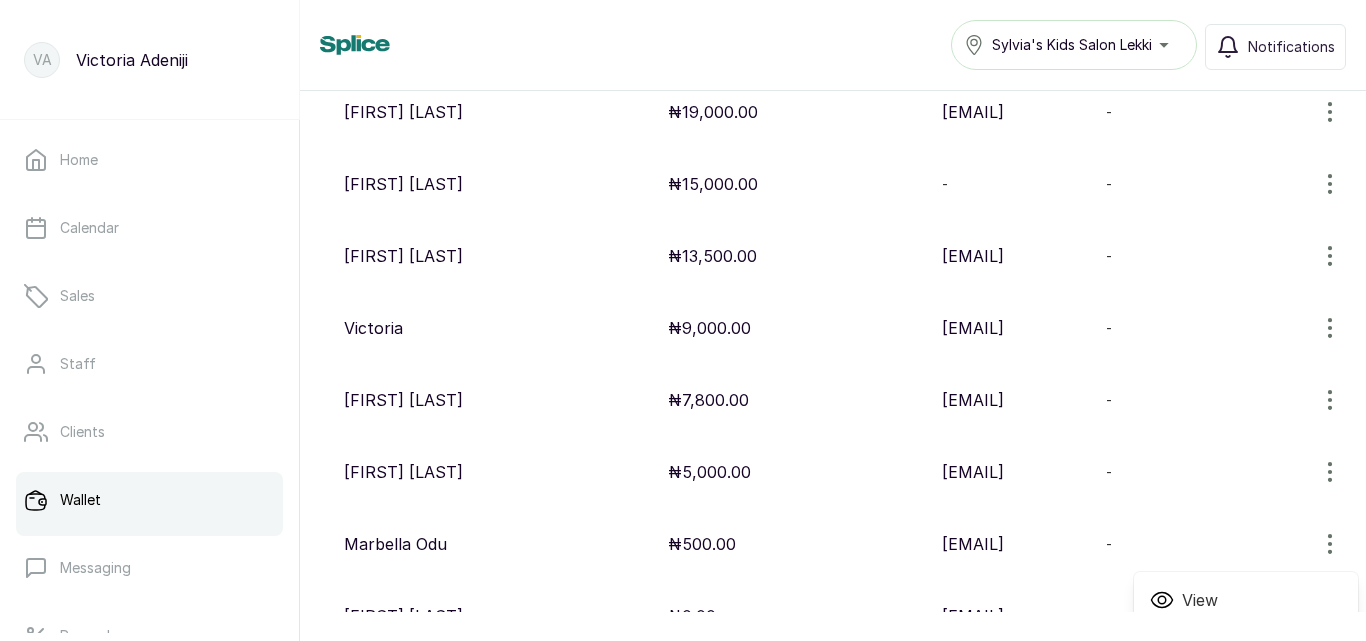 click on "View" at bounding box center (1246, 600) 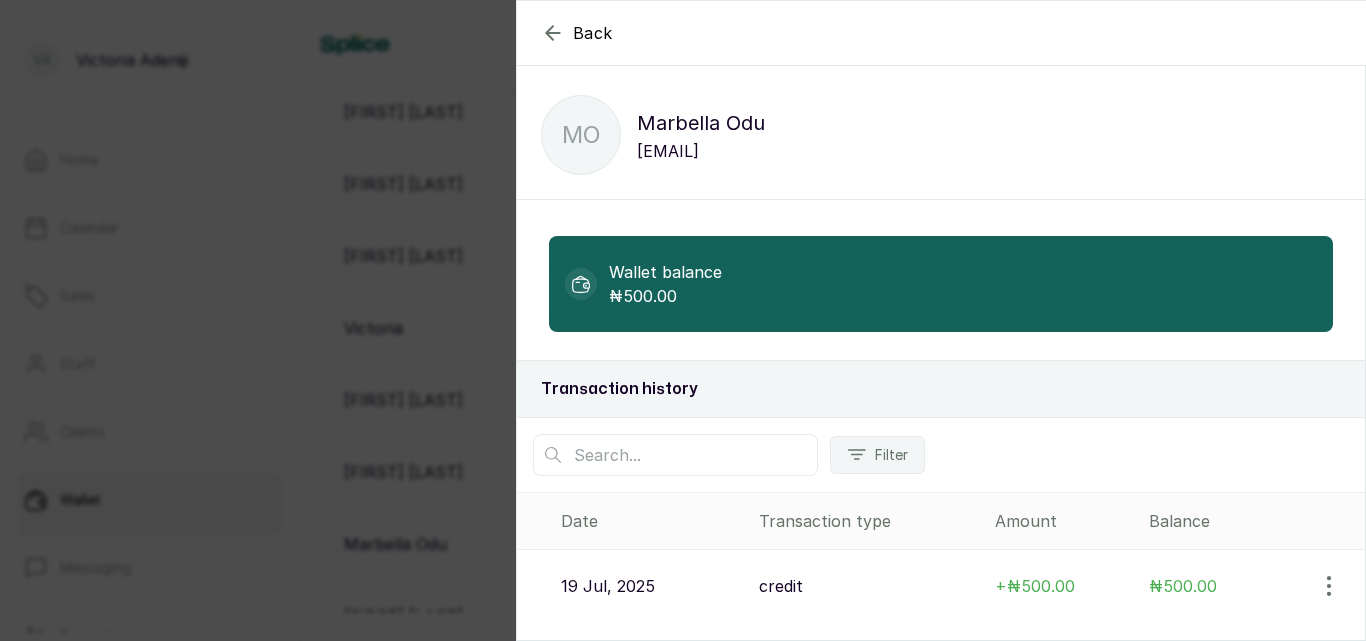 click 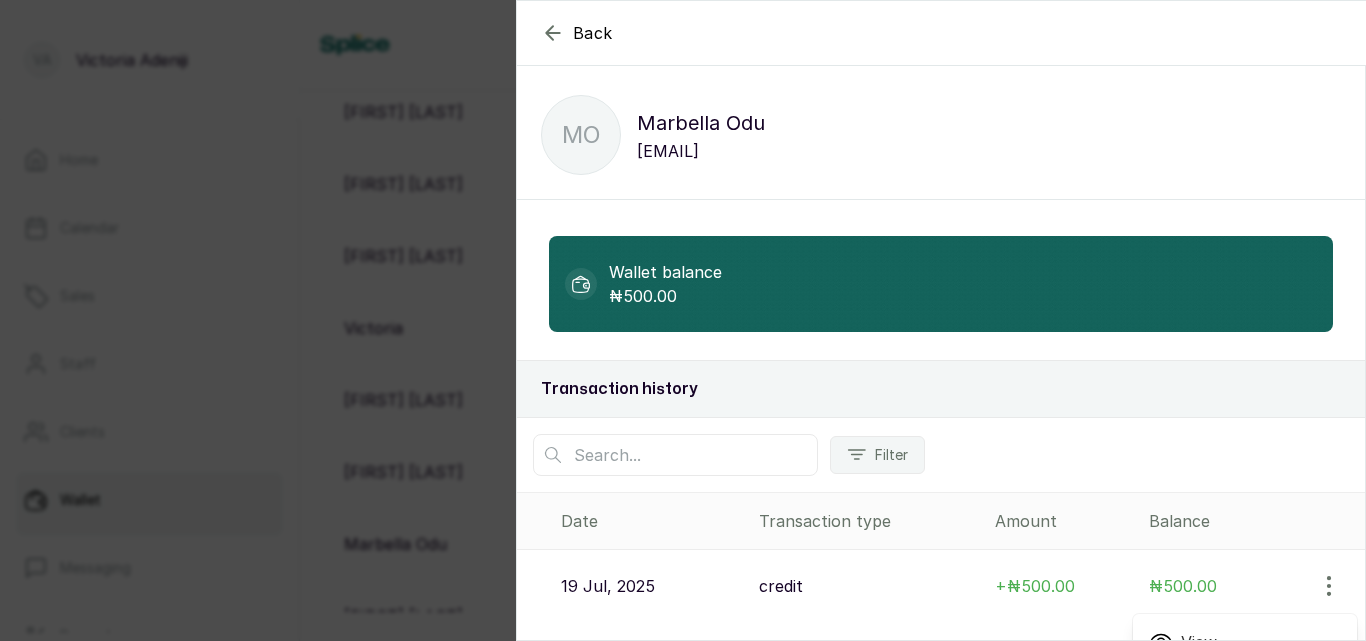 scroll, scrollTop: 30, scrollLeft: 0, axis: vertical 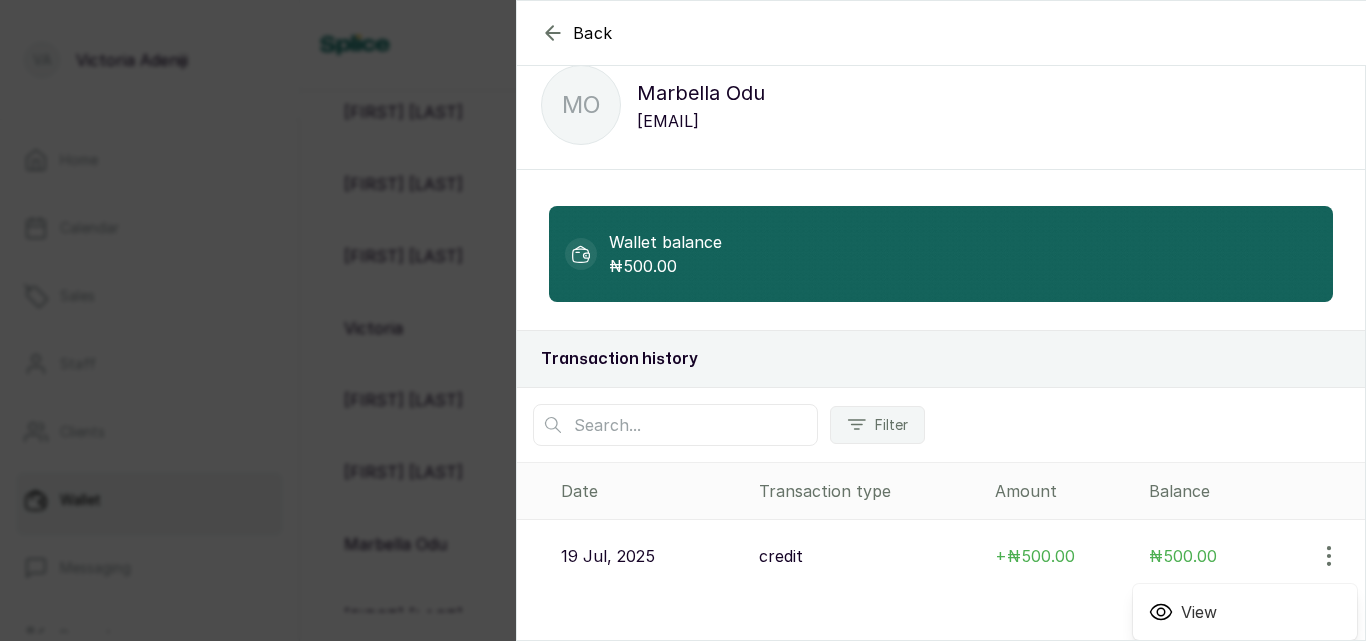 click on "View" at bounding box center (1245, 612) 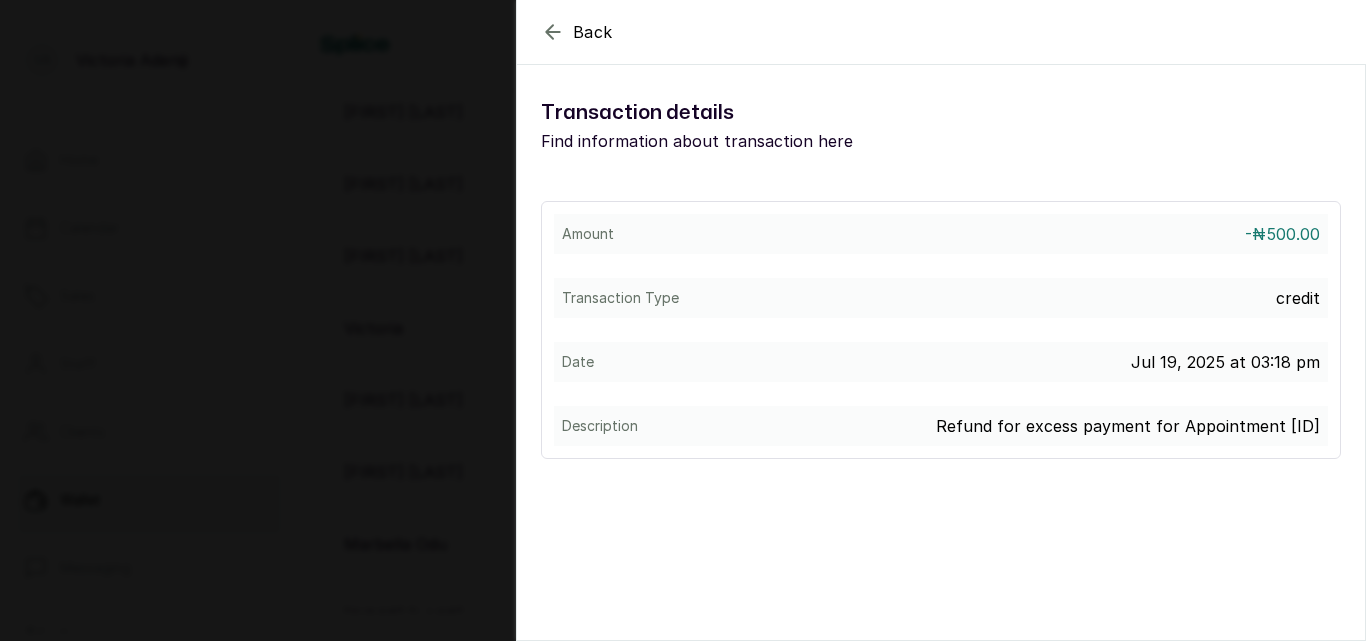 scroll, scrollTop: 6, scrollLeft: 0, axis: vertical 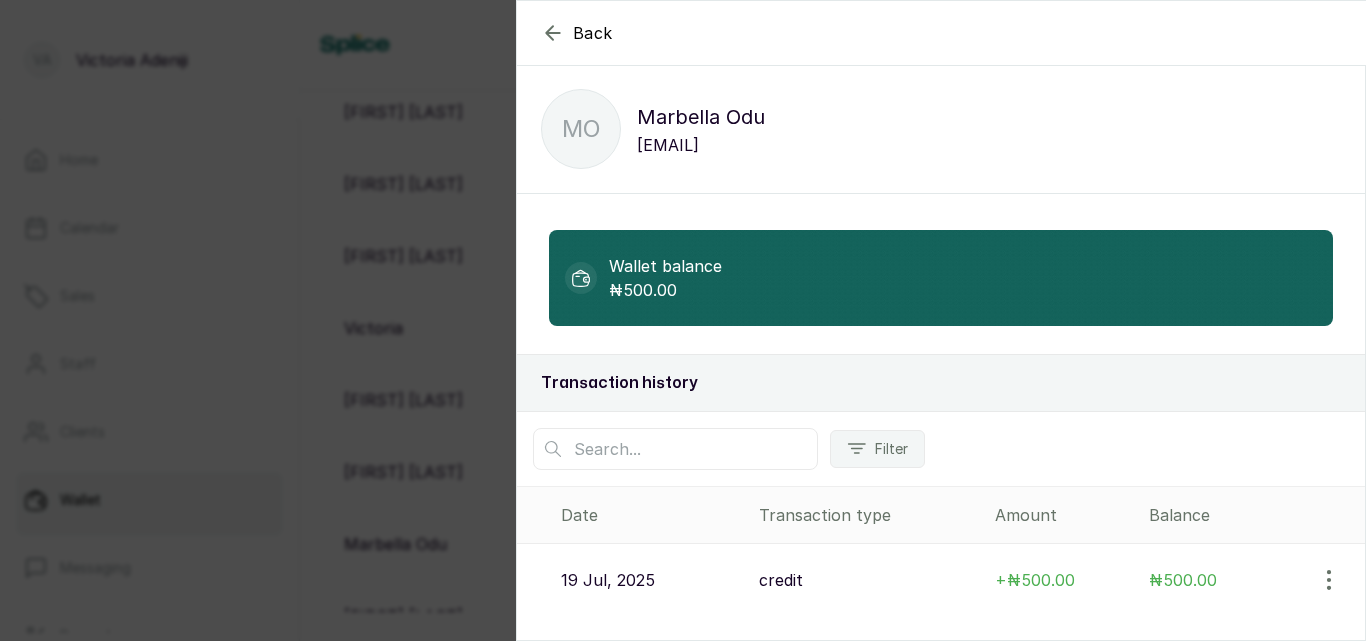 click 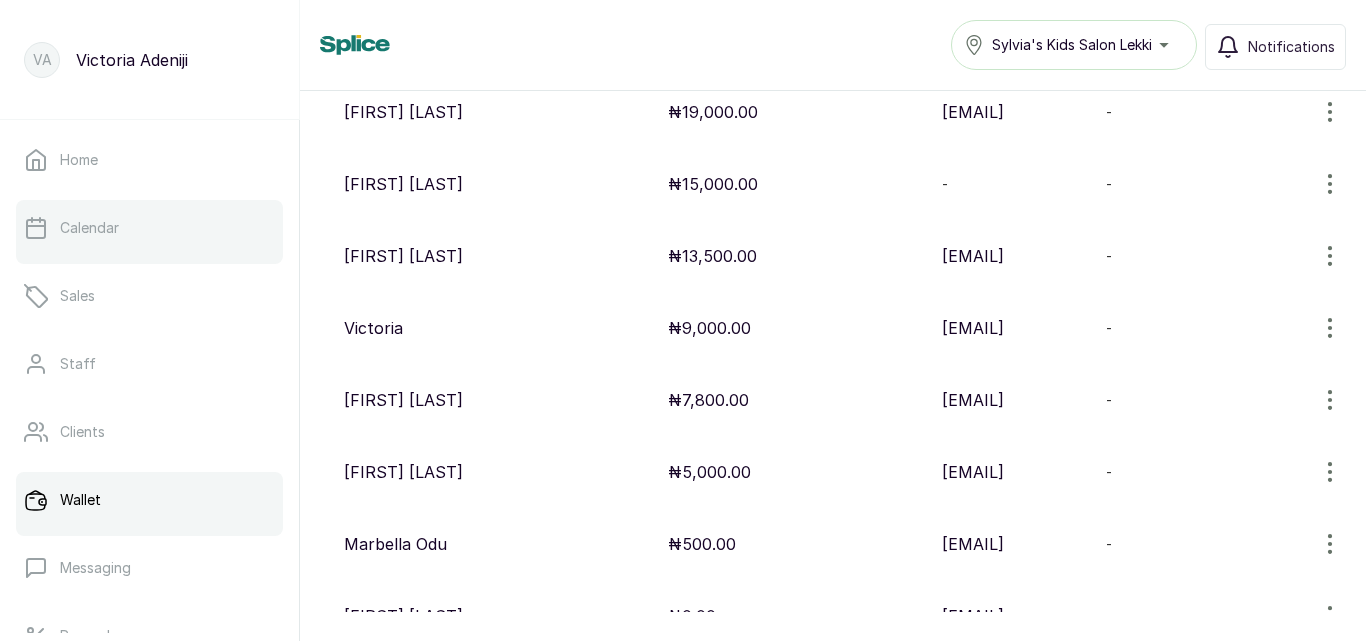 click on "Calendar" at bounding box center [89, 228] 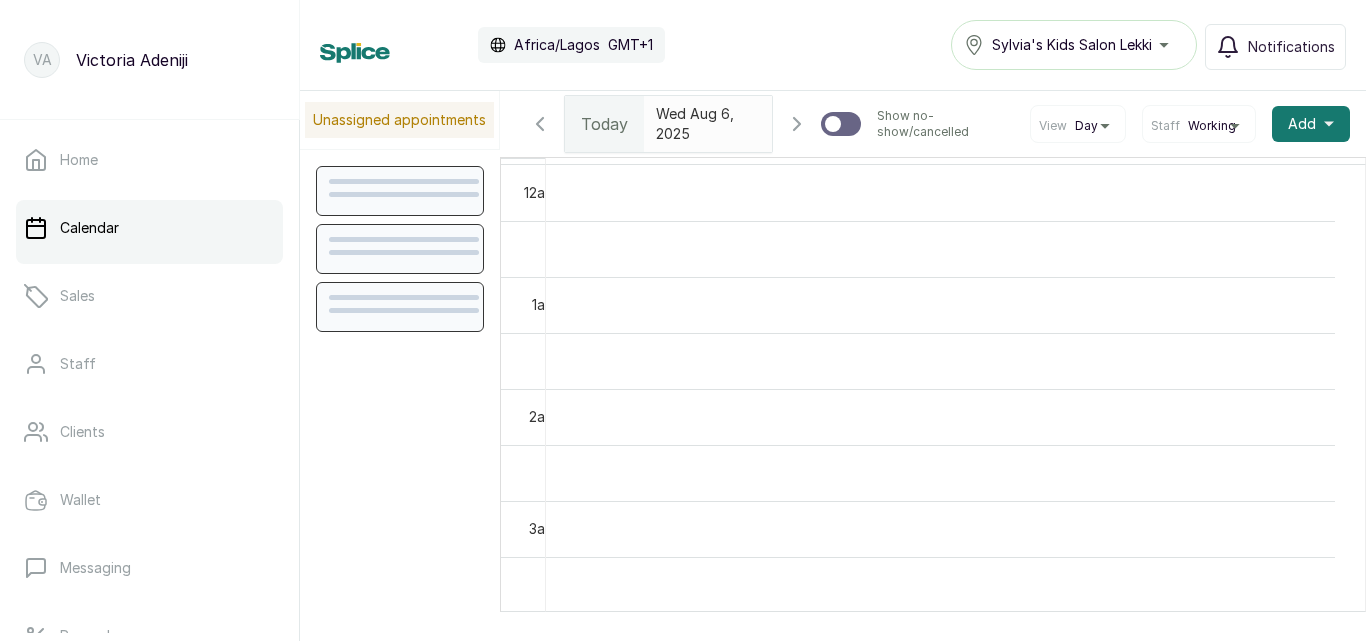 scroll, scrollTop: 673, scrollLeft: 0, axis: vertical 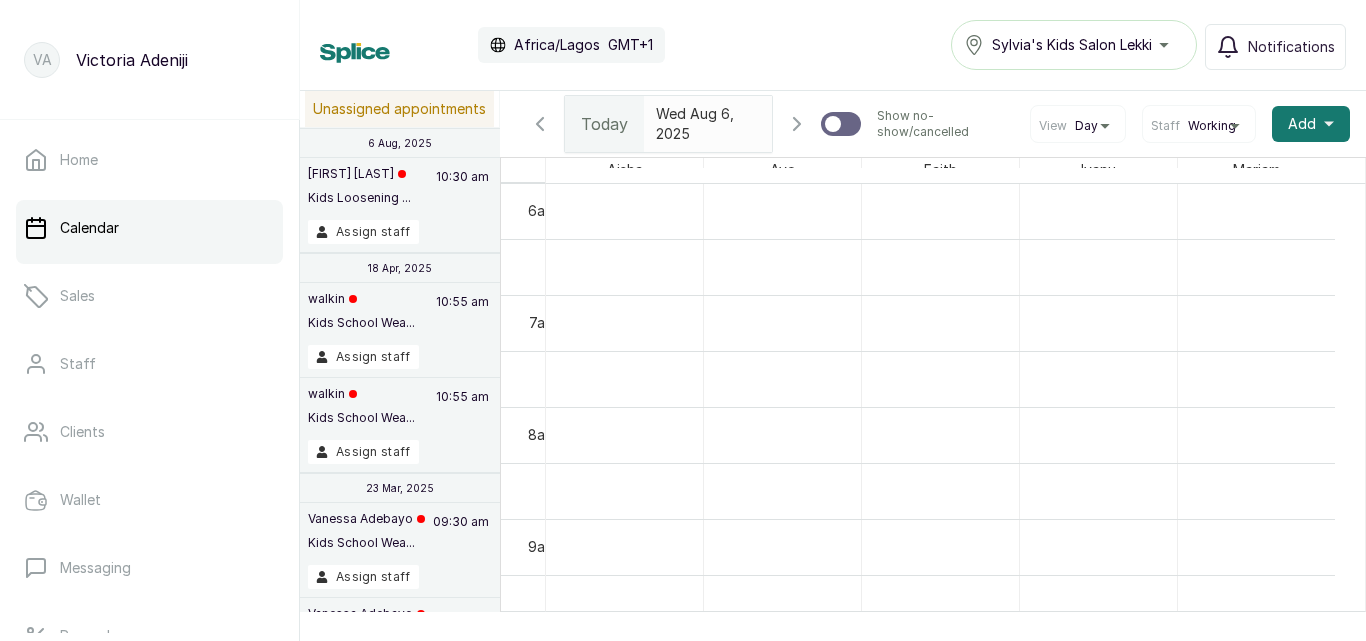 type on "yyyy-MM-dd" 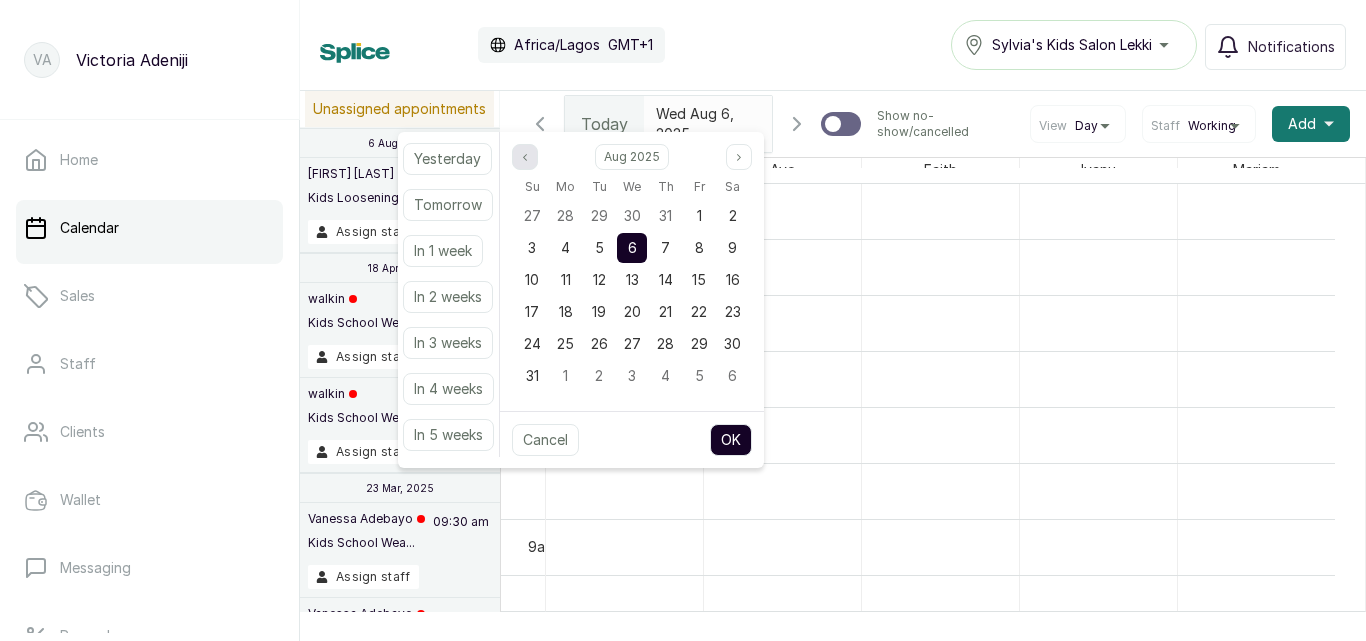 click 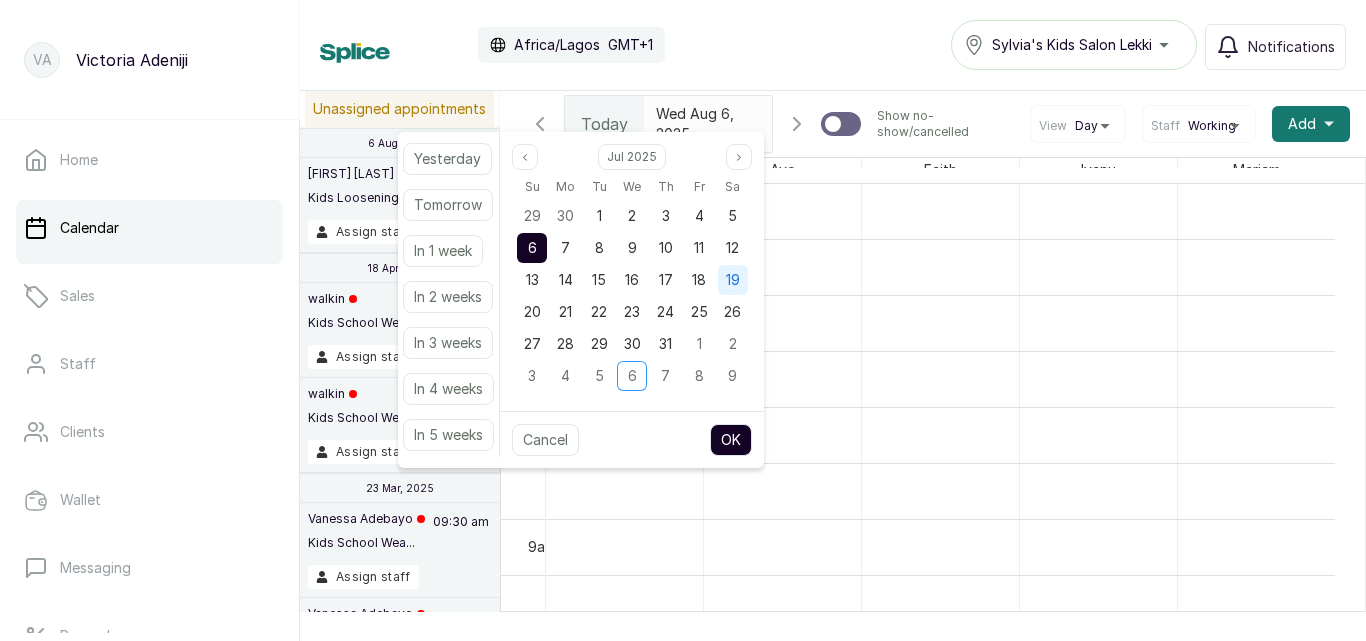 click on "19" at bounding box center (733, 279) 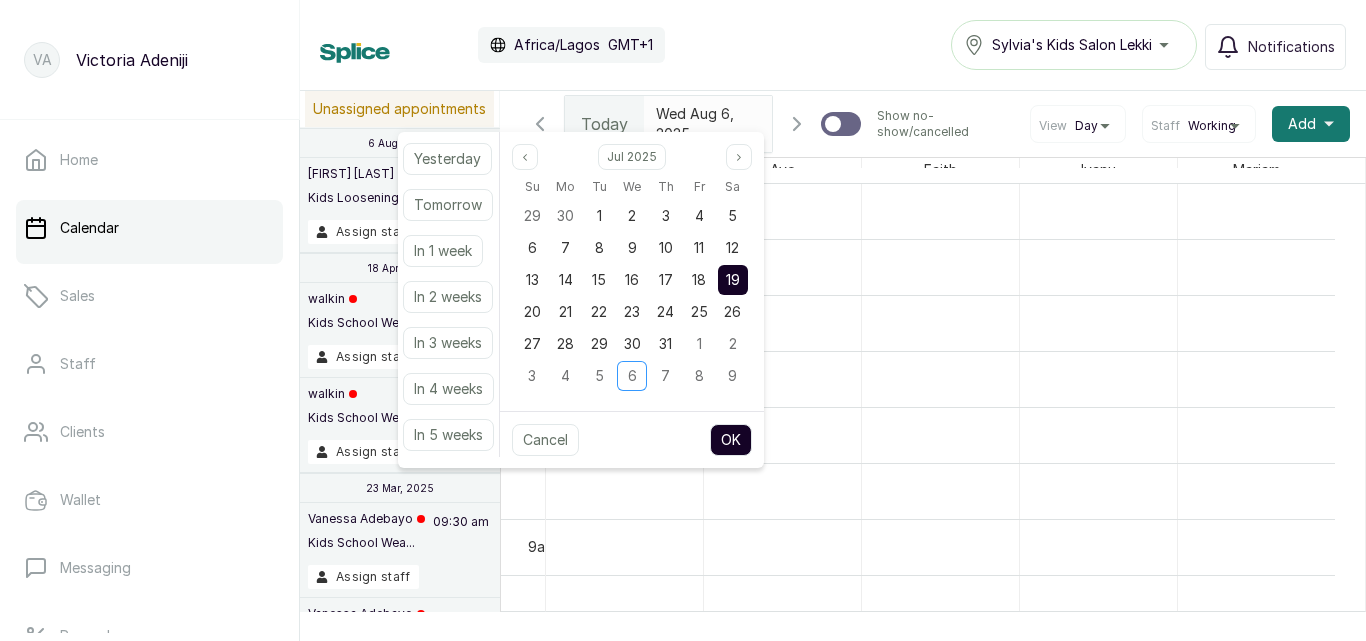 click on "OK" at bounding box center [731, 440] 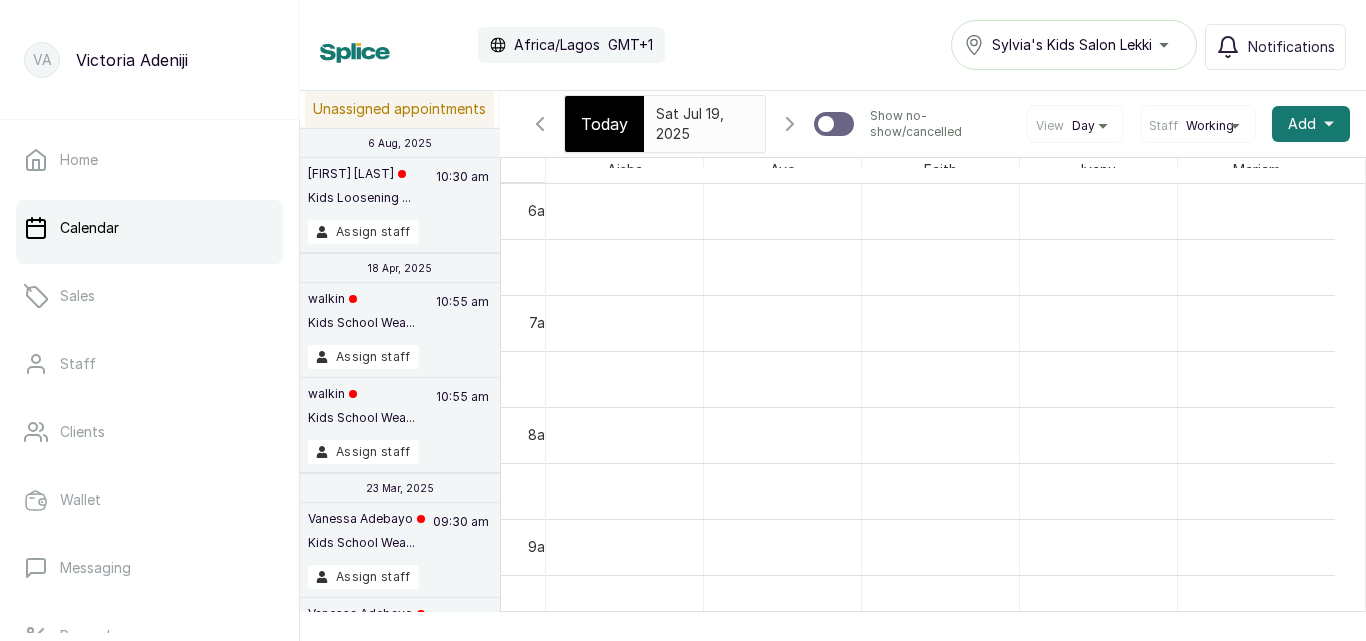 type on "2025-07-19" 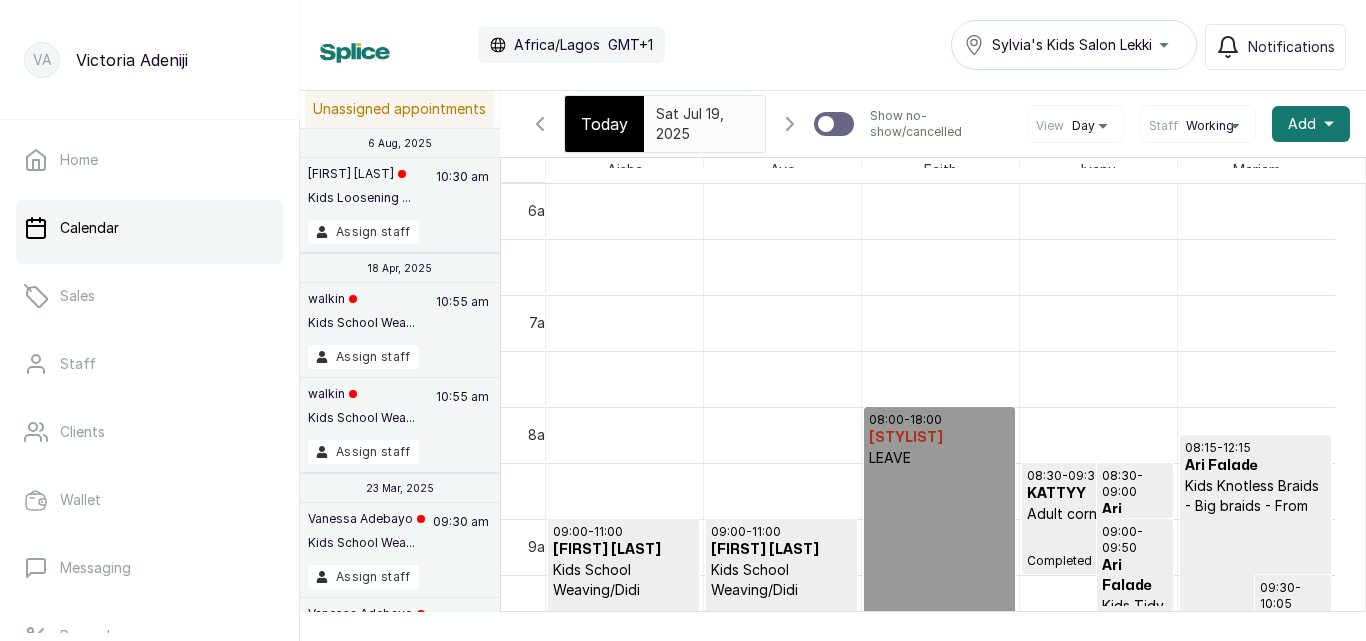 scroll, scrollTop: 1227, scrollLeft: 0, axis: vertical 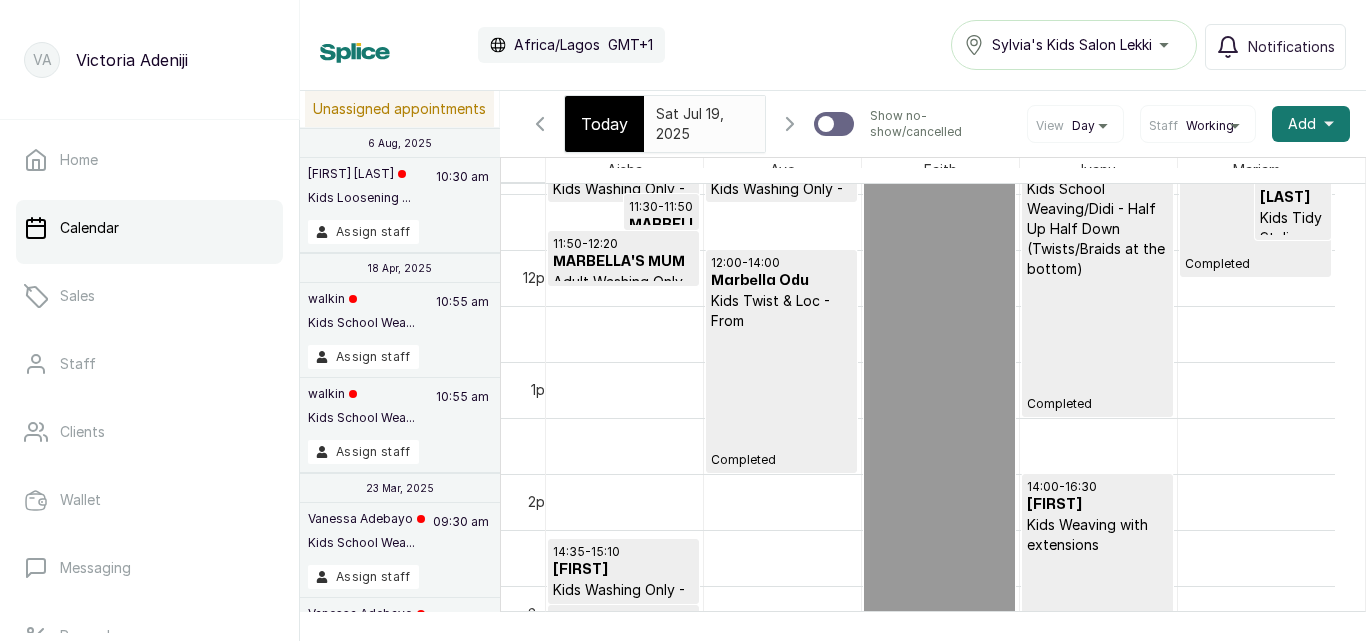 click on "12:00  -  14:00 [FIRST] [LAST] Kids Twist & Loc - From Completed" at bounding box center (781, 361) 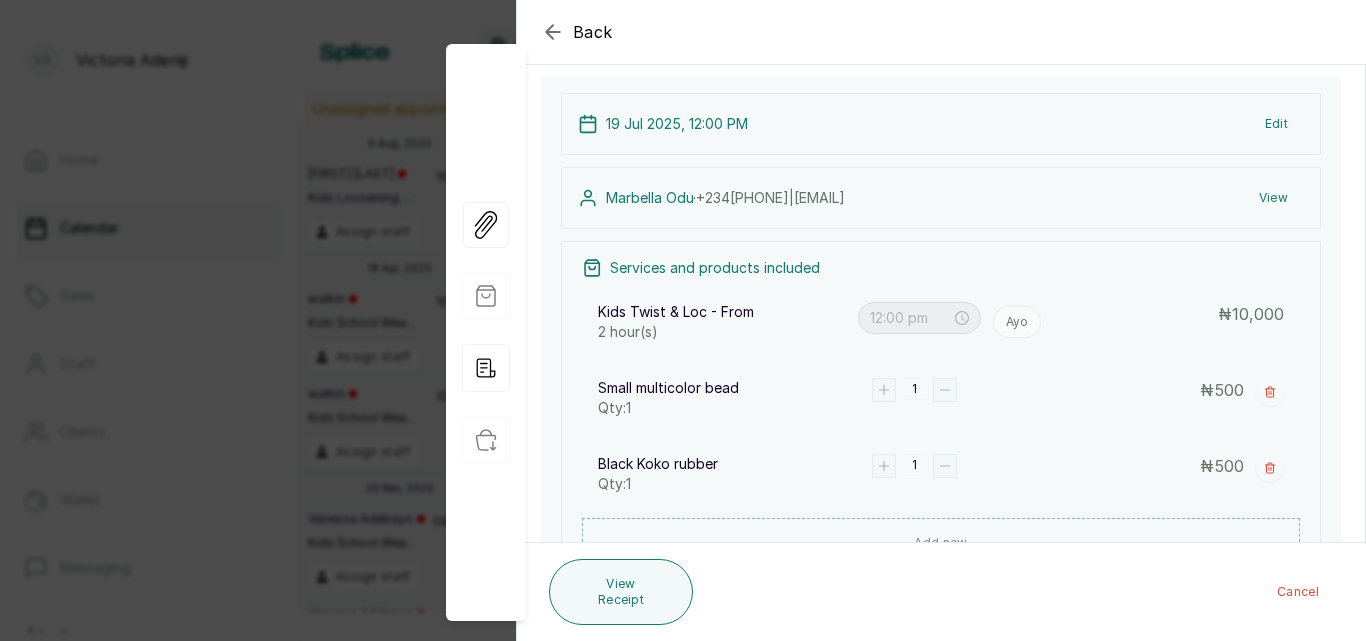 click 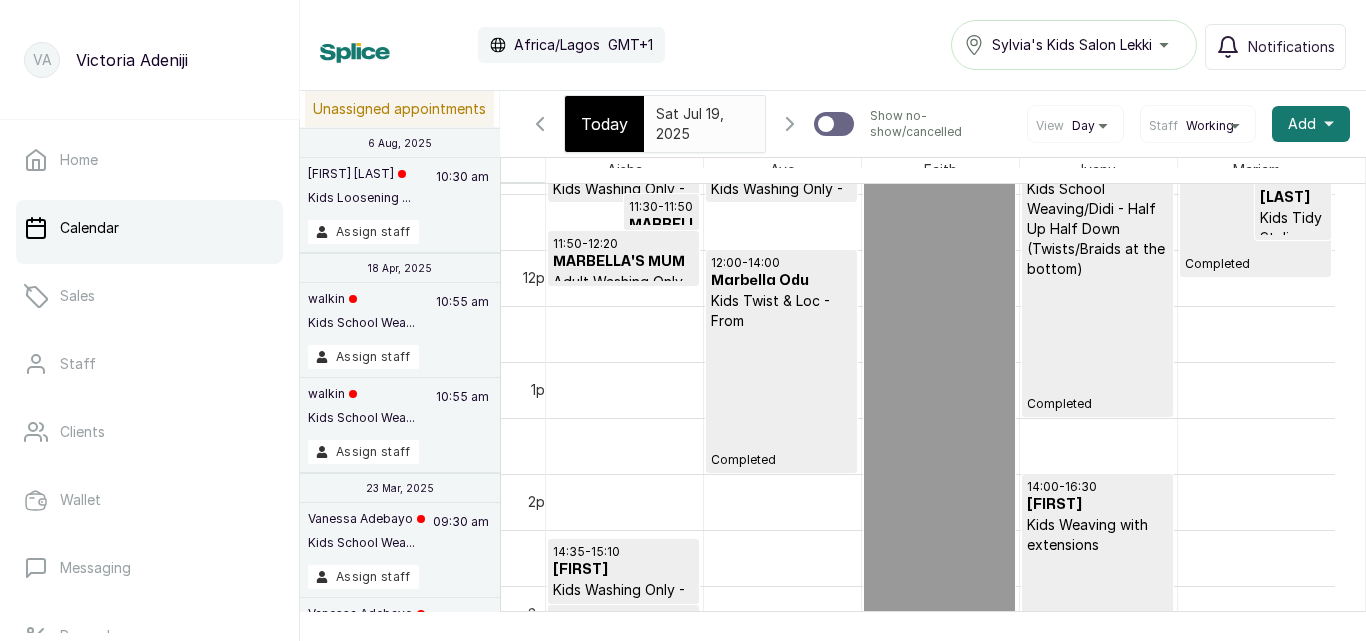 scroll, scrollTop: 0, scrollLeft: 11, axis: horizontal 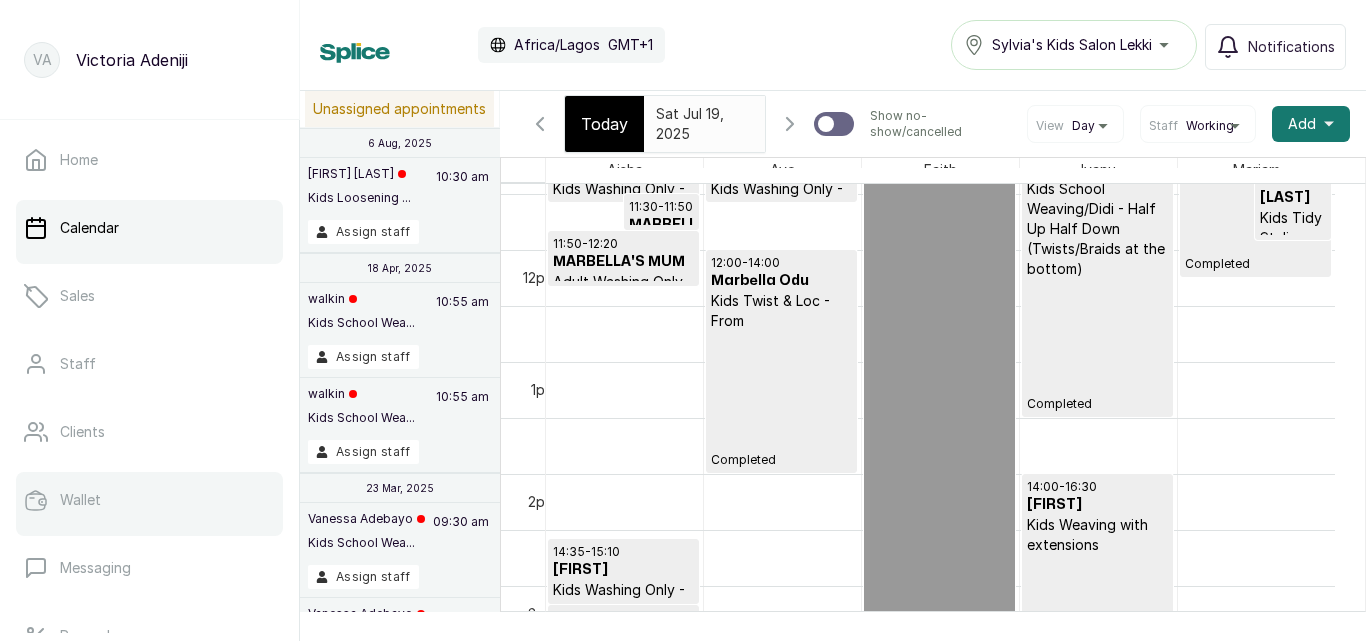 click on "Wallet" at bounding box center [149, 500] 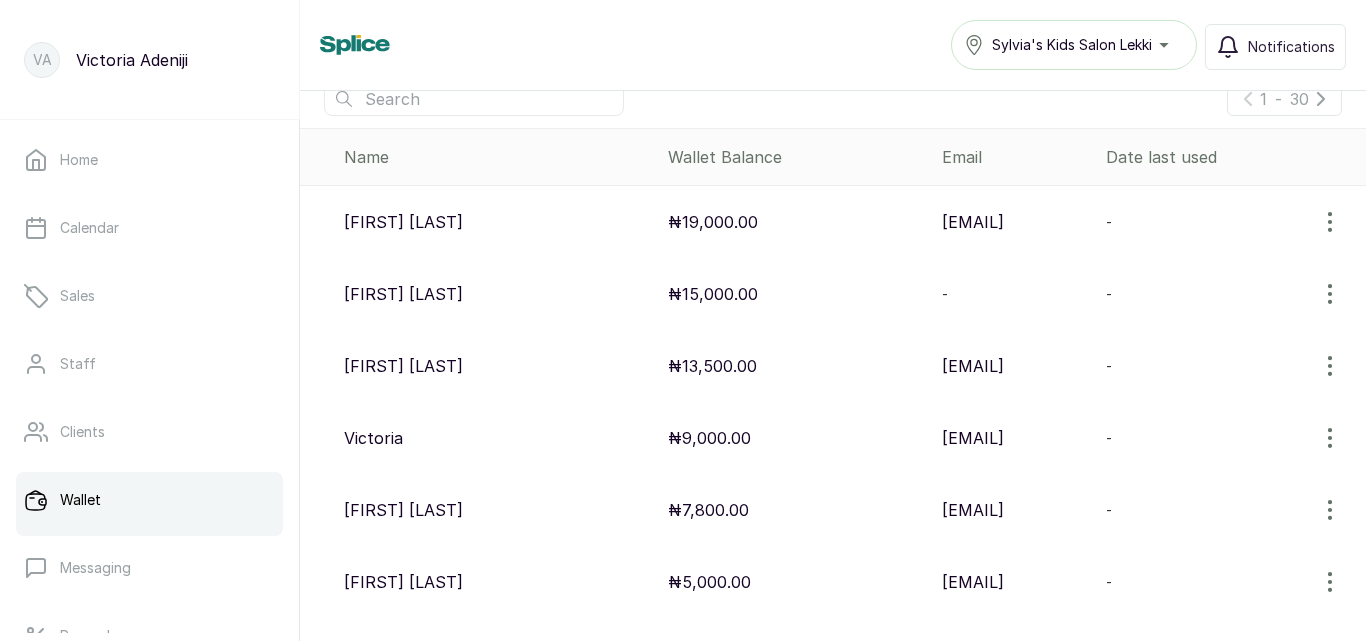 click 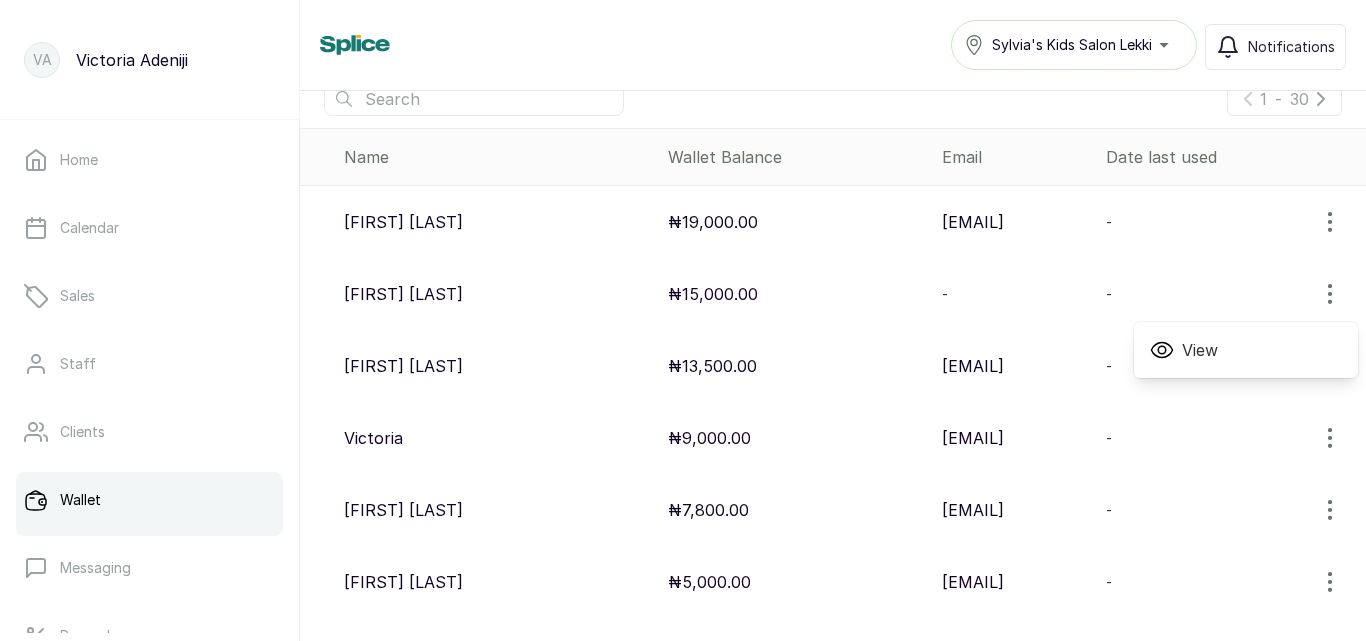 click on "View" at bounding box center [1246, 350] 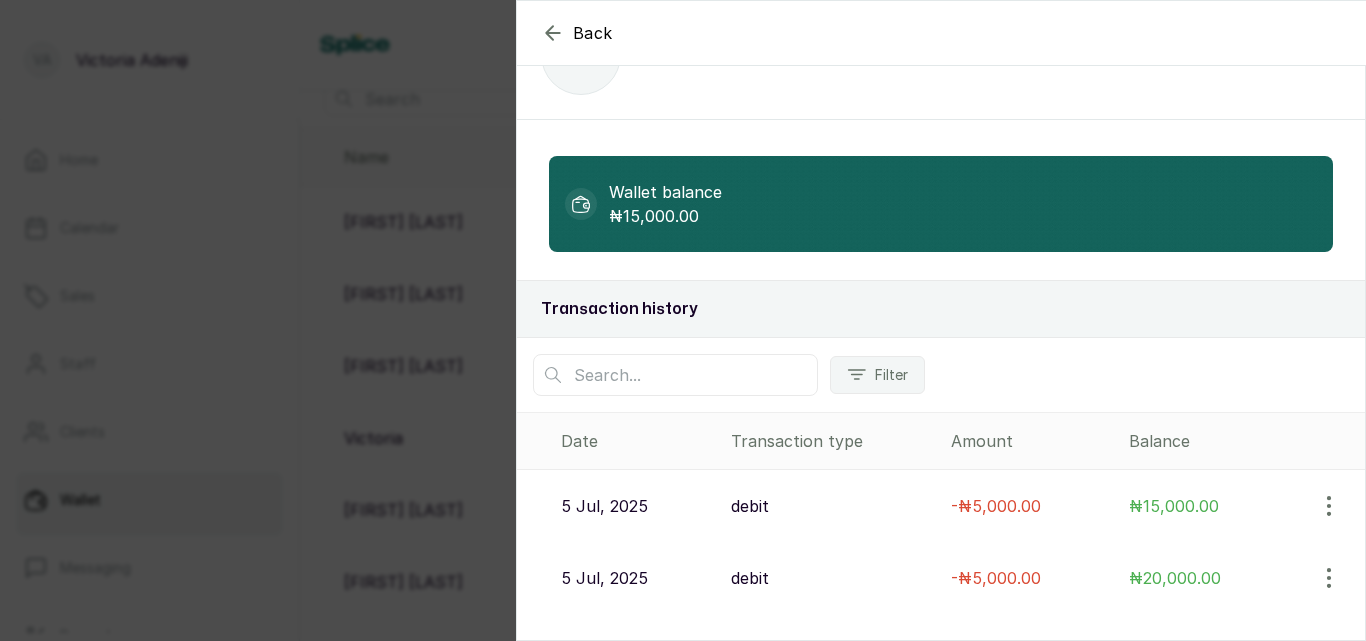 scroll, scrollTop: 150, scrollLeft: 0, axis: vertical 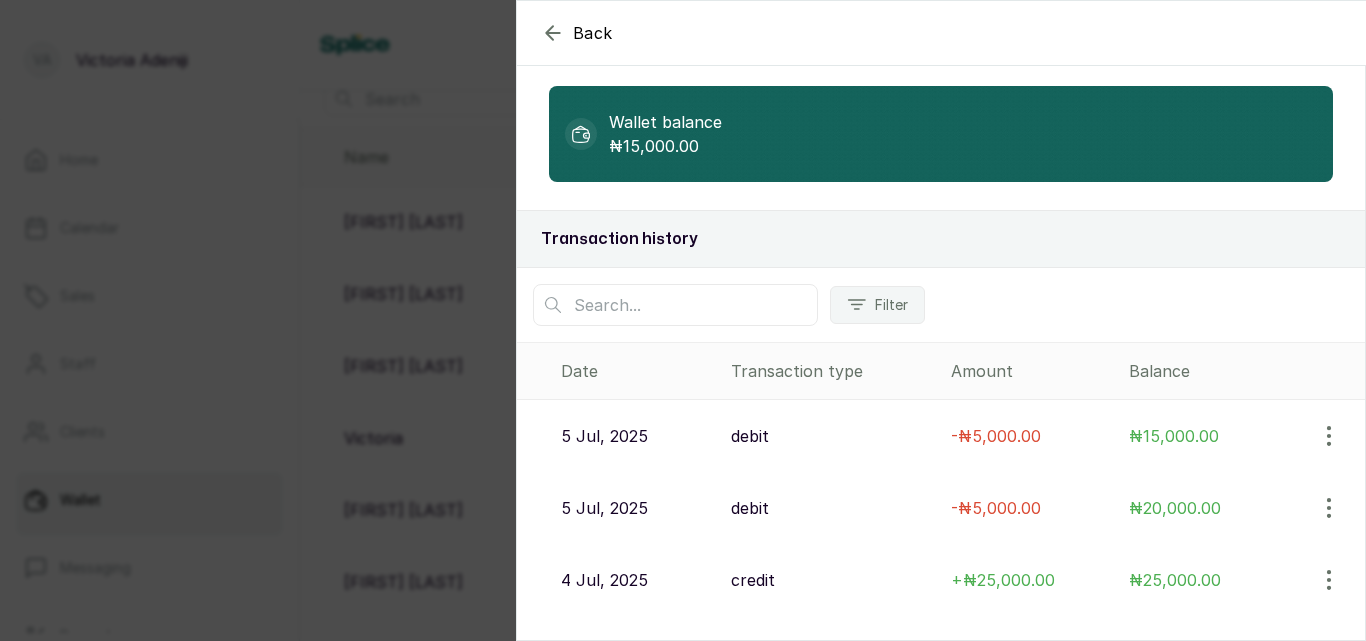 click 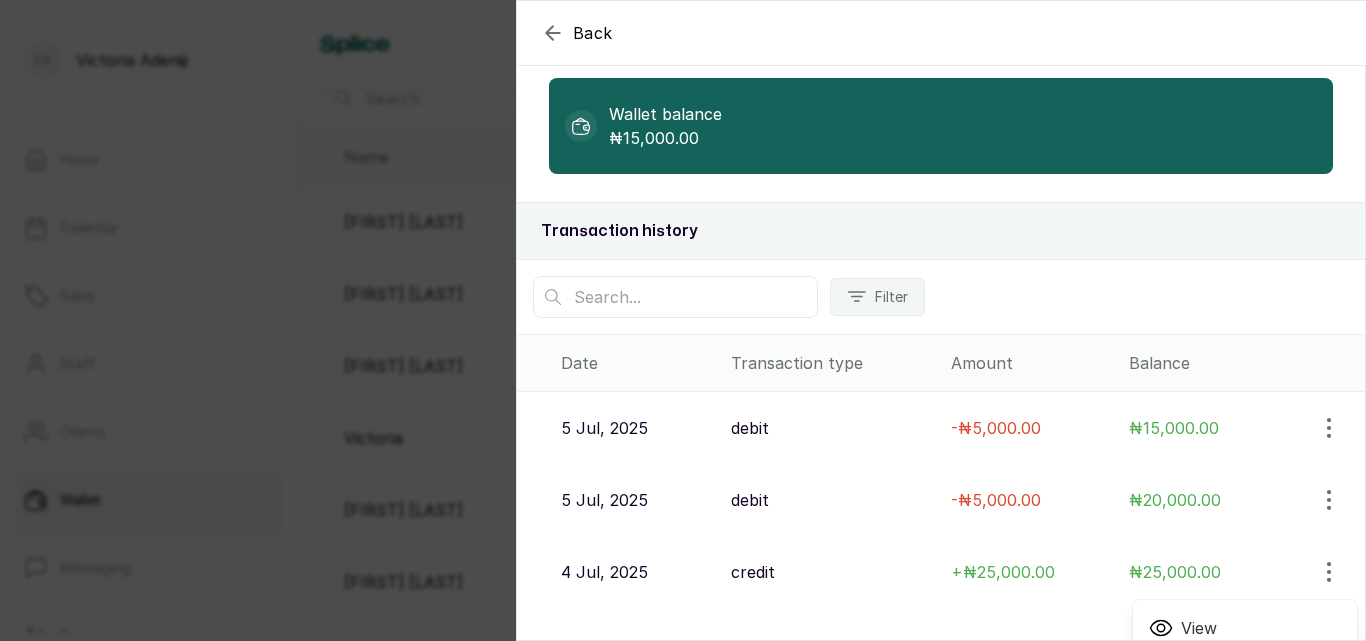click on "View" at bounding box center [1245, 628] 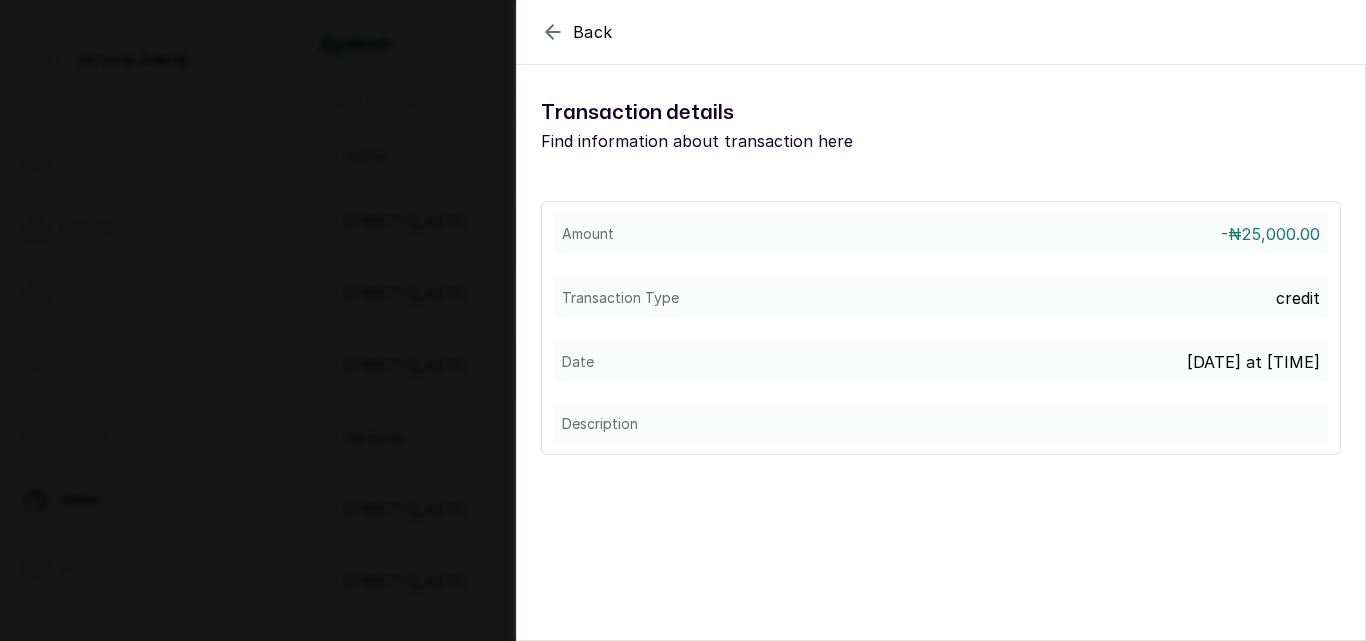 scroll, scrollTop: 150, scrollLeft: 0, axis: vertical 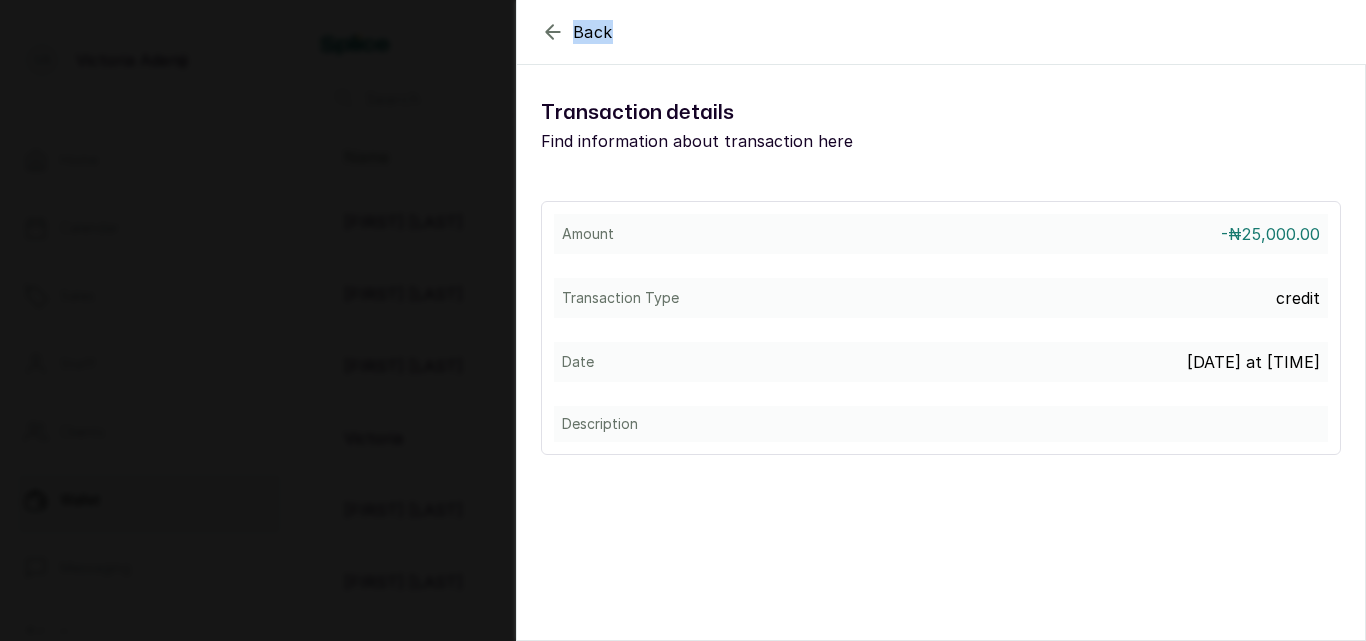 click on "Back" at bounding box center (1200, 32) 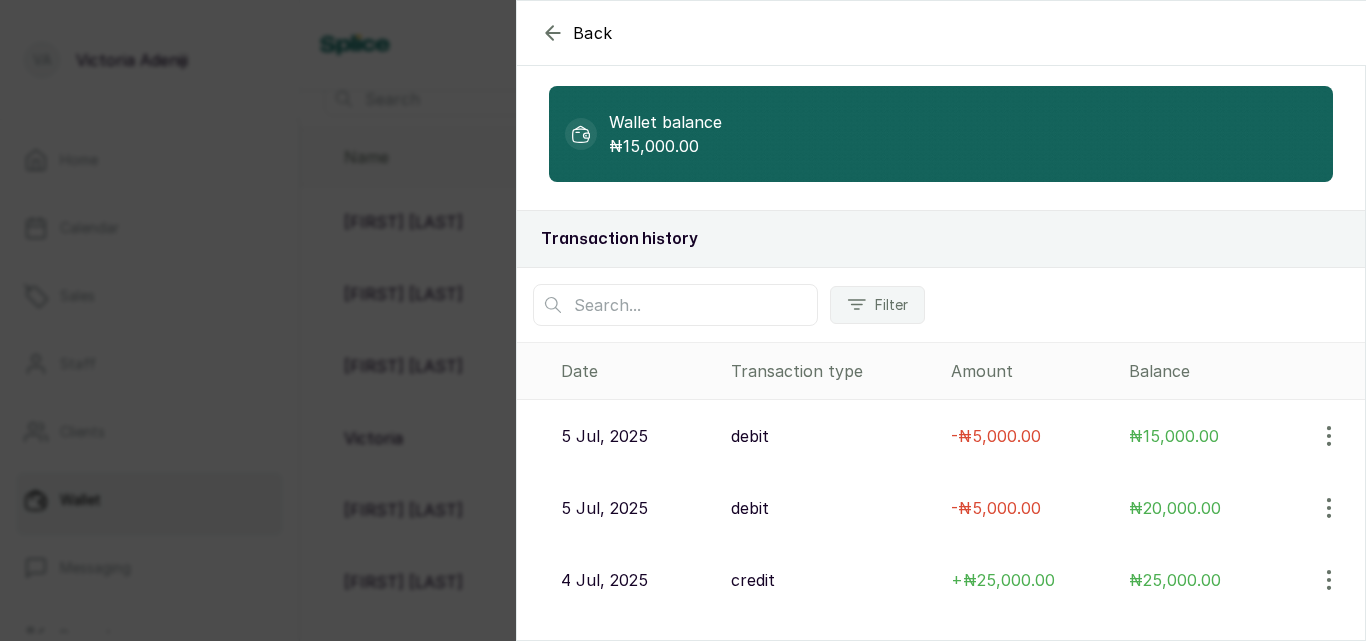 click 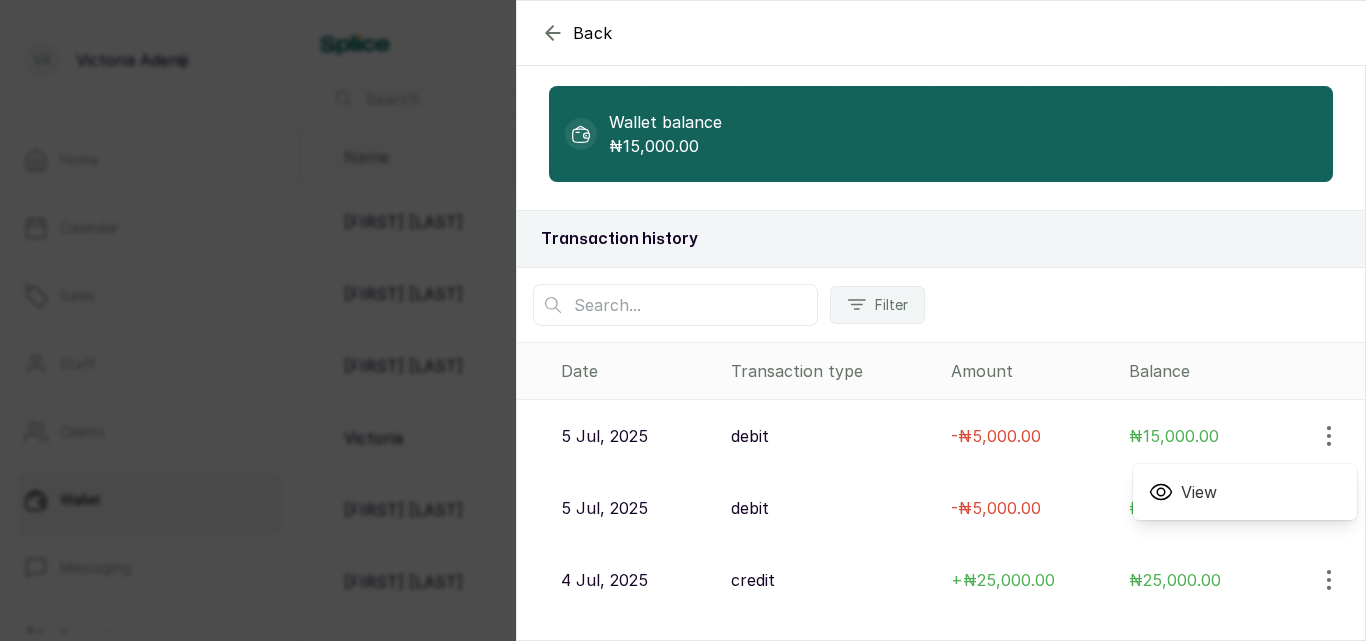 click on "View" at bounding box center (1245, 492) 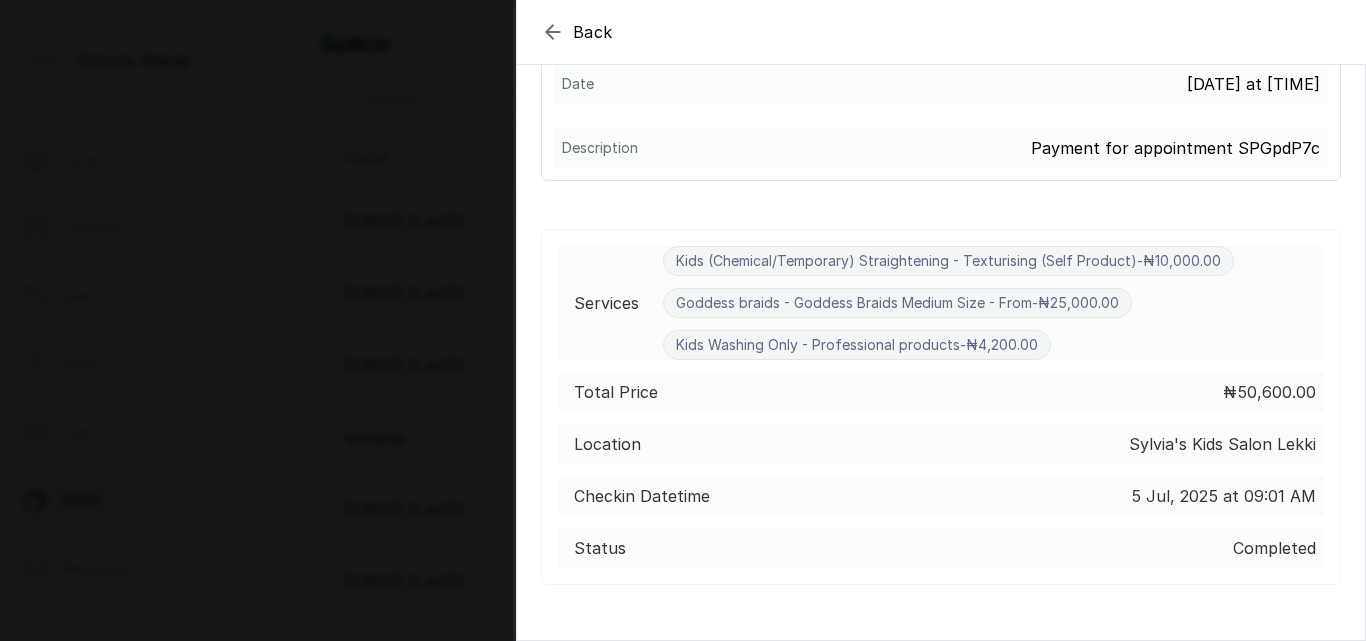 scroll, scrollTop: 319, scrollLeft: 0, axis: vertical 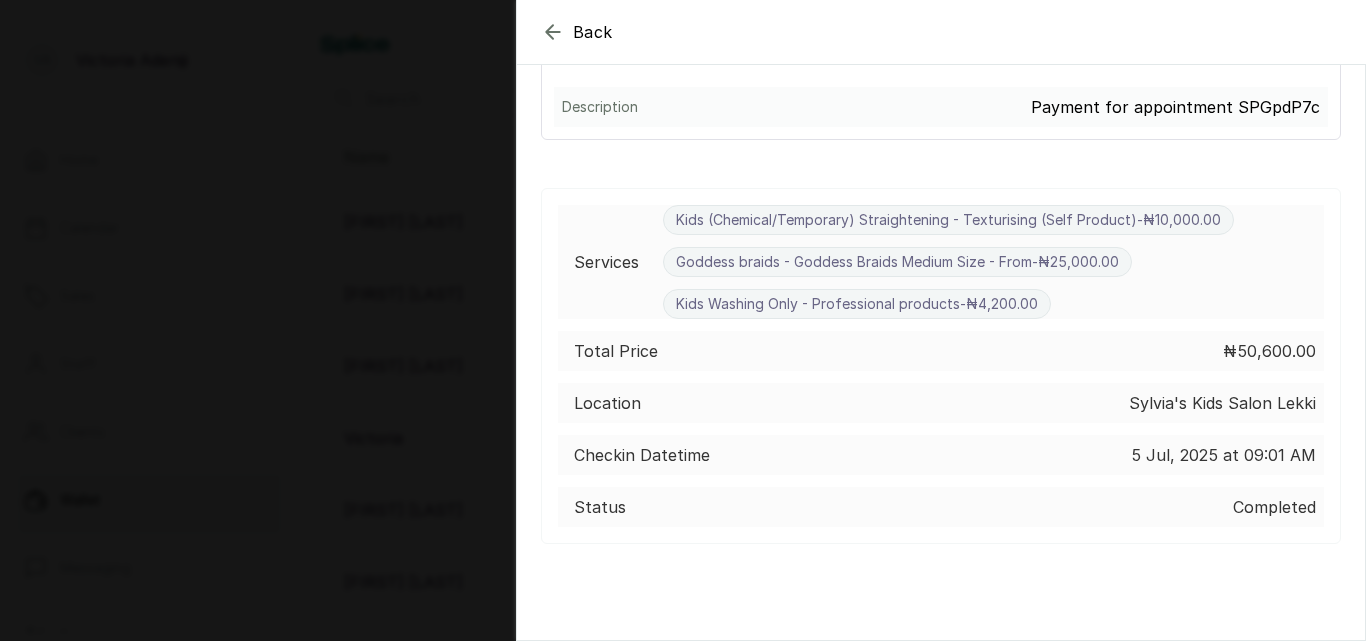 click 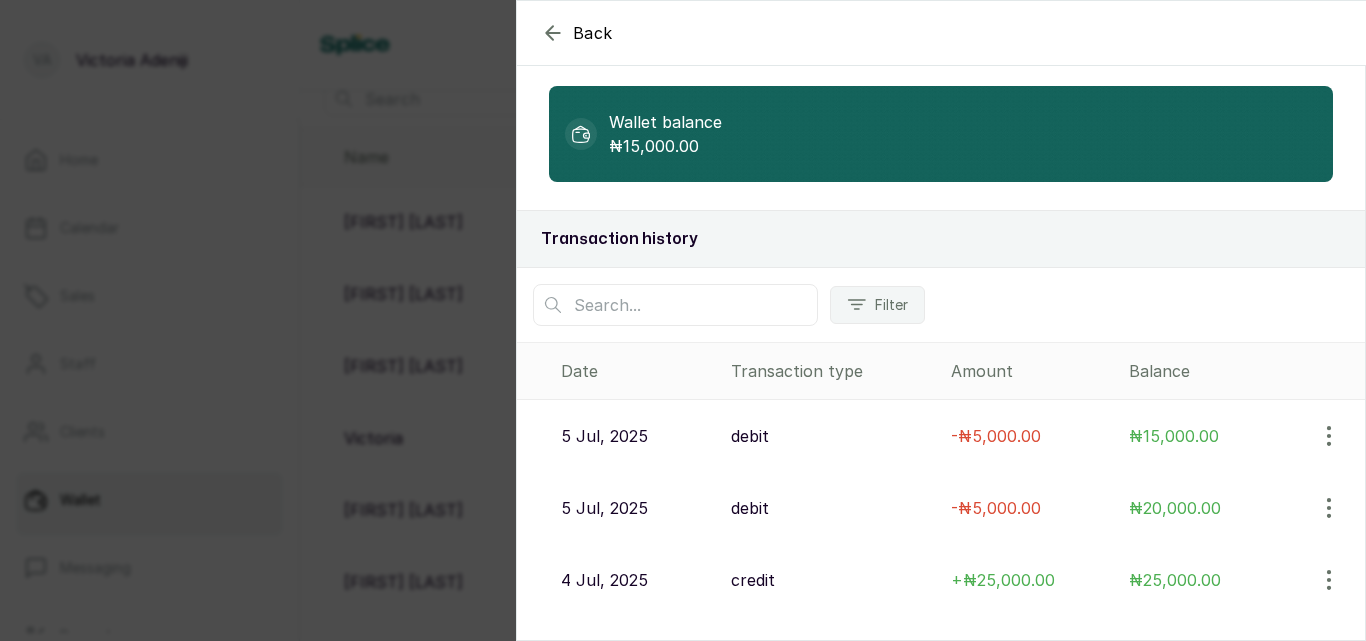 click 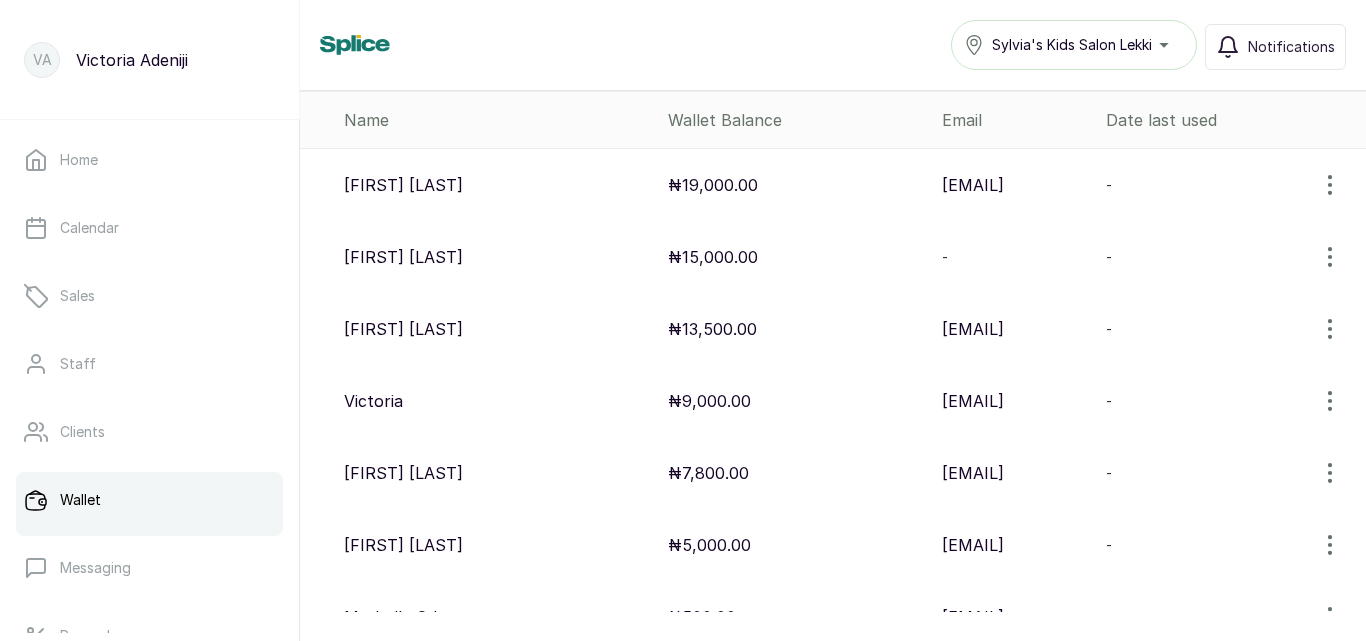 scroll, scrollTop: 370, scrollLeft: 0, axis: vertical 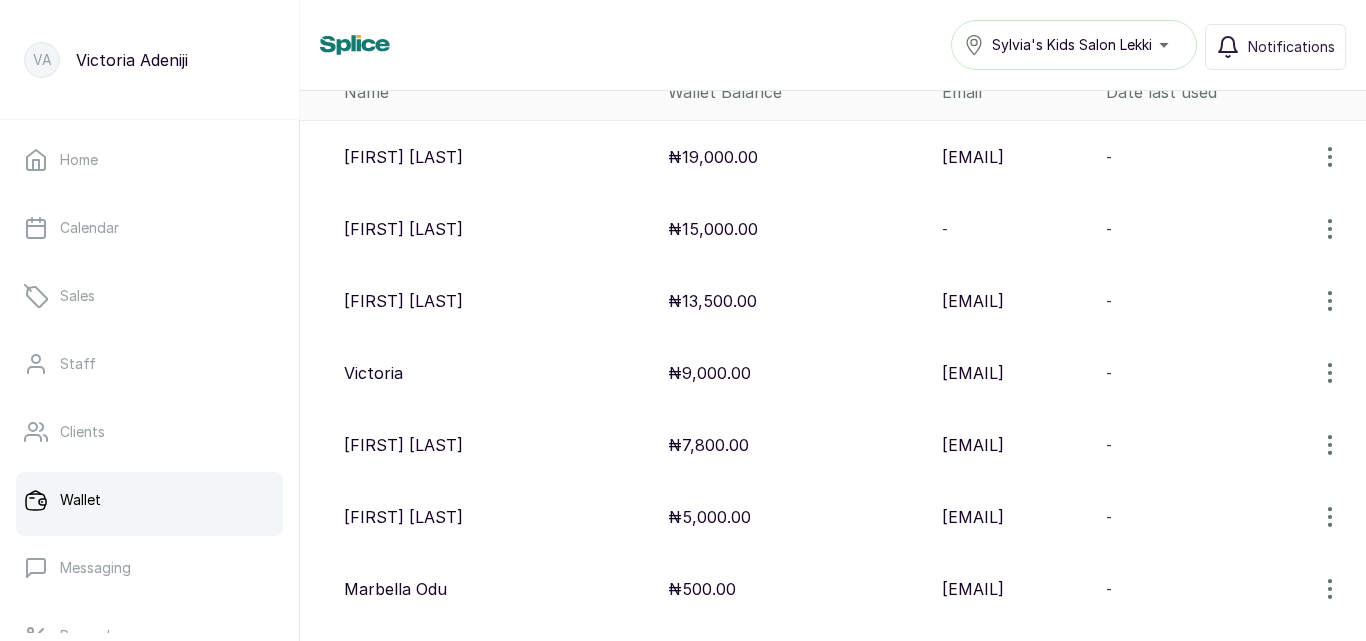 click 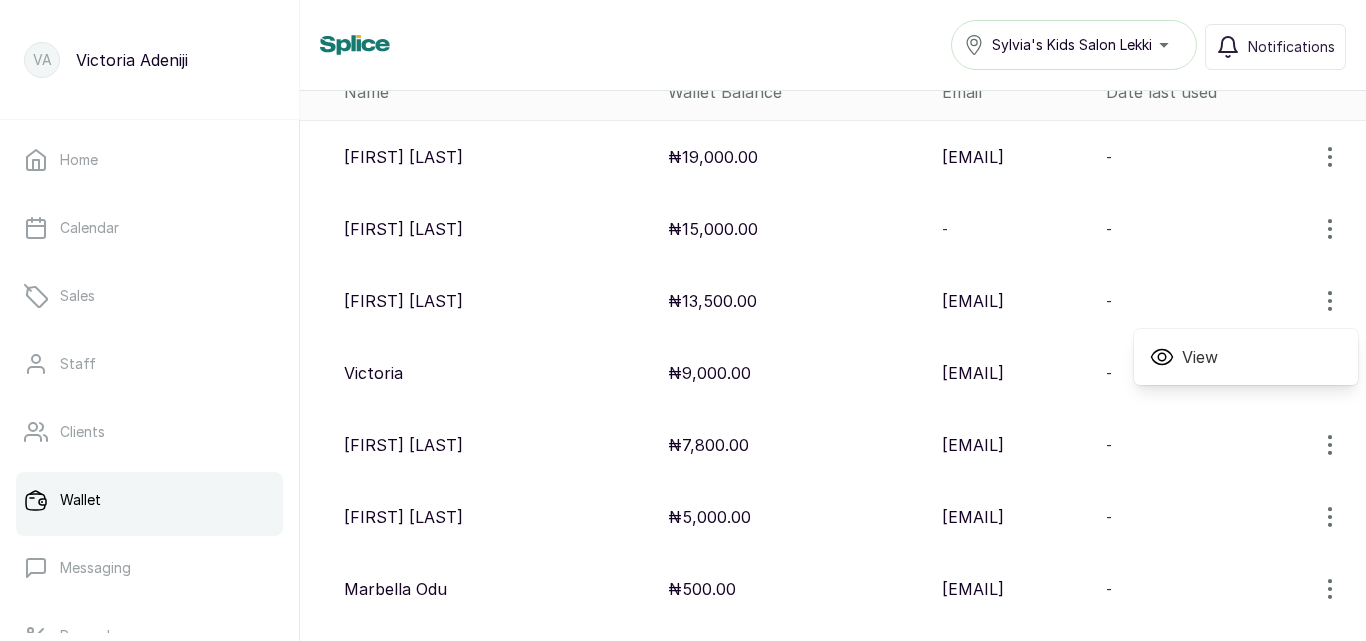 click on "View" at bounding box center [1200, 357] 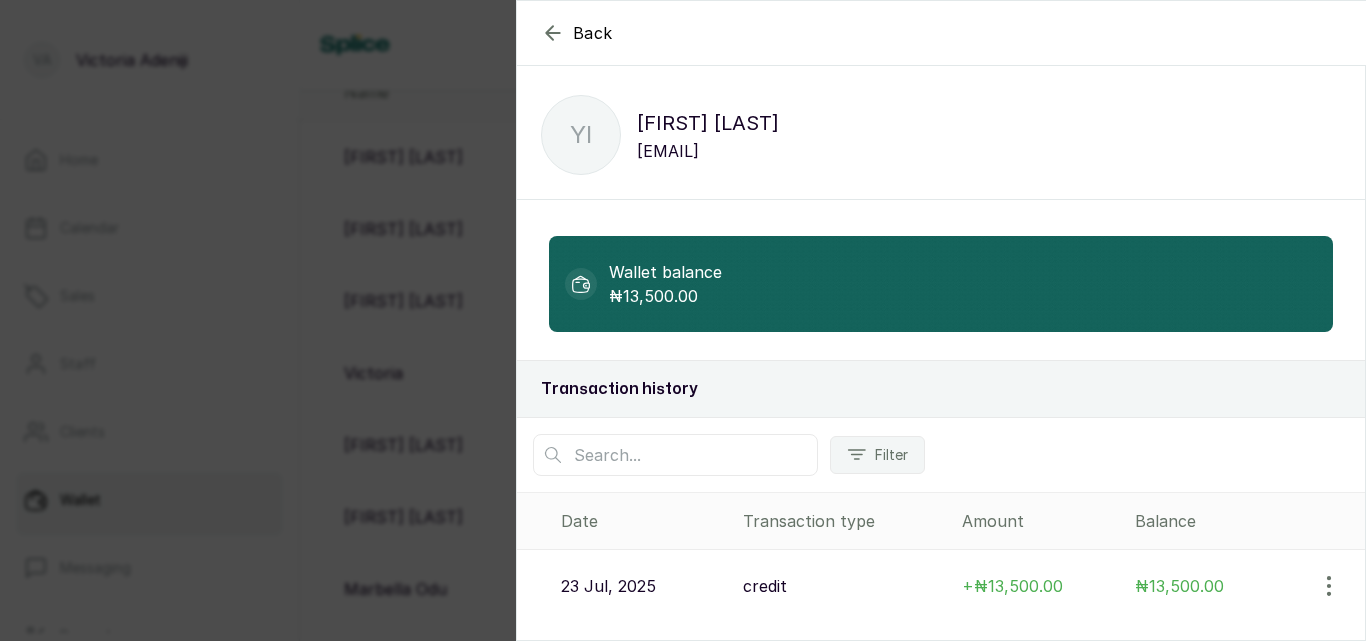 click 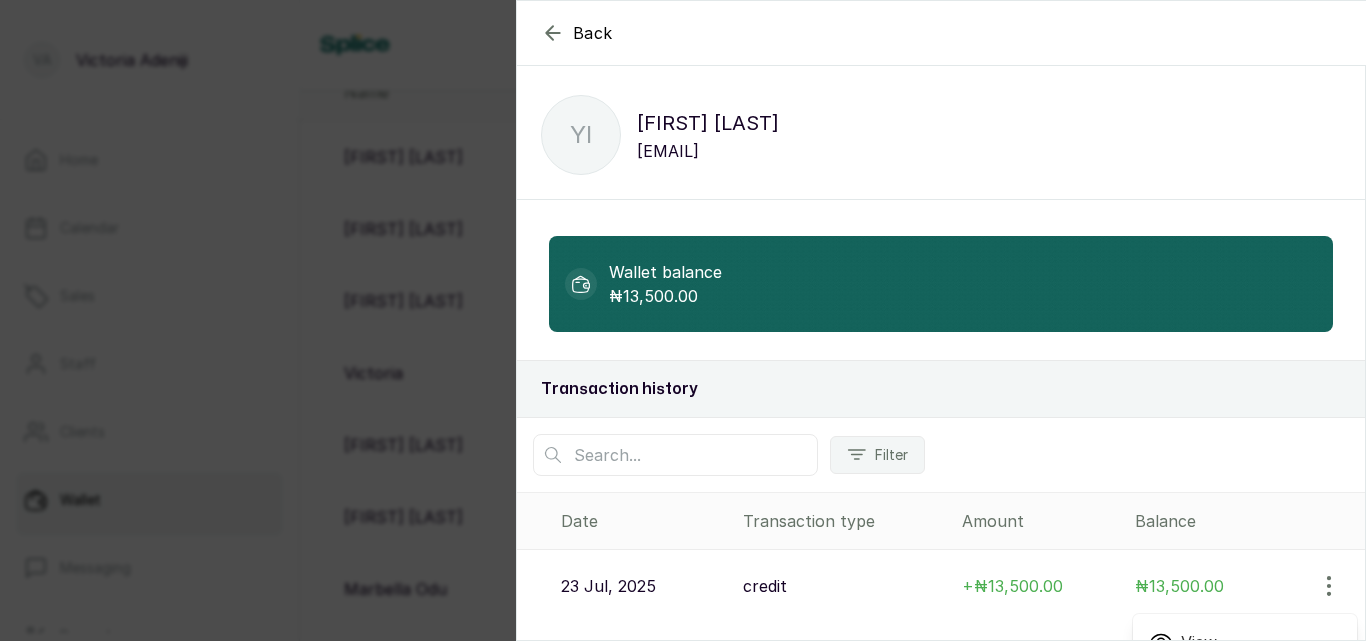 scroll, scrollTop: 30, scrollLeft: 0, axis: vertical 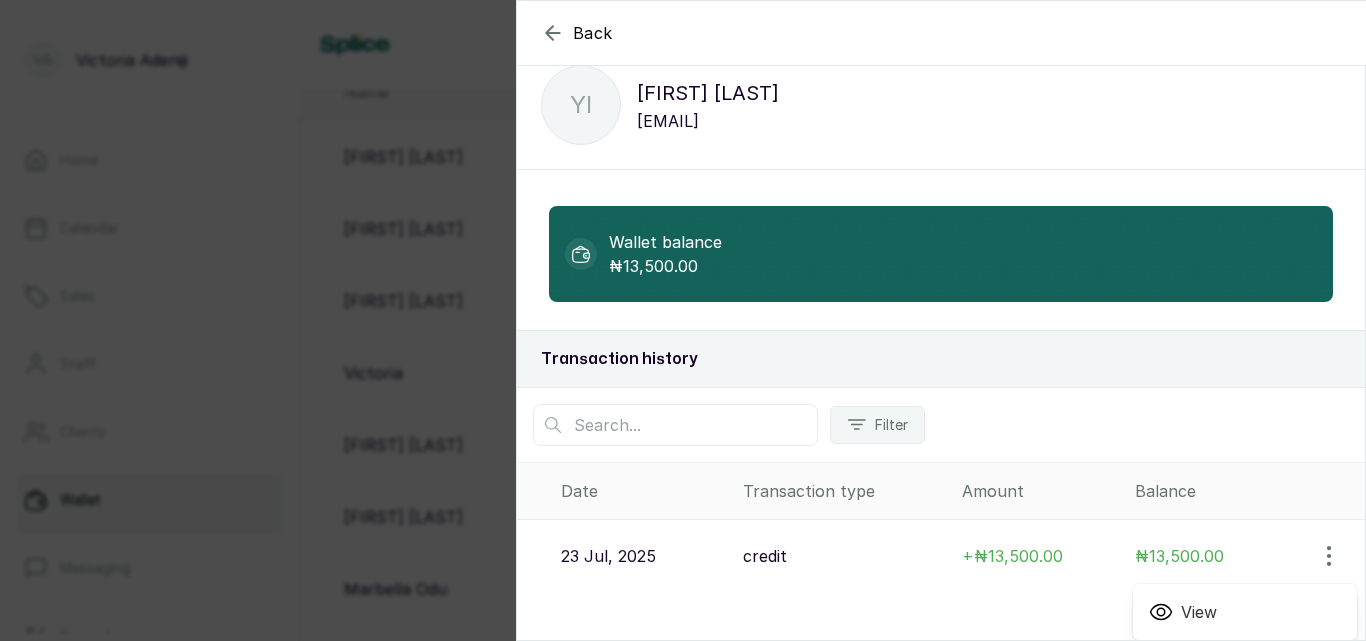 click on "View" at bounding box center (1199, 612) 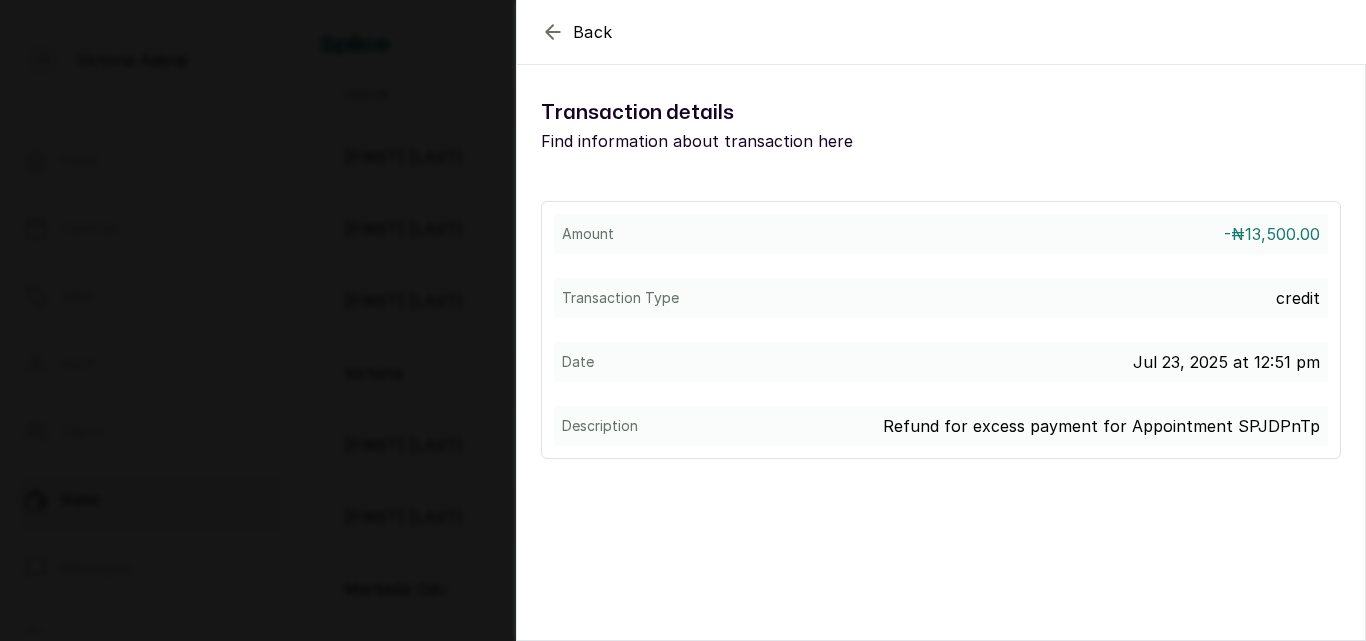 scroll, scrollTop: 6, scrollLeft: 0, axis: vertical 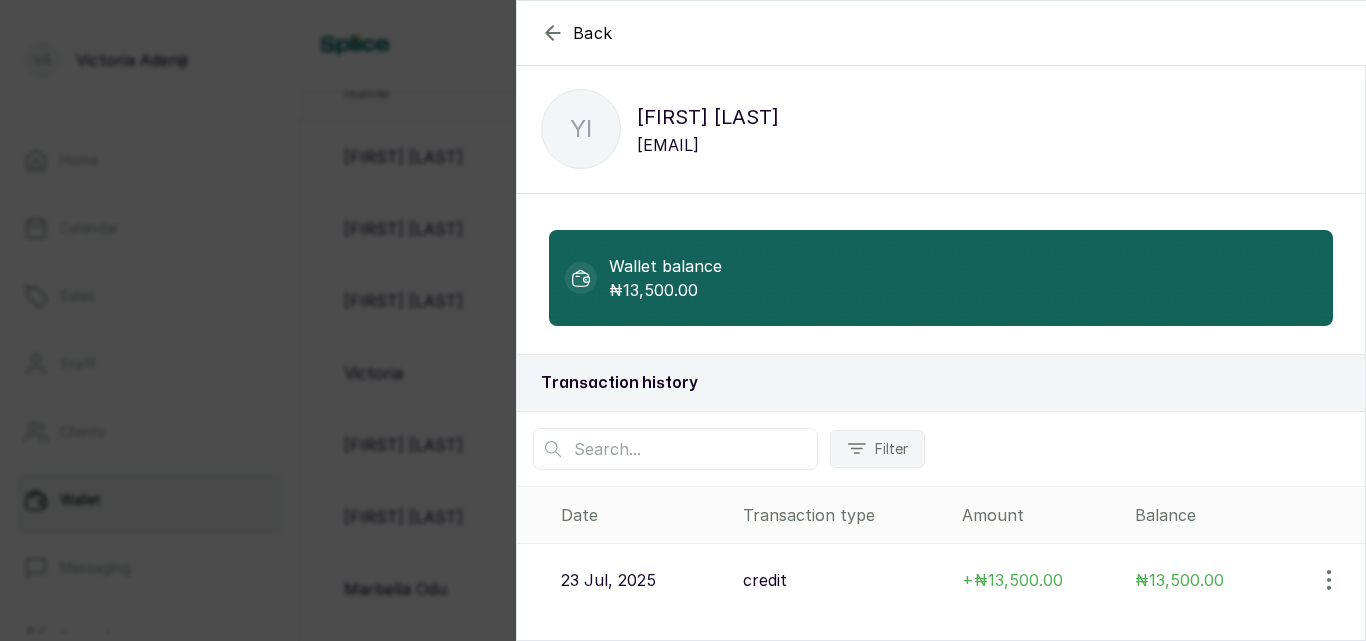 click 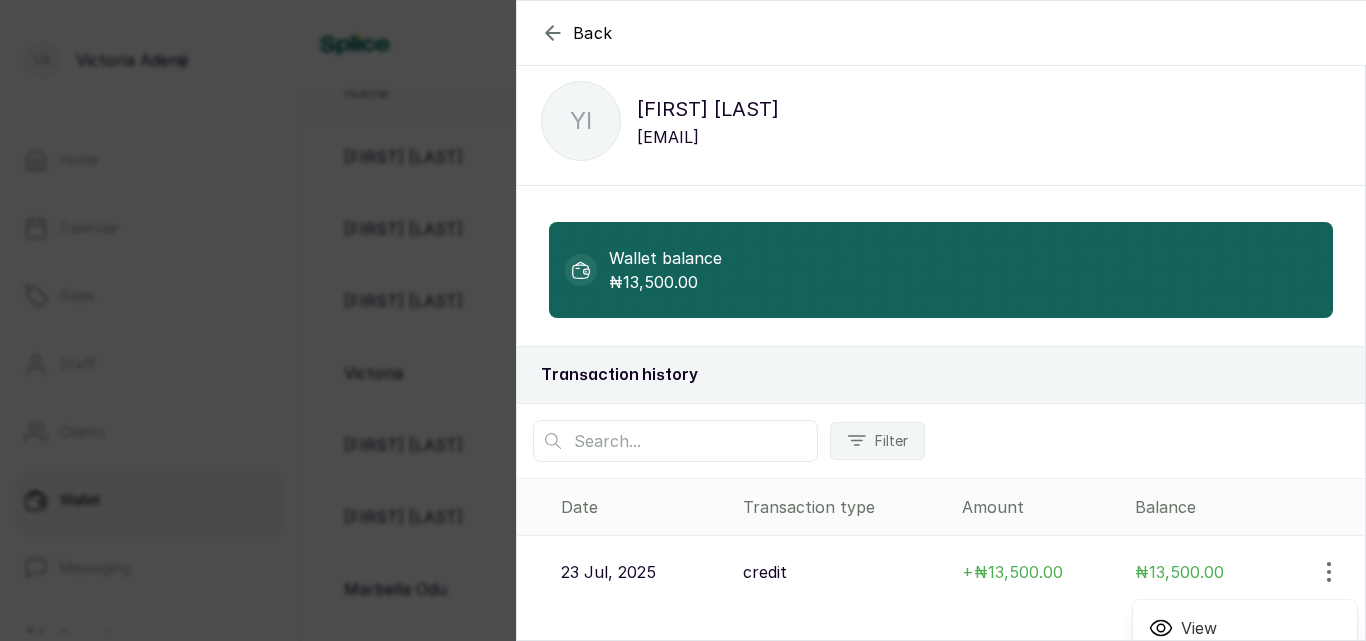 click on "View" at bounding box center (1245, 628) 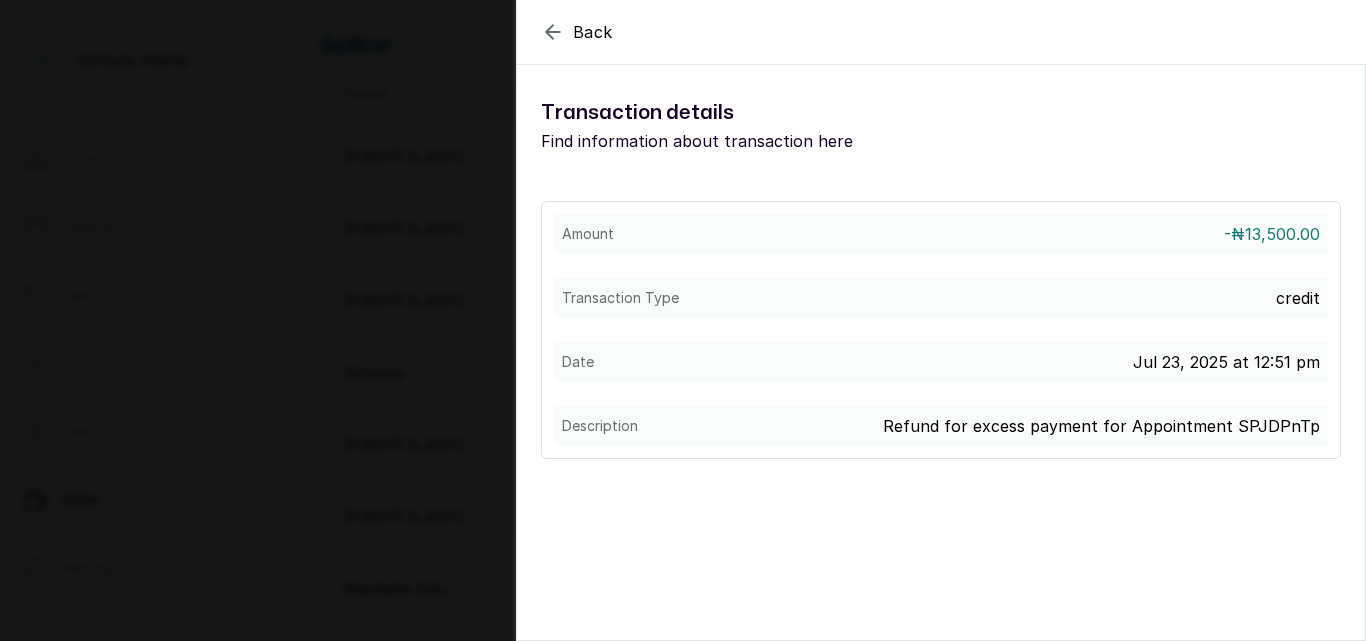 scroll, scrollTop: 6, scrollLeft: 0, axis: vertical 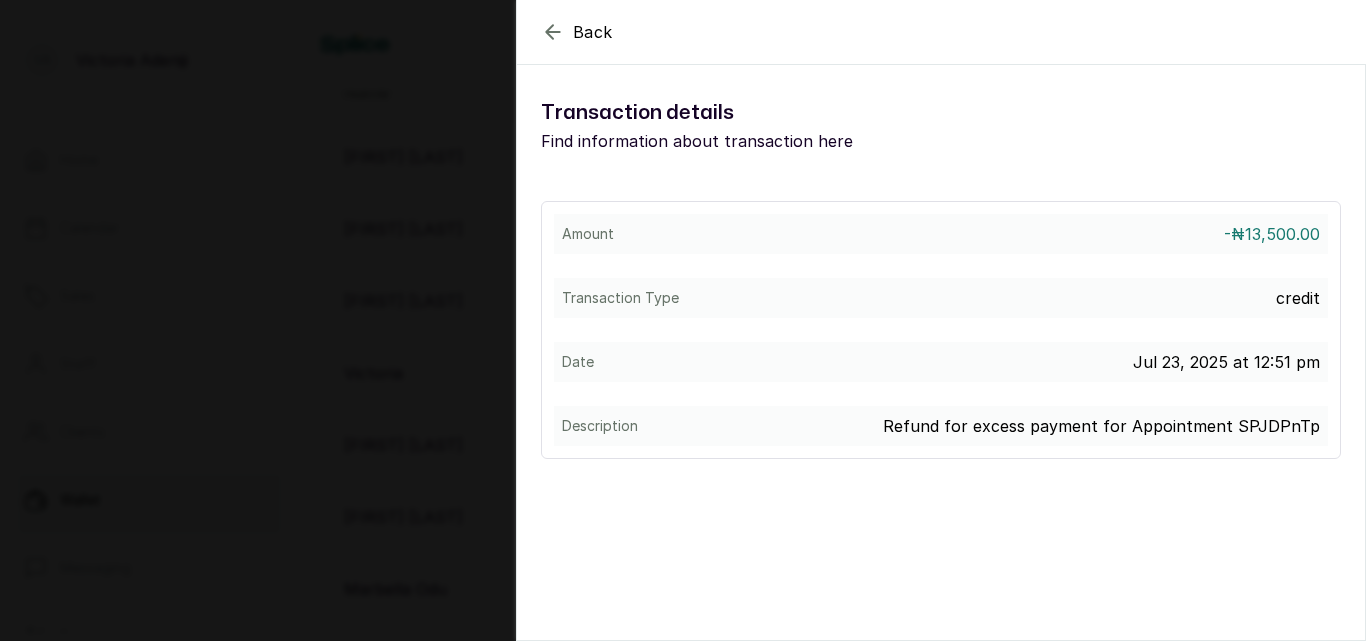 click 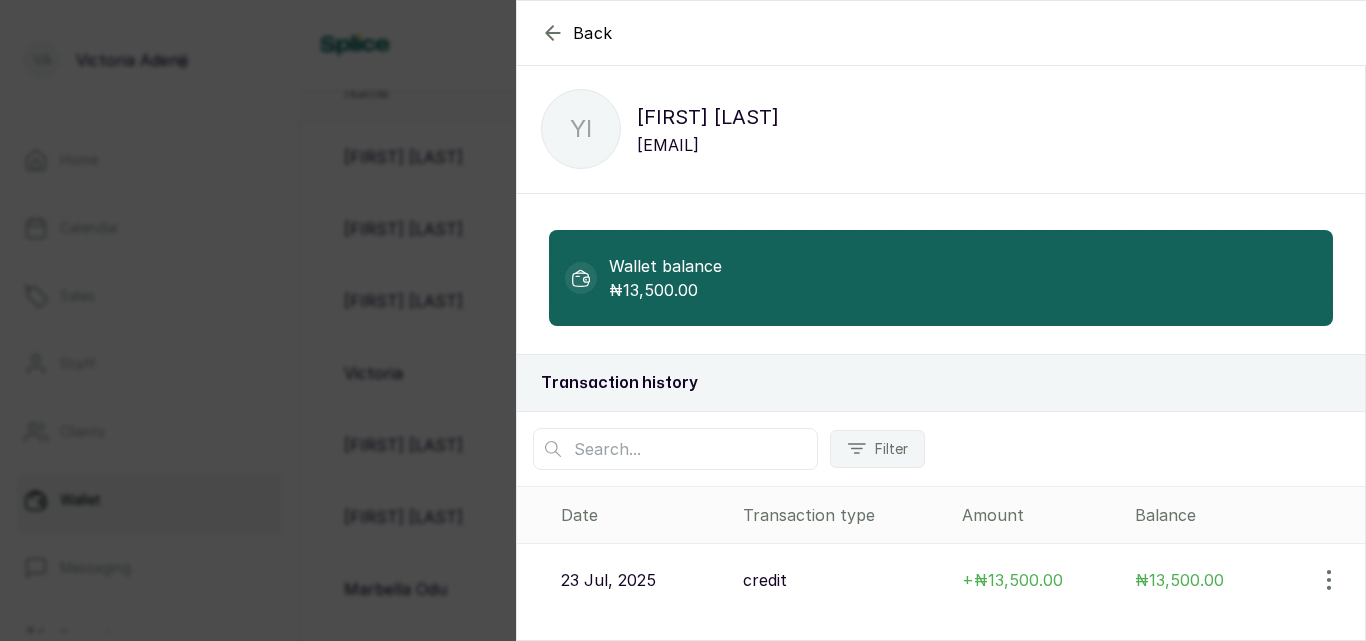 click 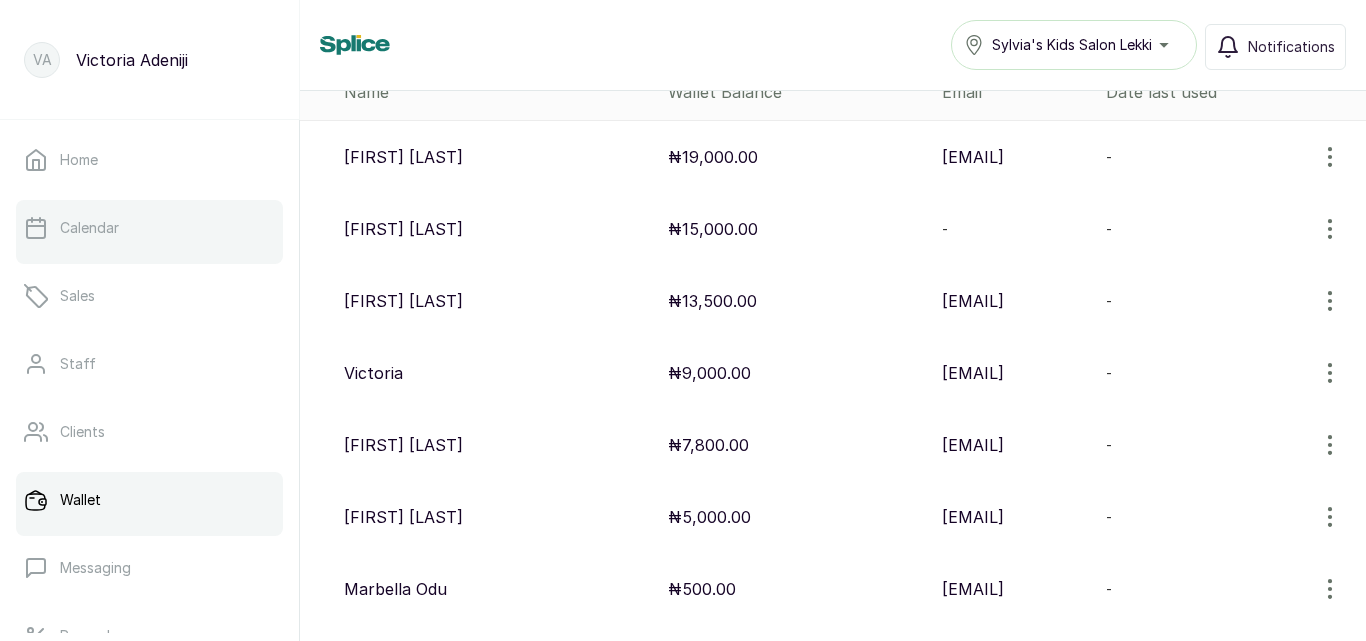 click on "Calendar" at bounding box center (149, 228) 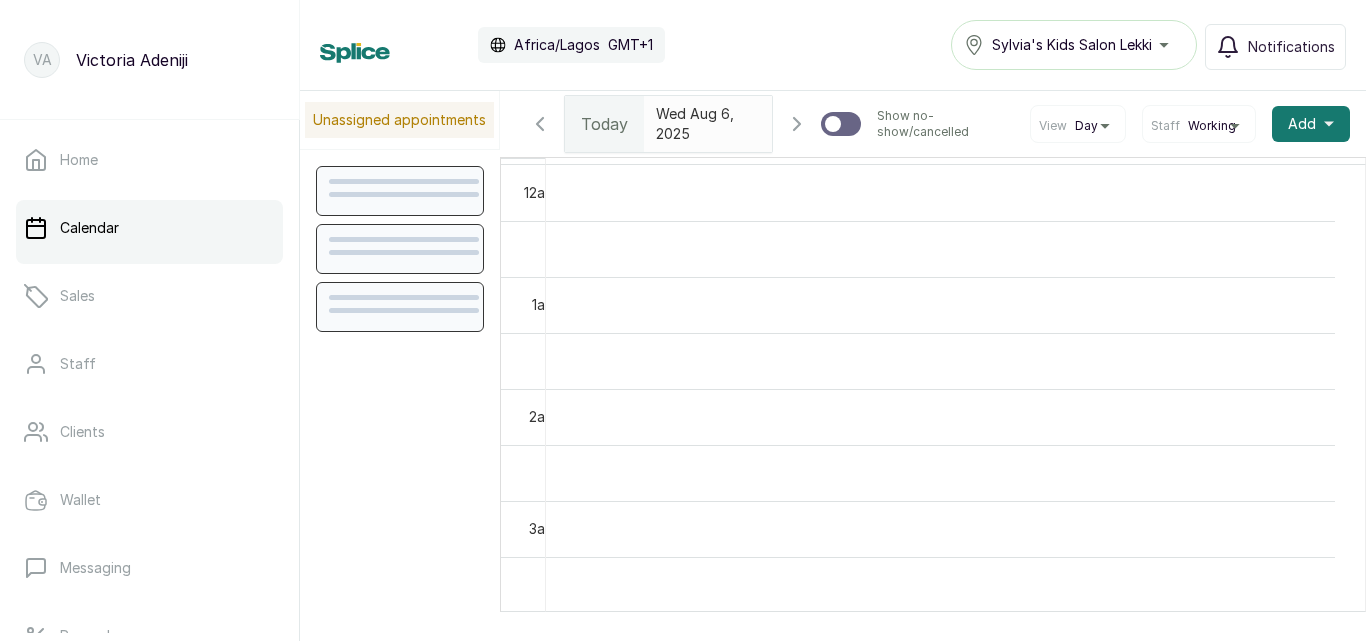 scroll, scrollTop: 673, scrollLeft: 0, axis: vertical 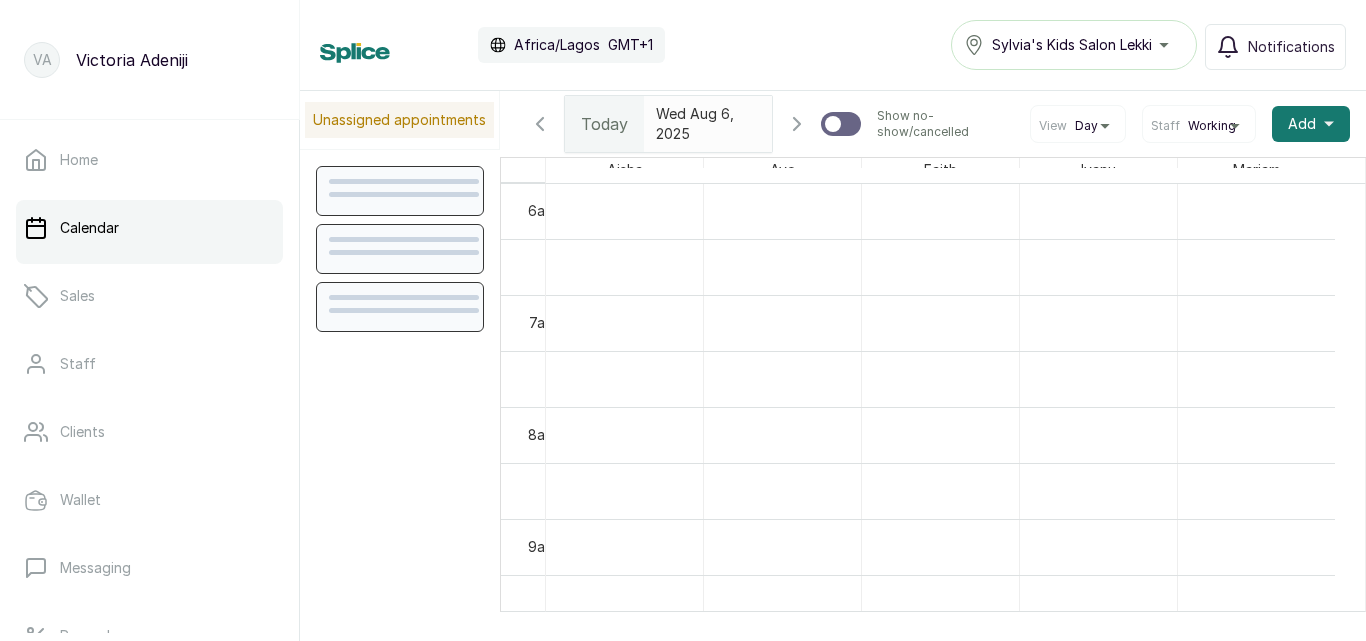 click at bounding box center [689, 114] 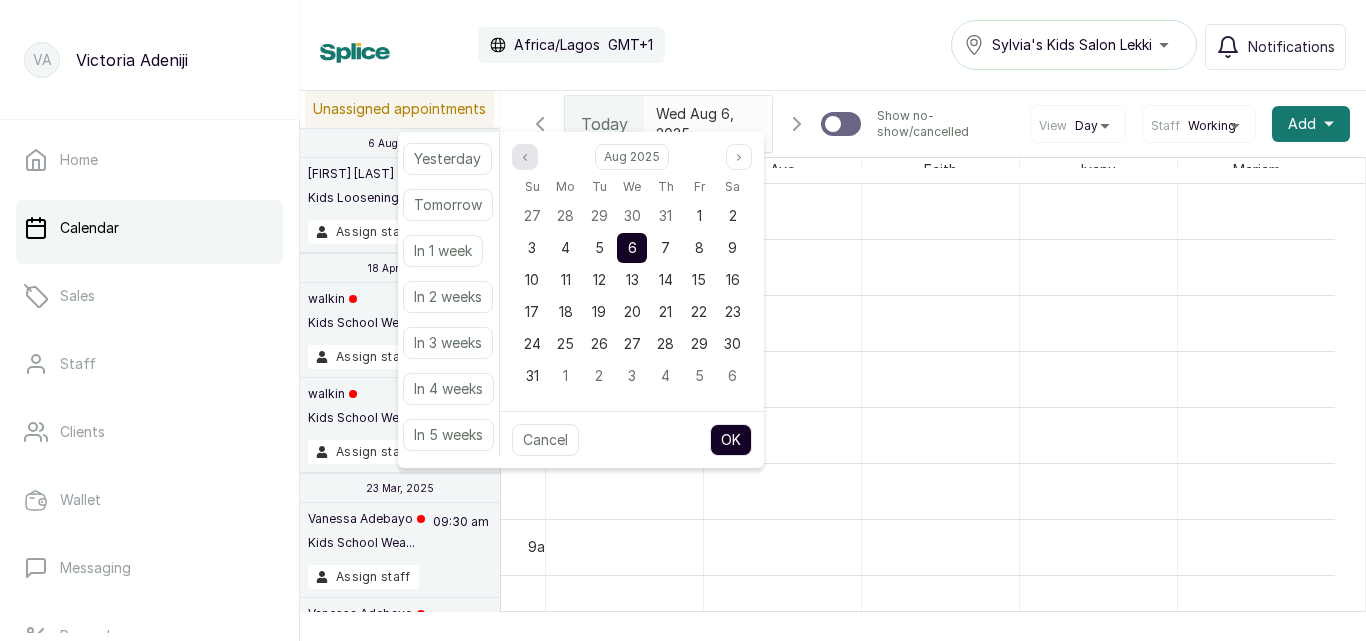 click 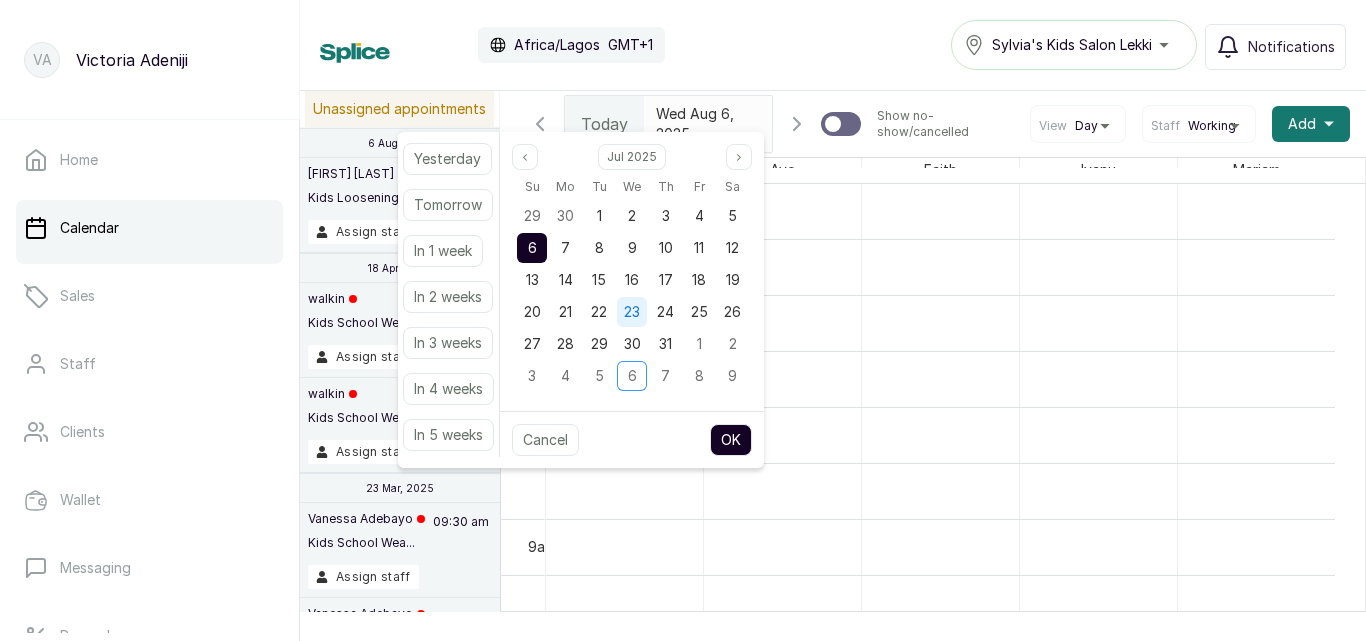 click on "23" at bounding box center (632, 312) 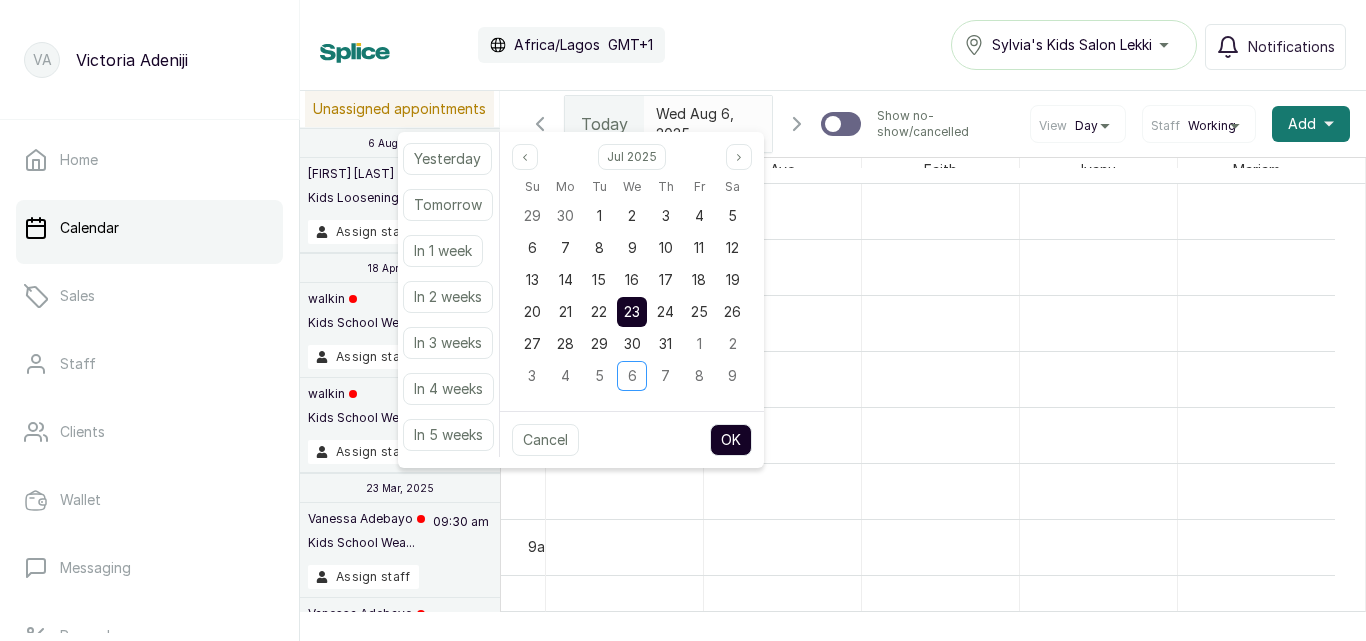 click on "OK" at bounding box center [731, 440] 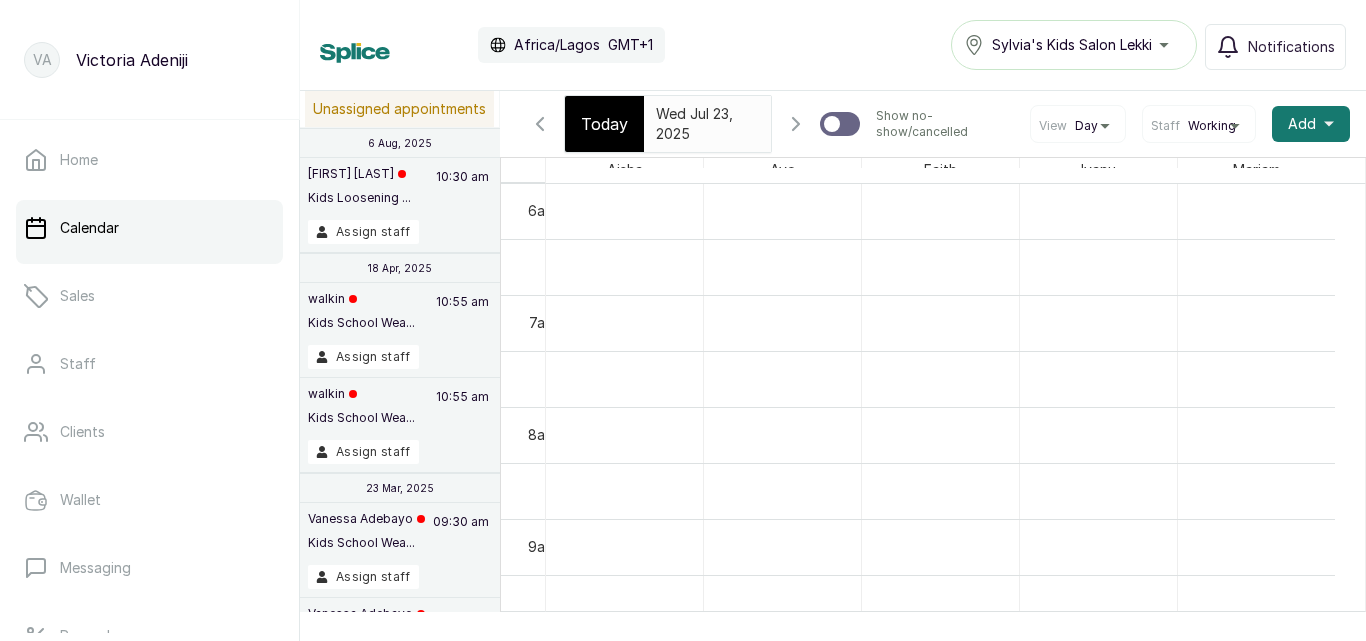 type on "2025-07-23" 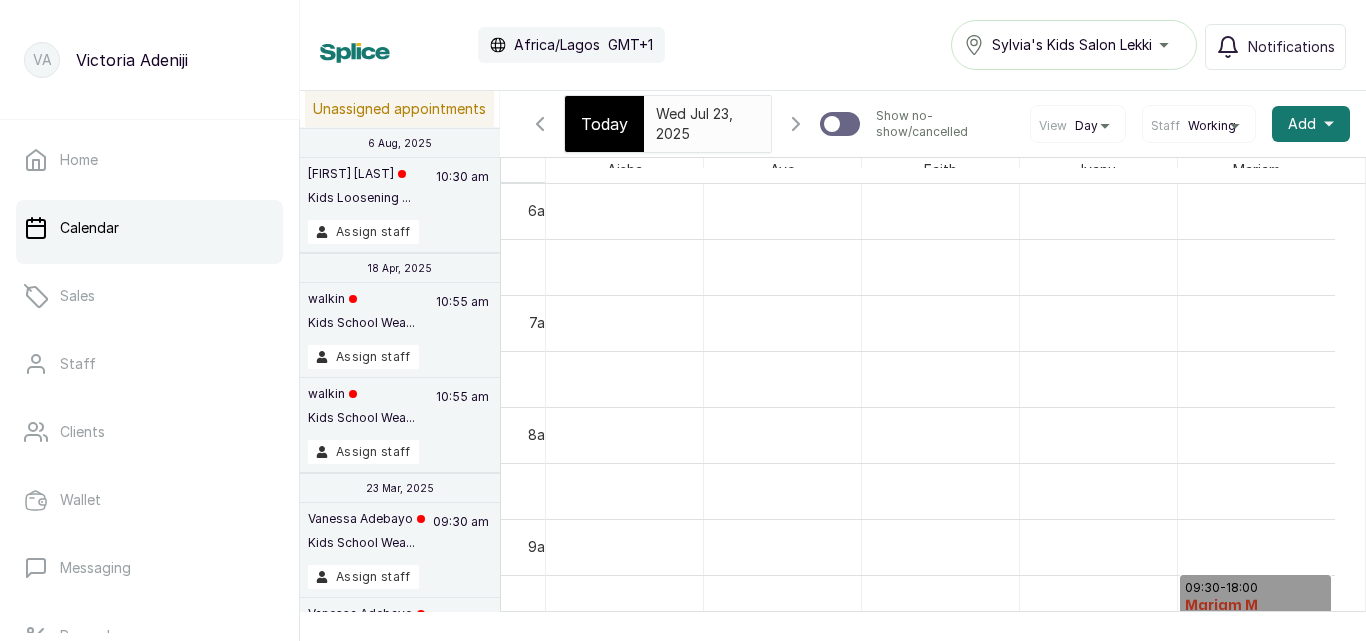 scroll, scrollTop: 763, scrollLeft: 0, axis: vertical 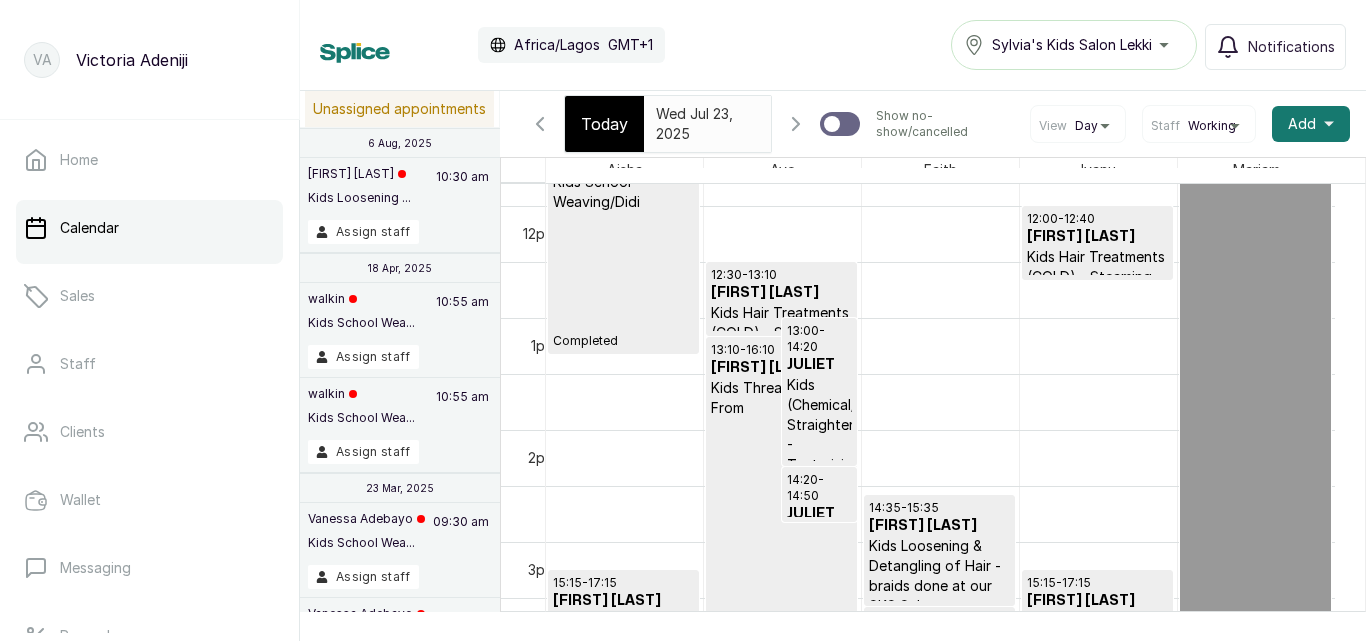 click on "[FIRST] [LAST]" at bounding box center (1097, 237) 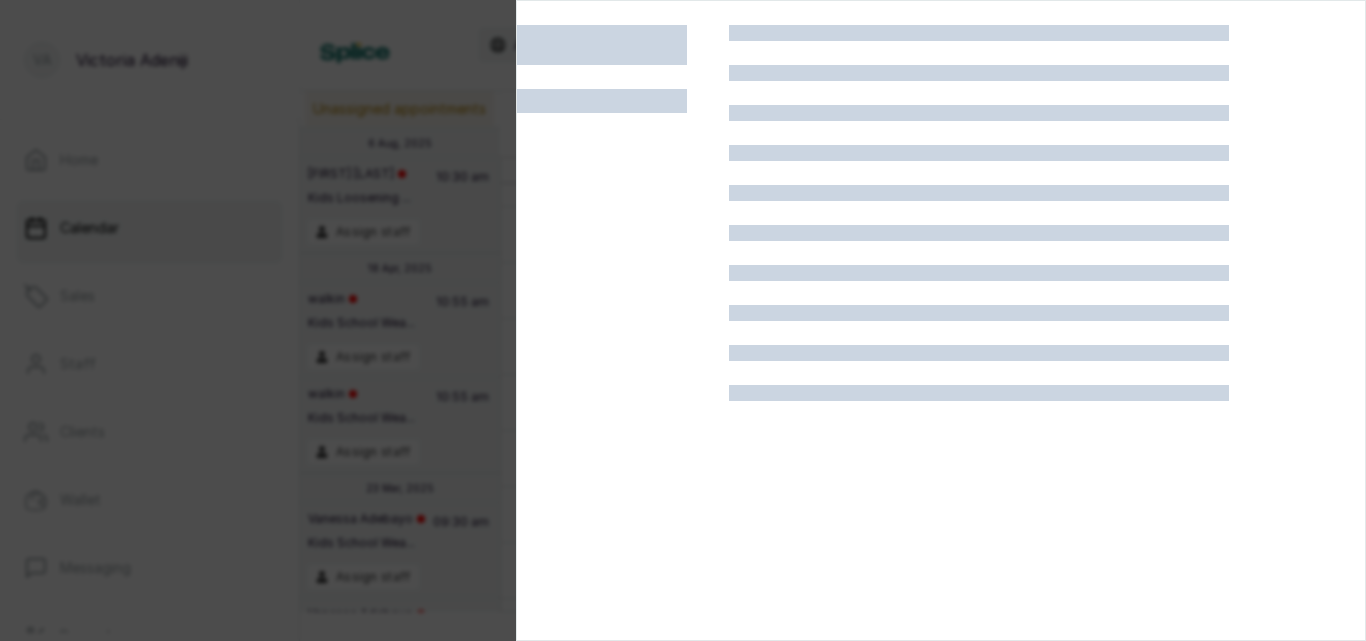 scroll, scrollTop: 0, scrollLeft: 0, axis: both 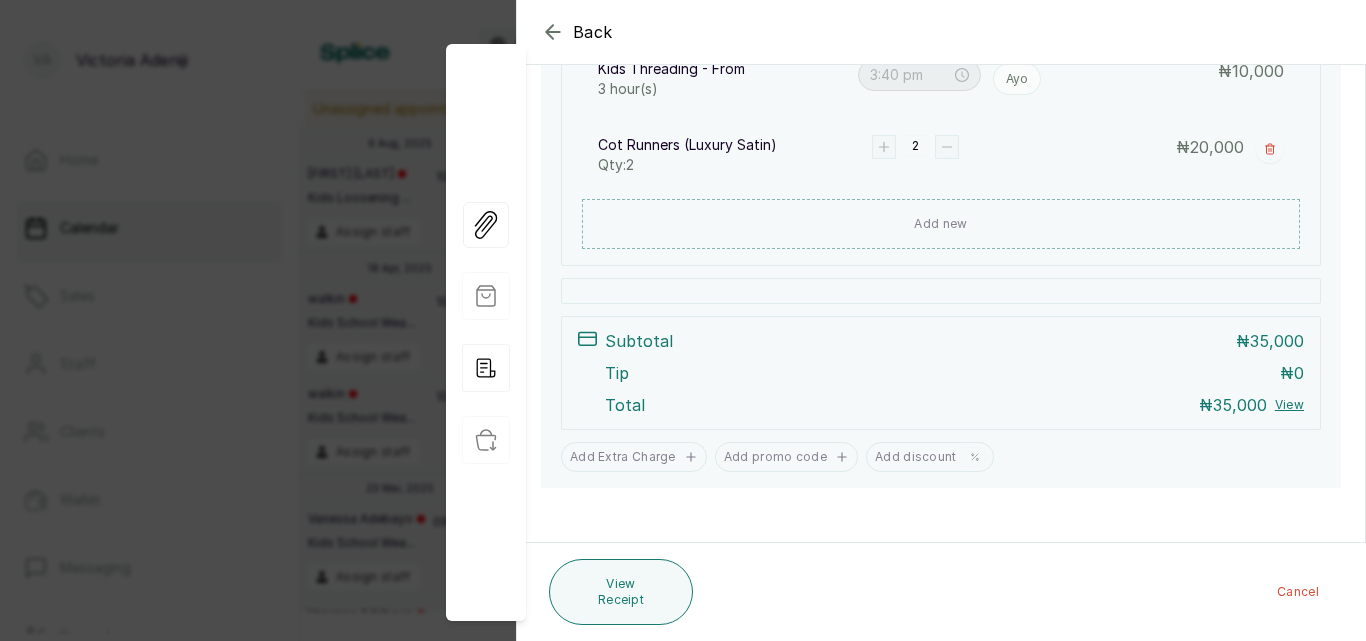 click 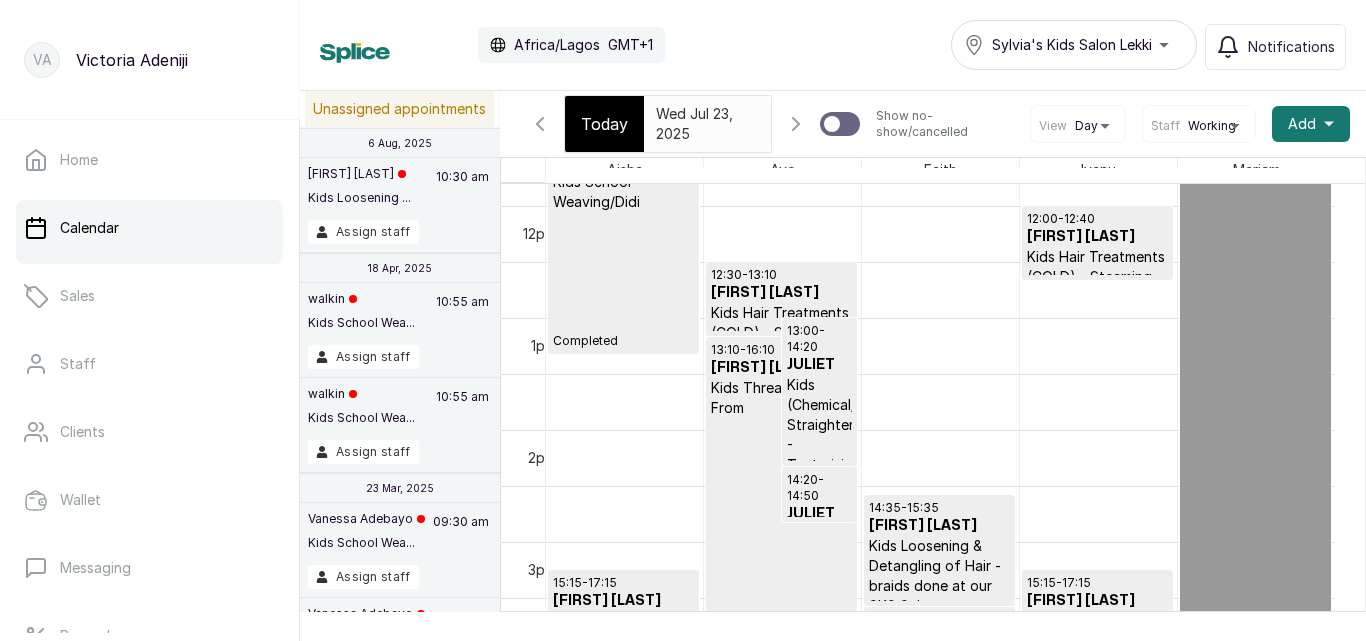 scroll, scrollTop: 0, scrollLeft: 7, axis: horizontal 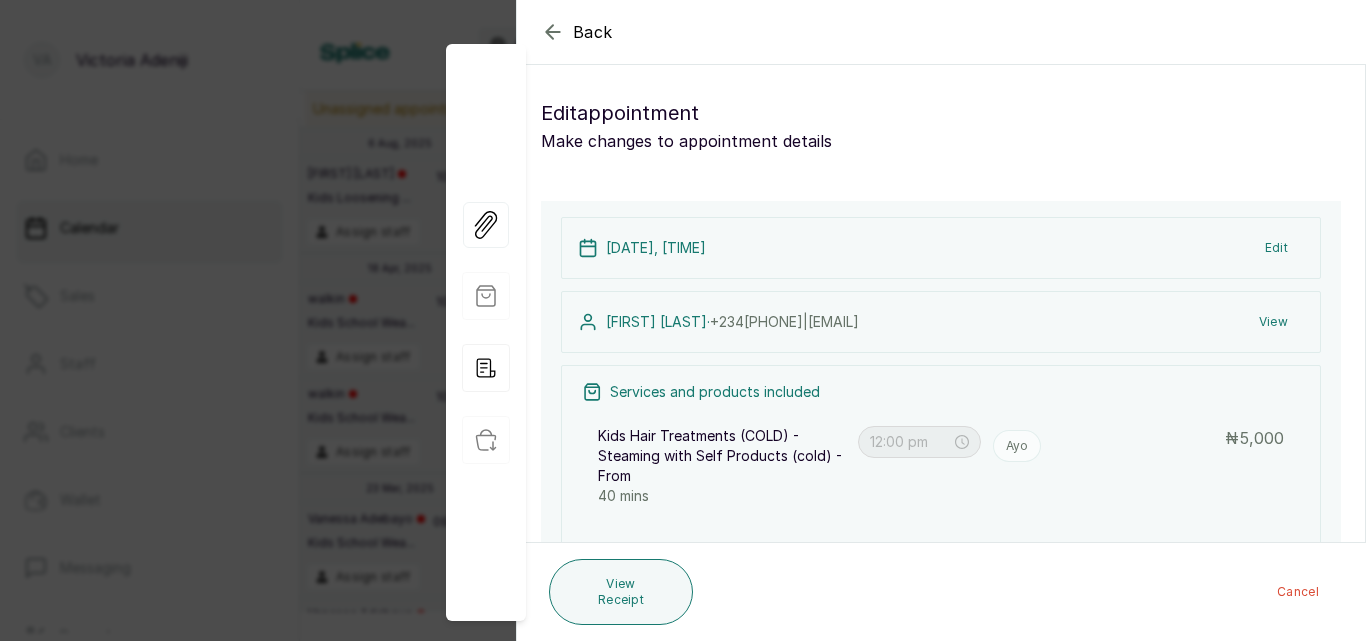 type on "12:30 pm" 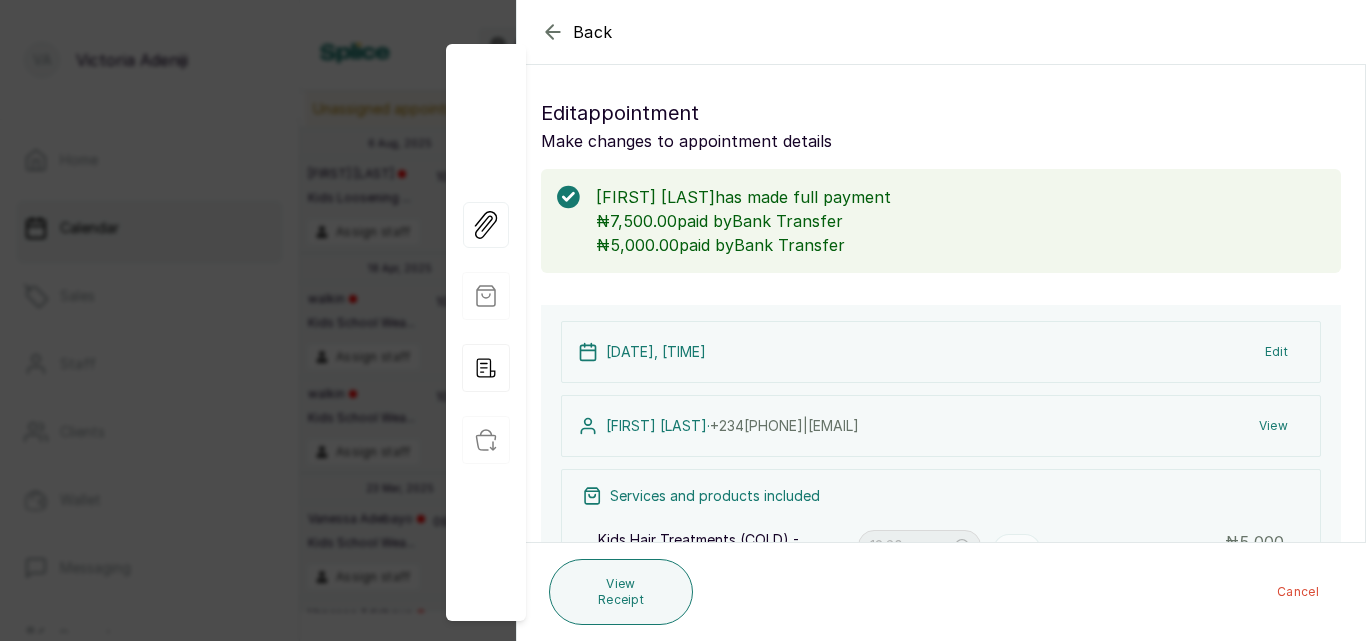 click 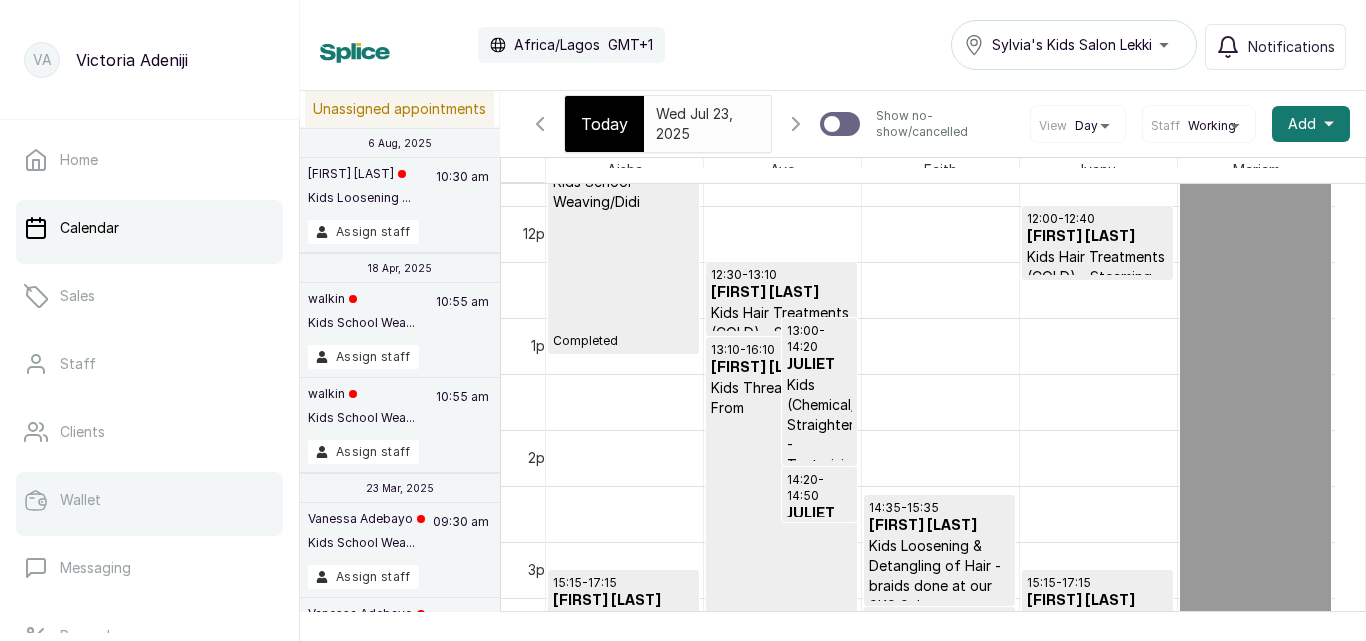 click on "Wallet" at bounding box center [149, 500] 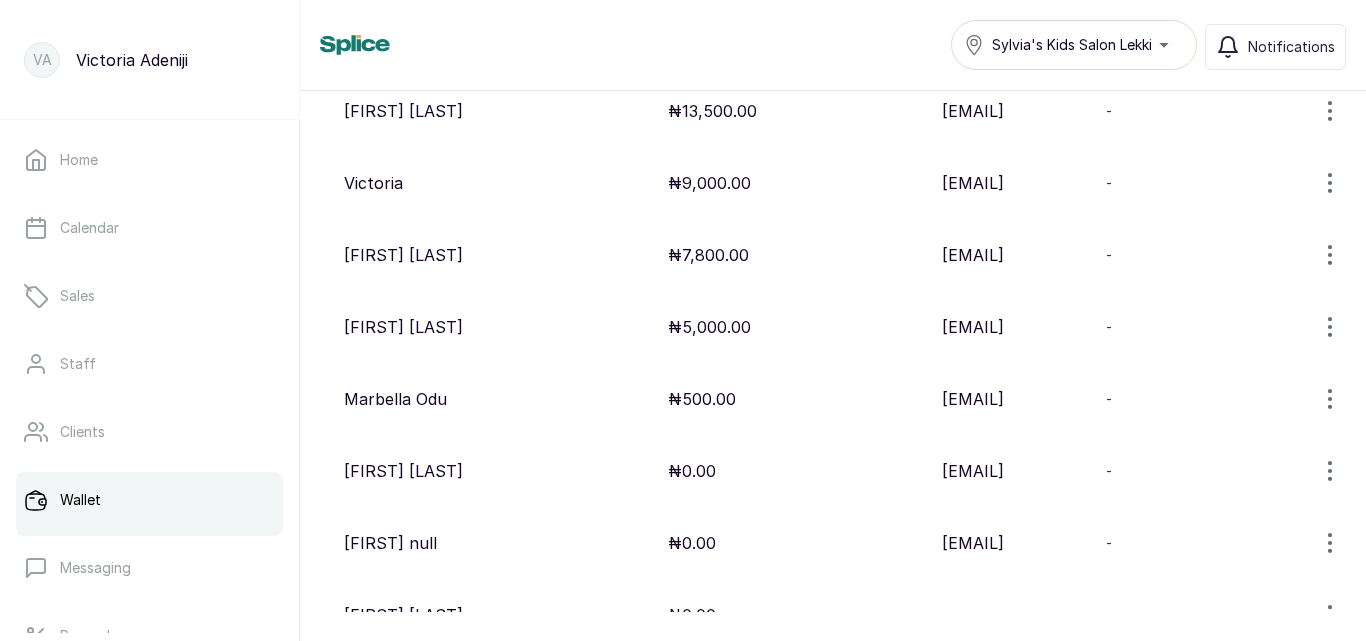 click 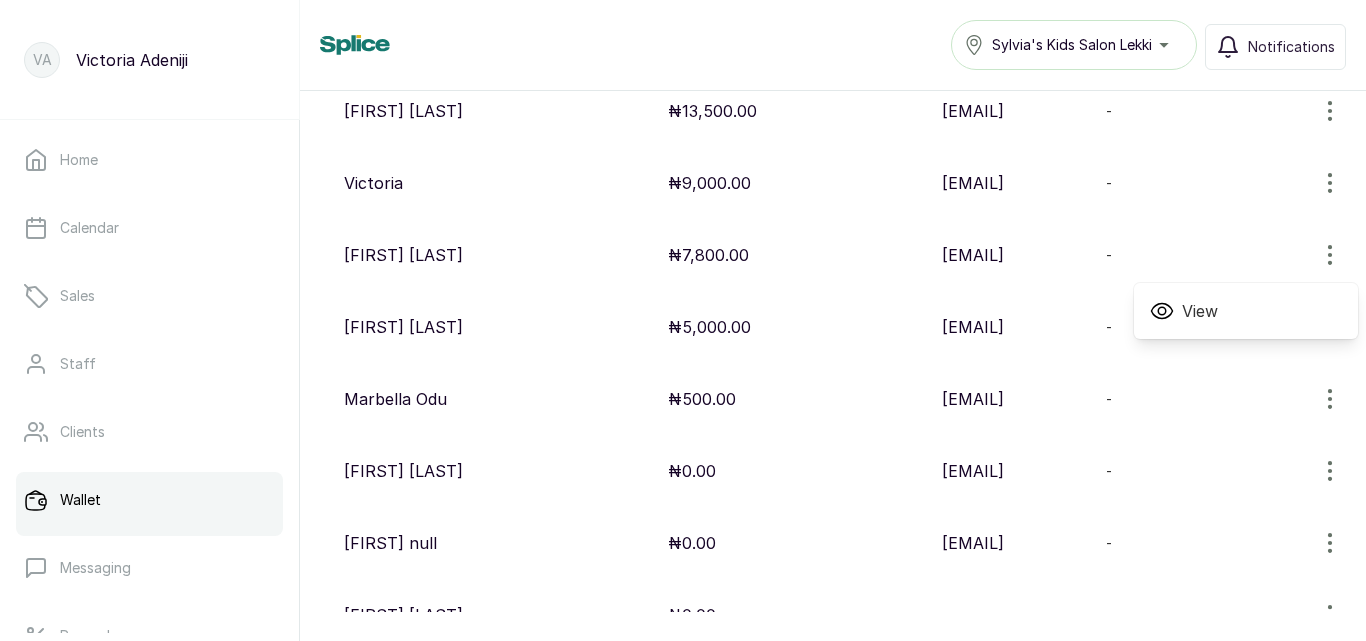 click on "View" at bounding box center (1200, 311) 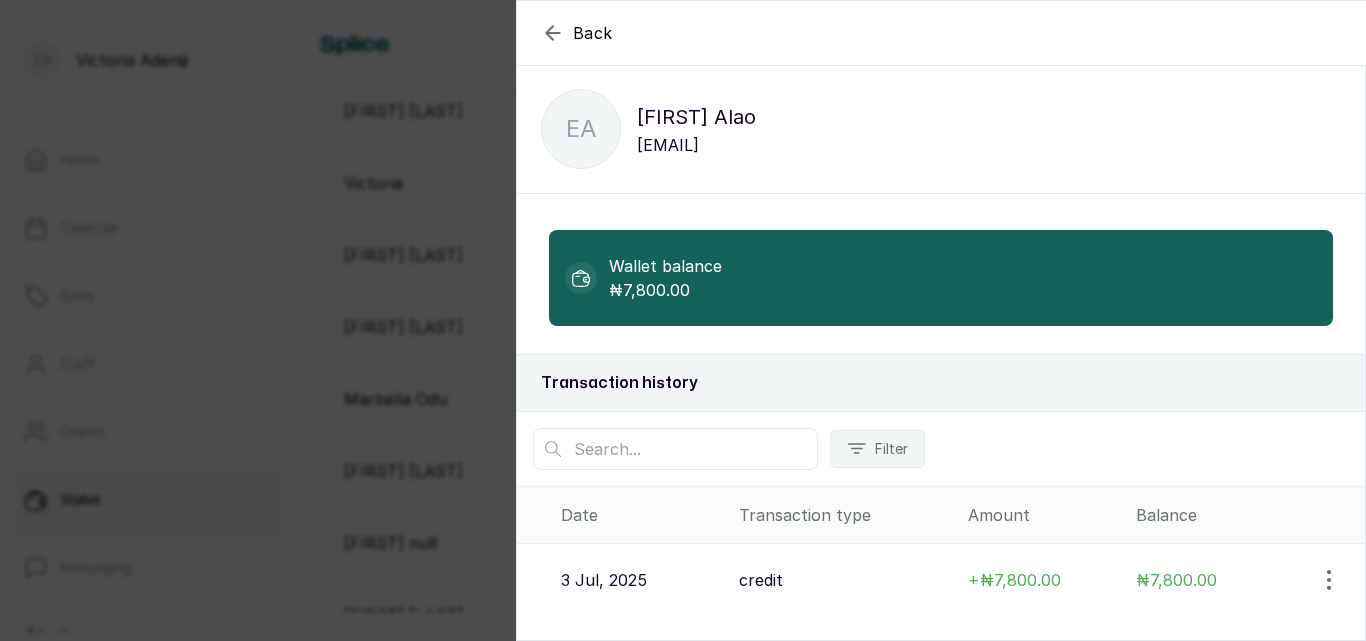 click 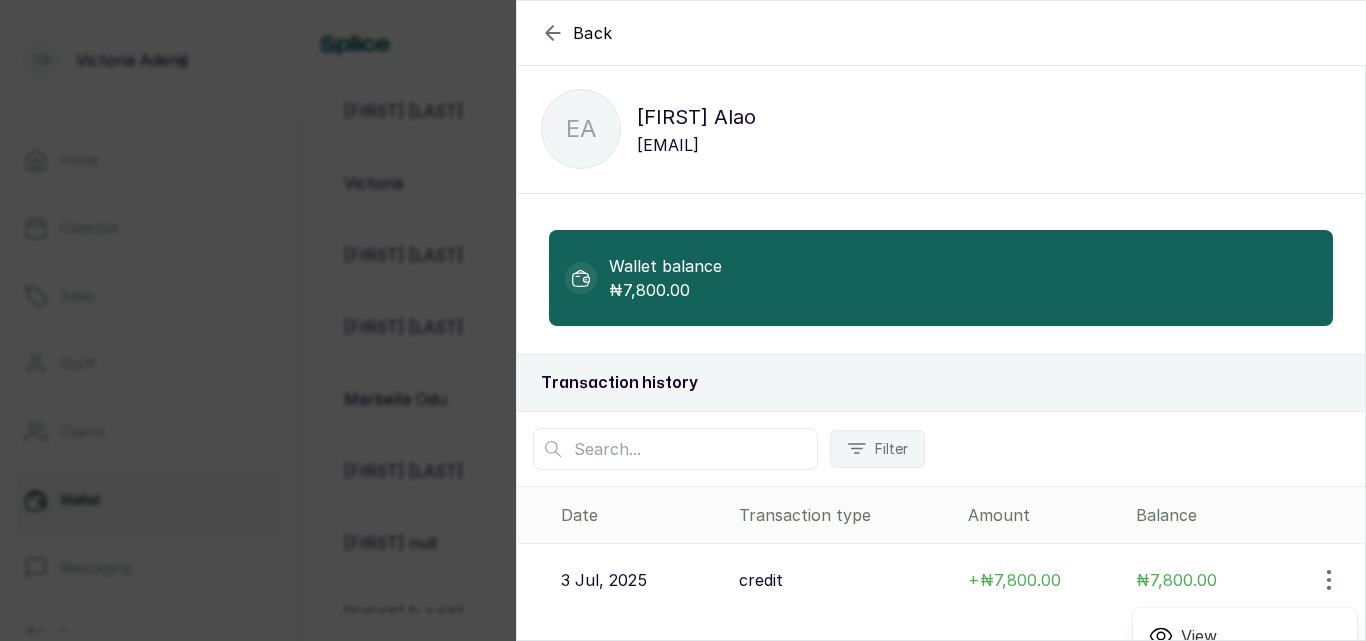 click on "View" at bounding box center [1245, 636] 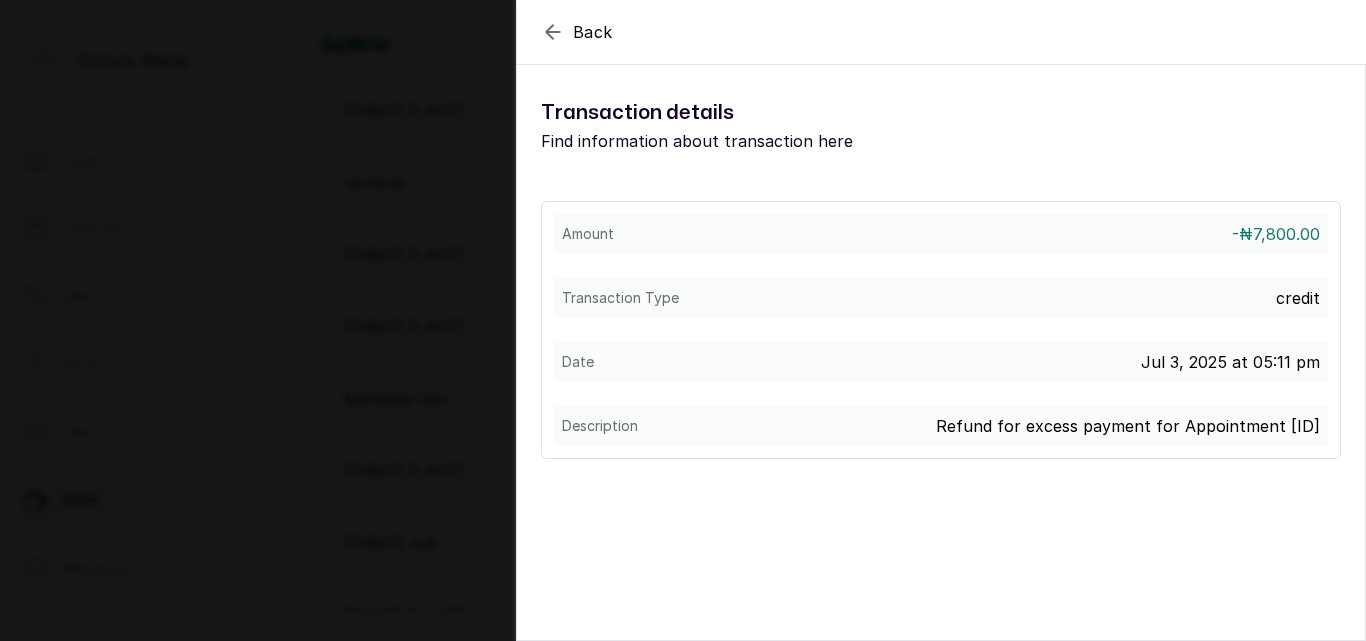 scroll, scrollTop: 6, scrollLeft: 0, axis: vertical 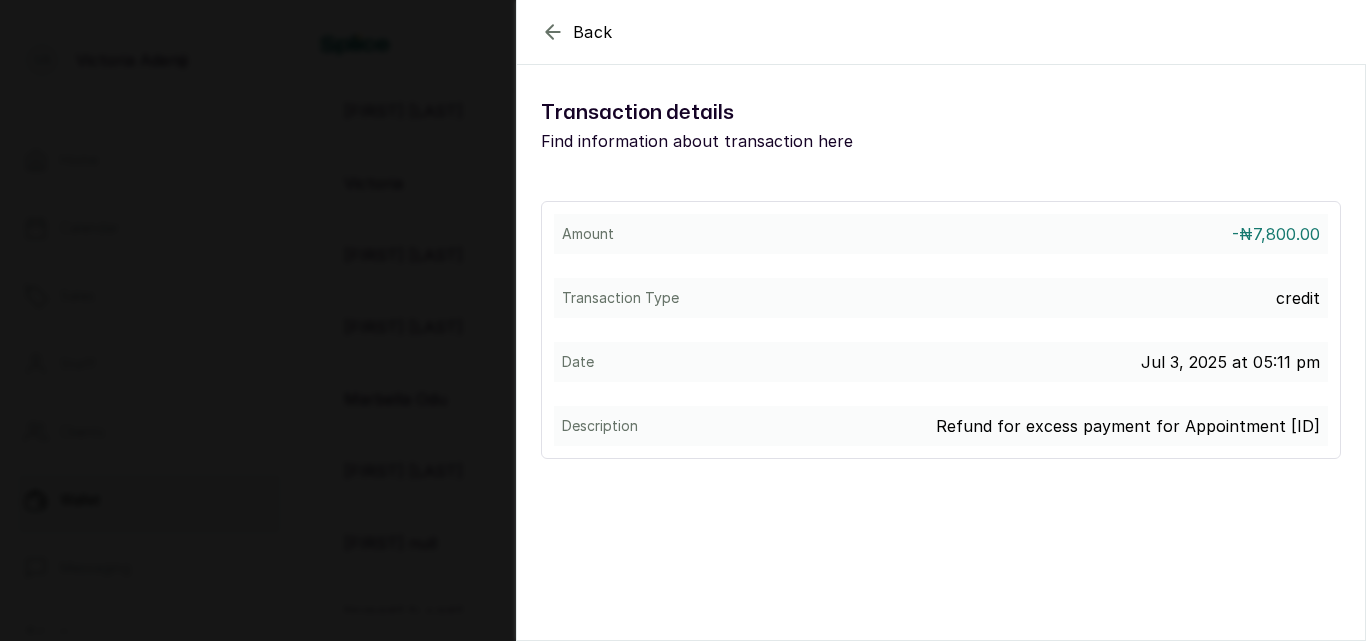 click on "Back" at bounding box center (1200, 32) 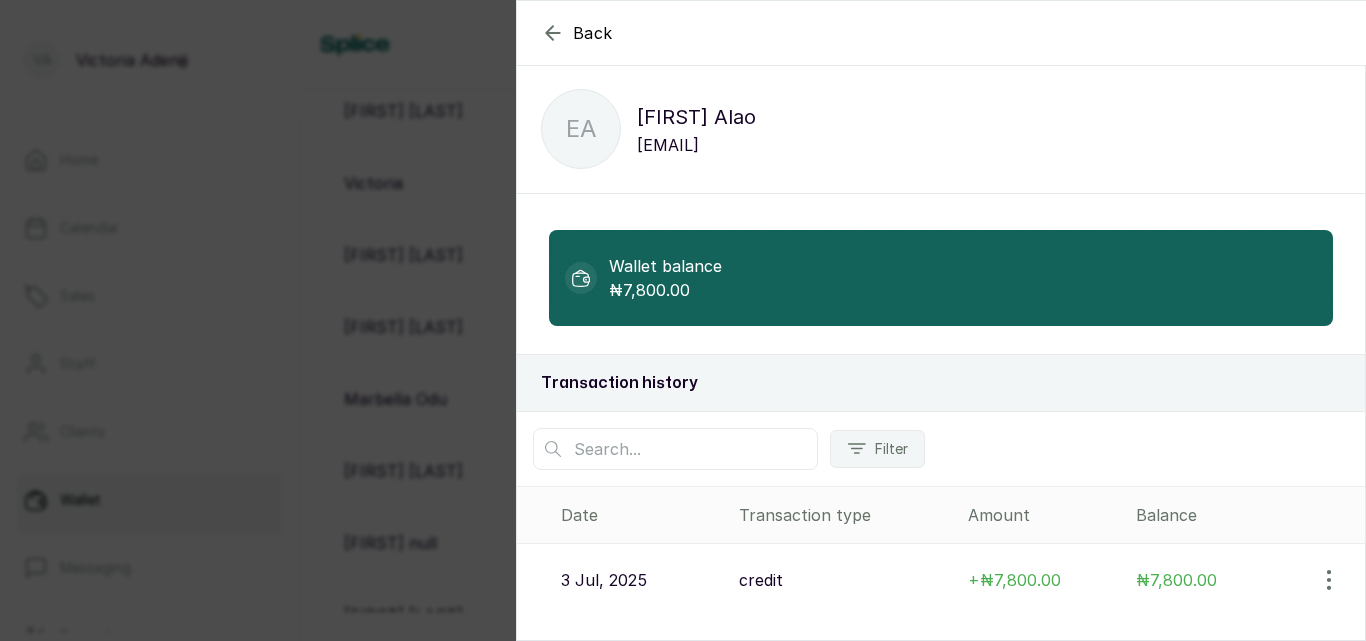 click 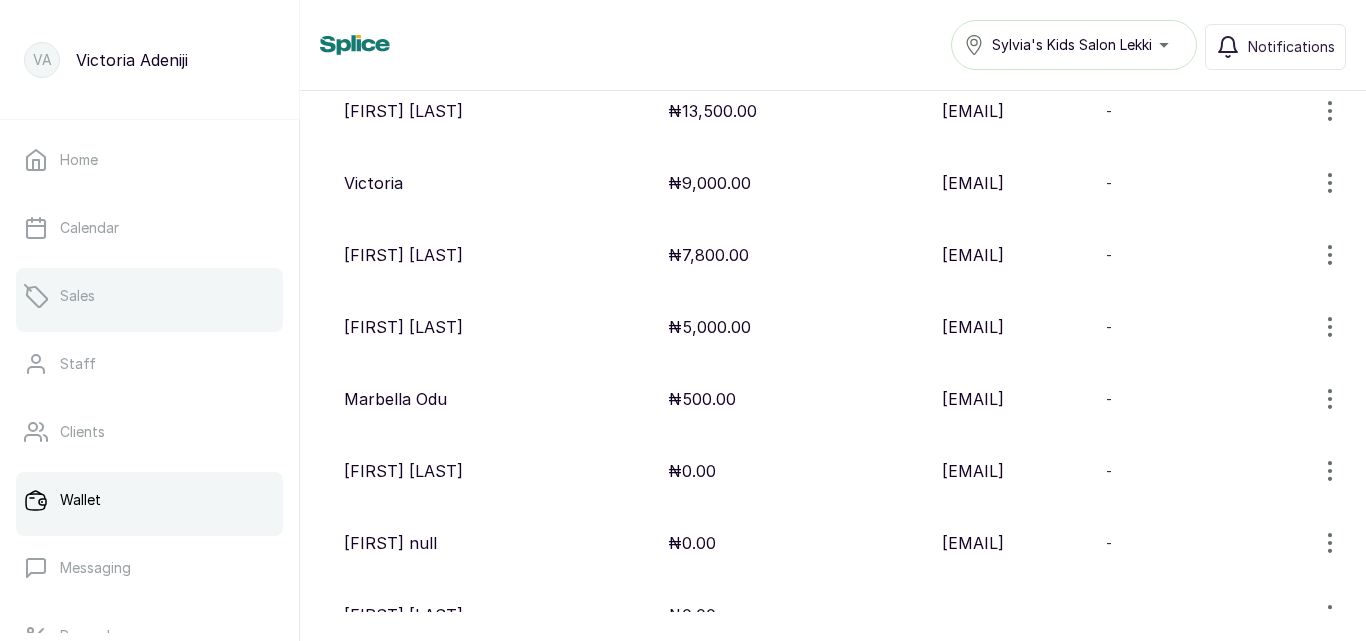 click on "Sales" at bounding box center [77, 296] 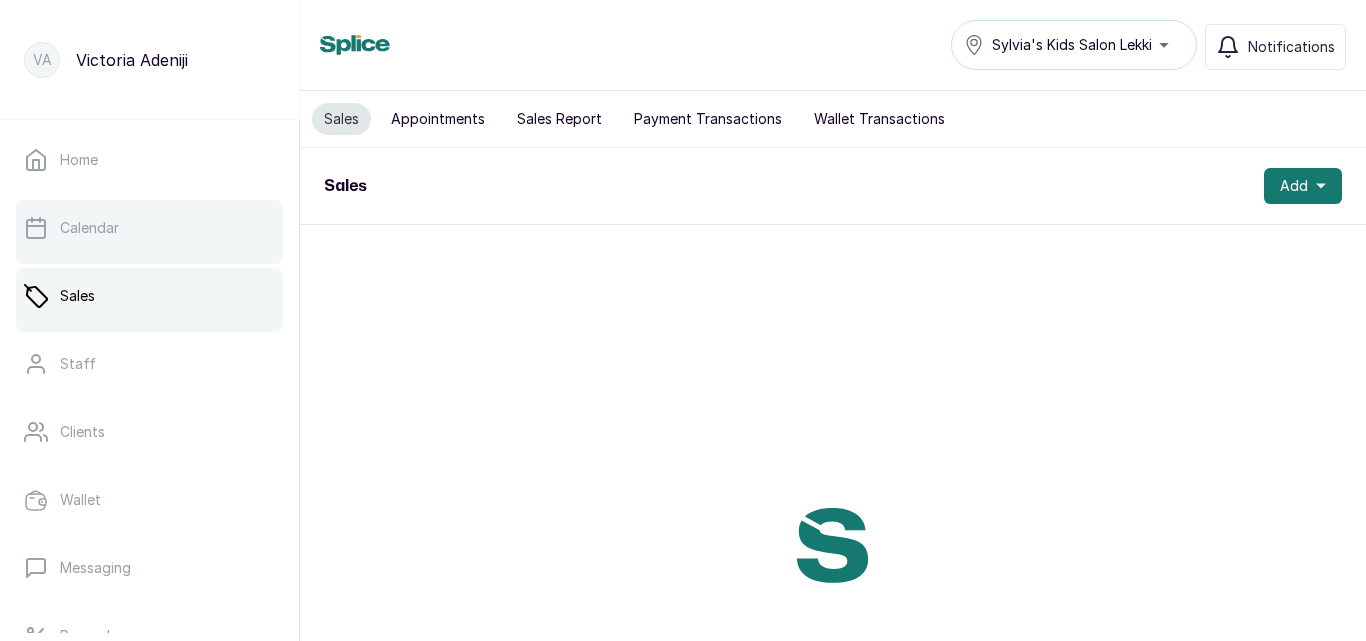 click on "Calendar" at bounding box center (89, 228) 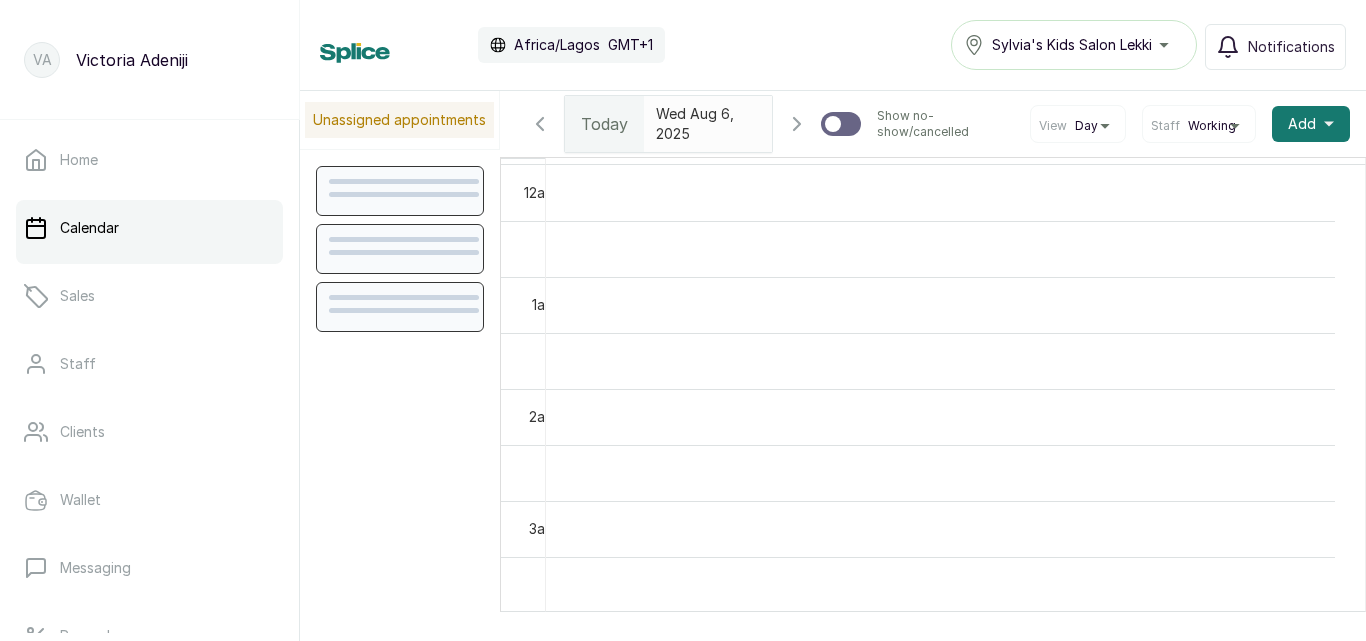 click at bounding box center [689, 114] 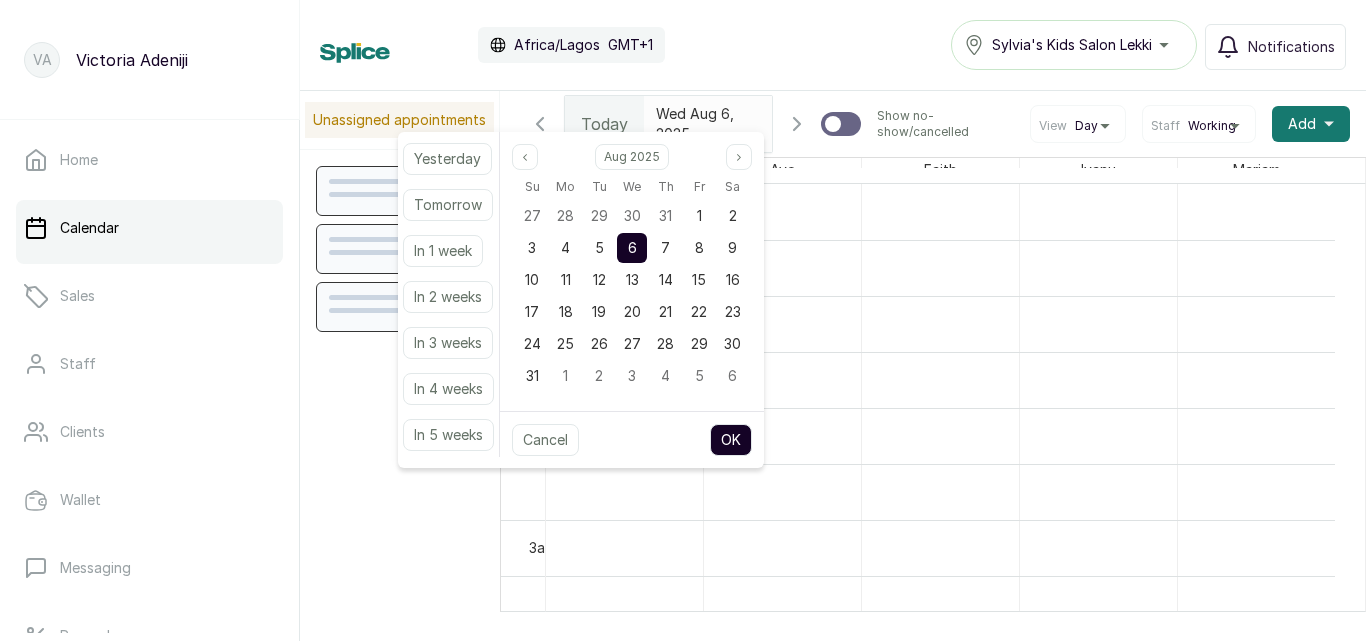 type on "yyyy-MM-dd" 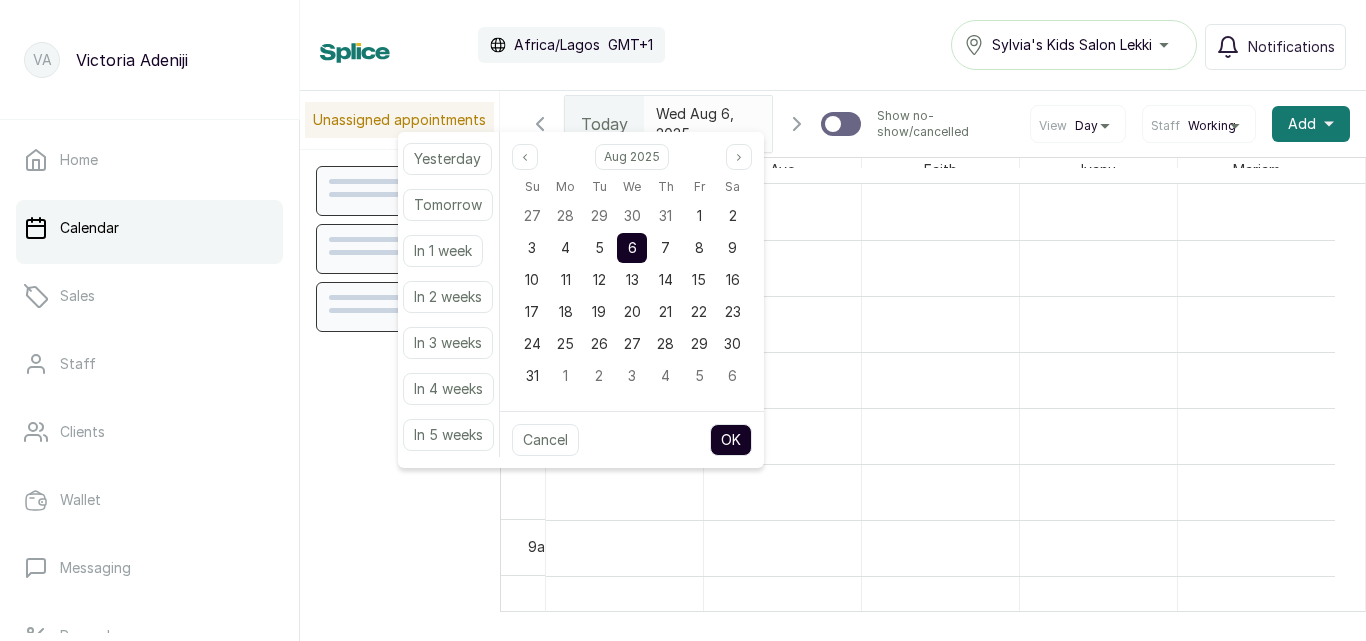 scroll, scrollTop: 673, scrollLeft: 0, axis: vertical 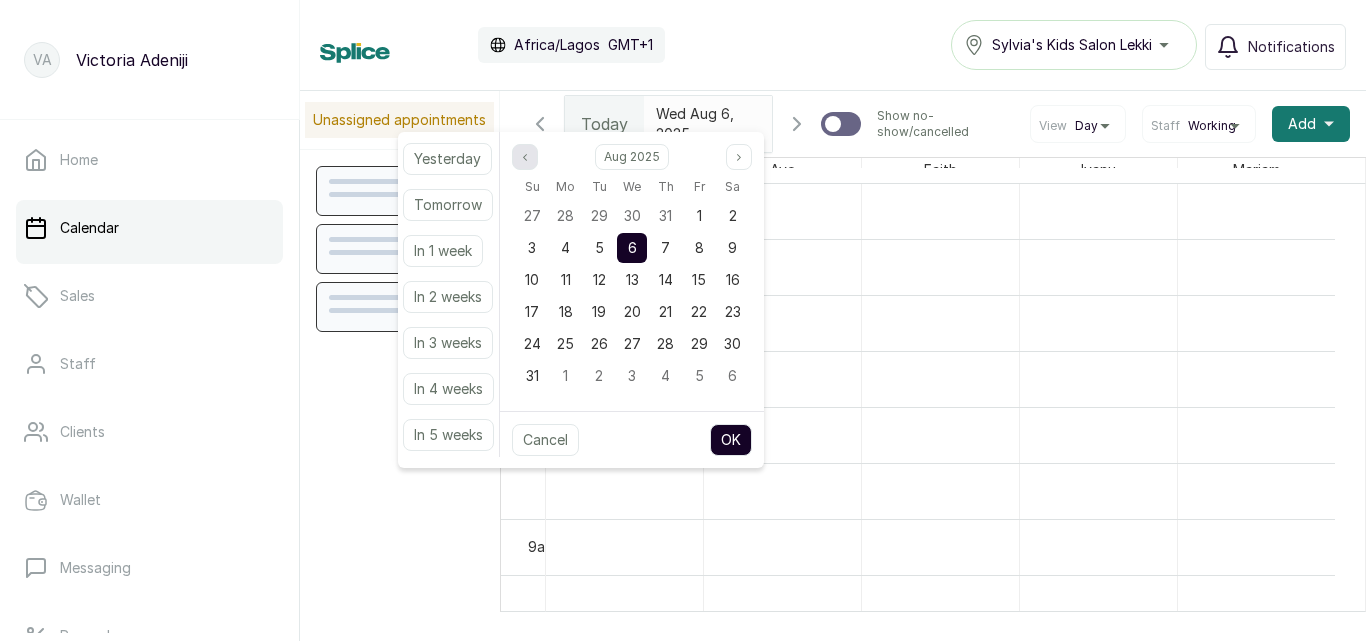 click 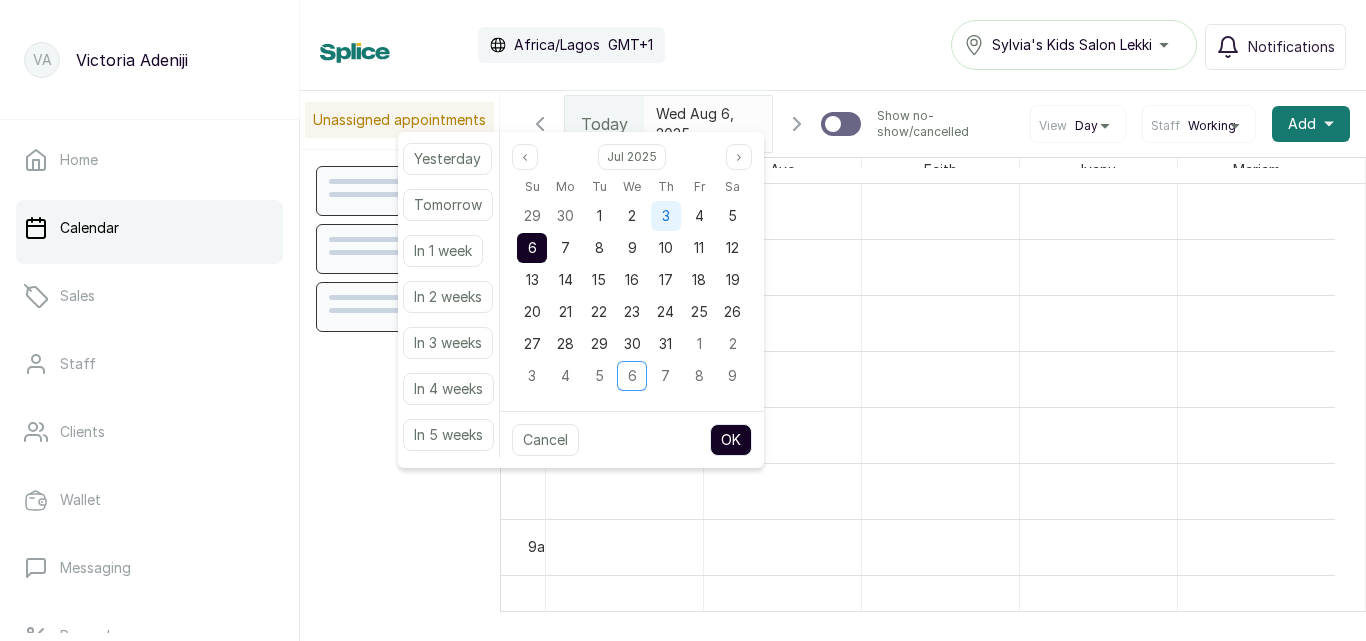 click on "3" at bounding box center [666, 216] 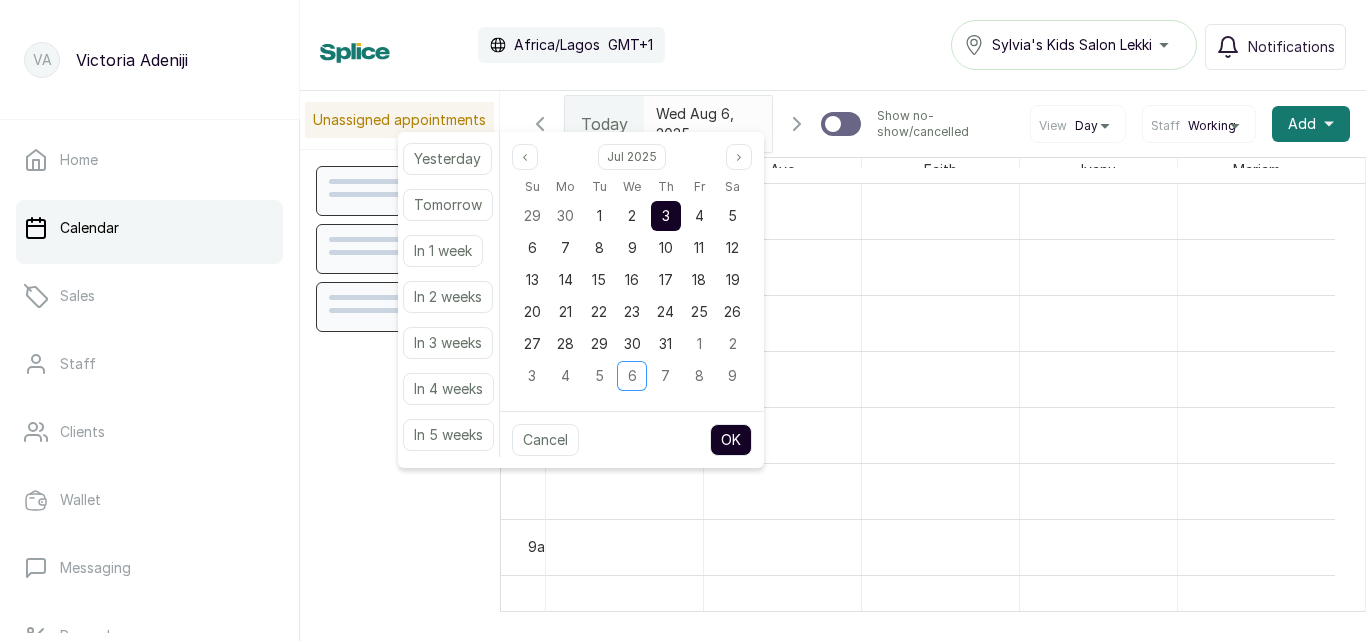 click on "OK" at bounding box center [731, 440] 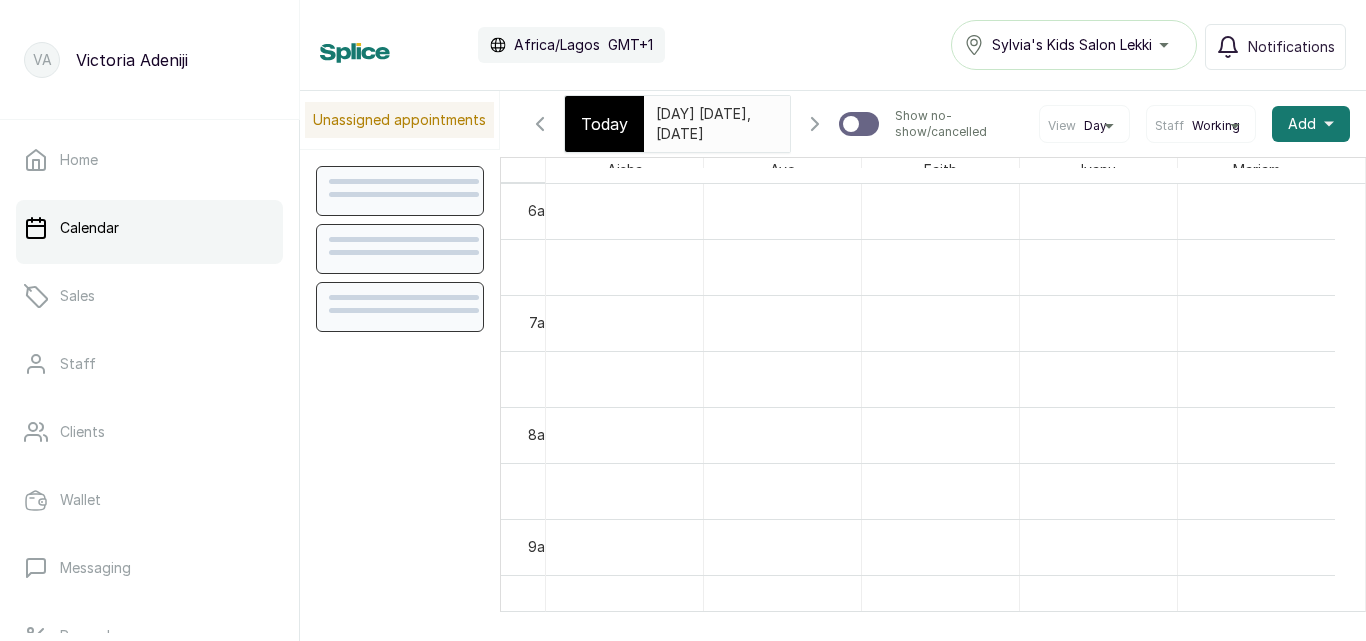 type on "2025-07-03" 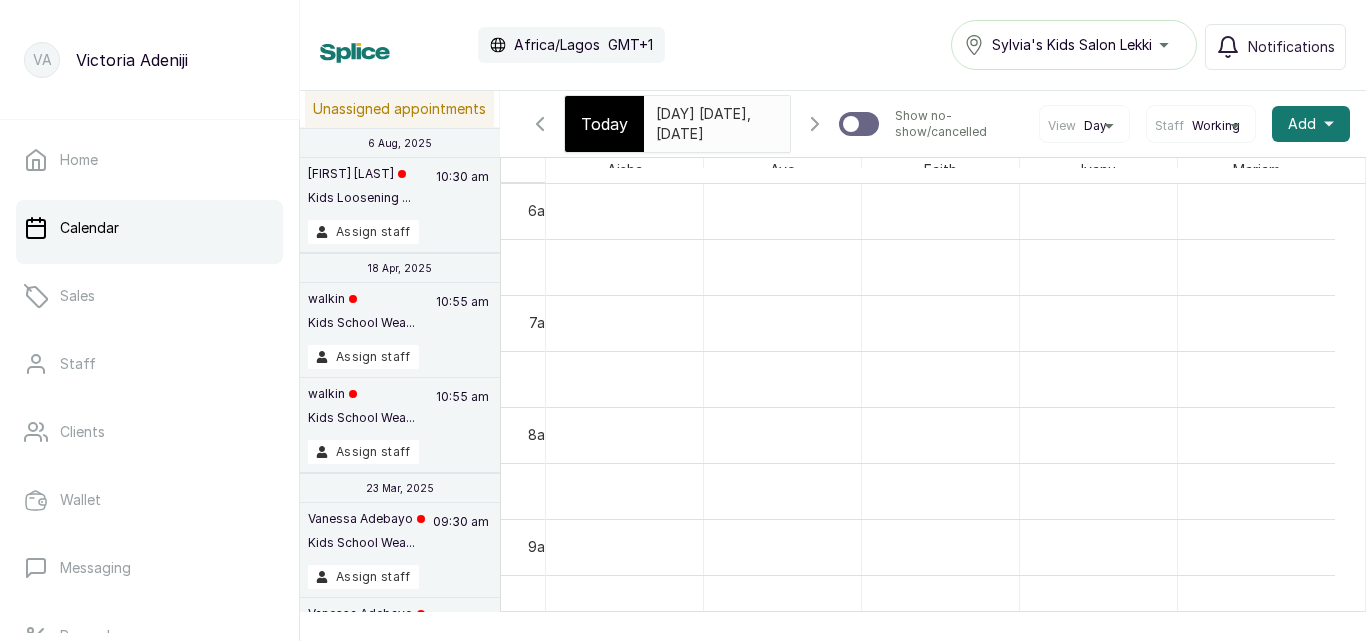 scroll, scrollTop: 908, scrollLeft: 0, axis: vertical 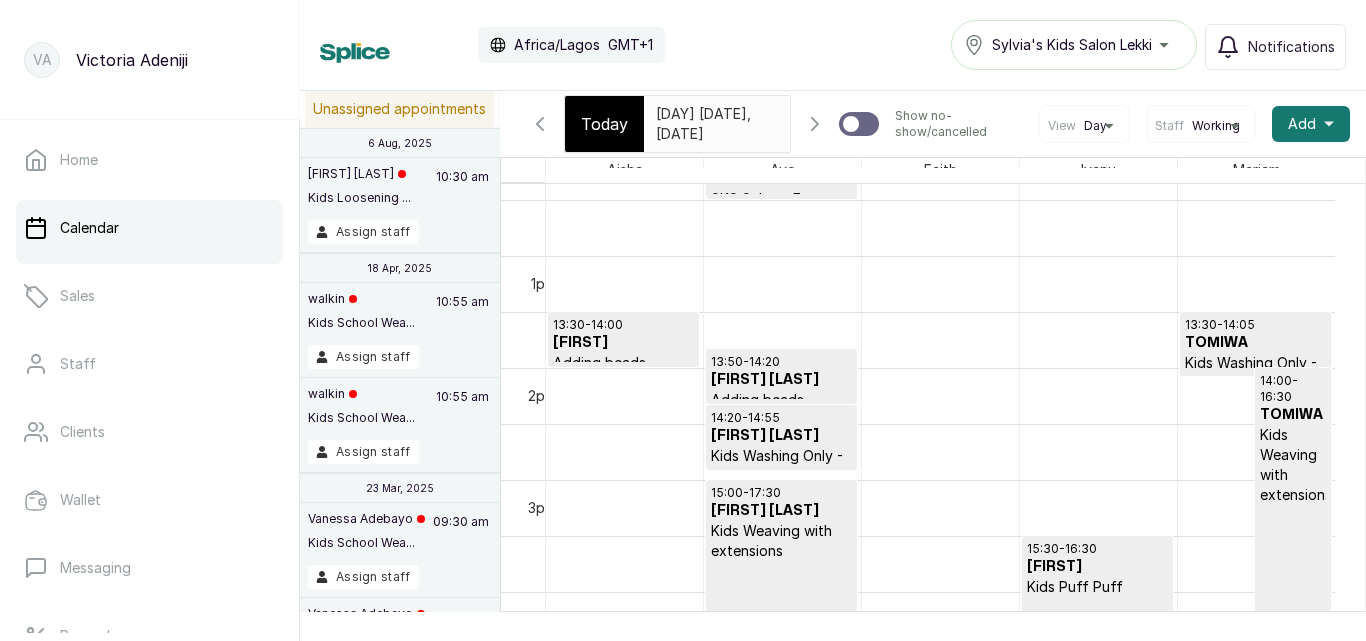 click on "[FIRST] [LAST]" at bounding box center [781, 436] 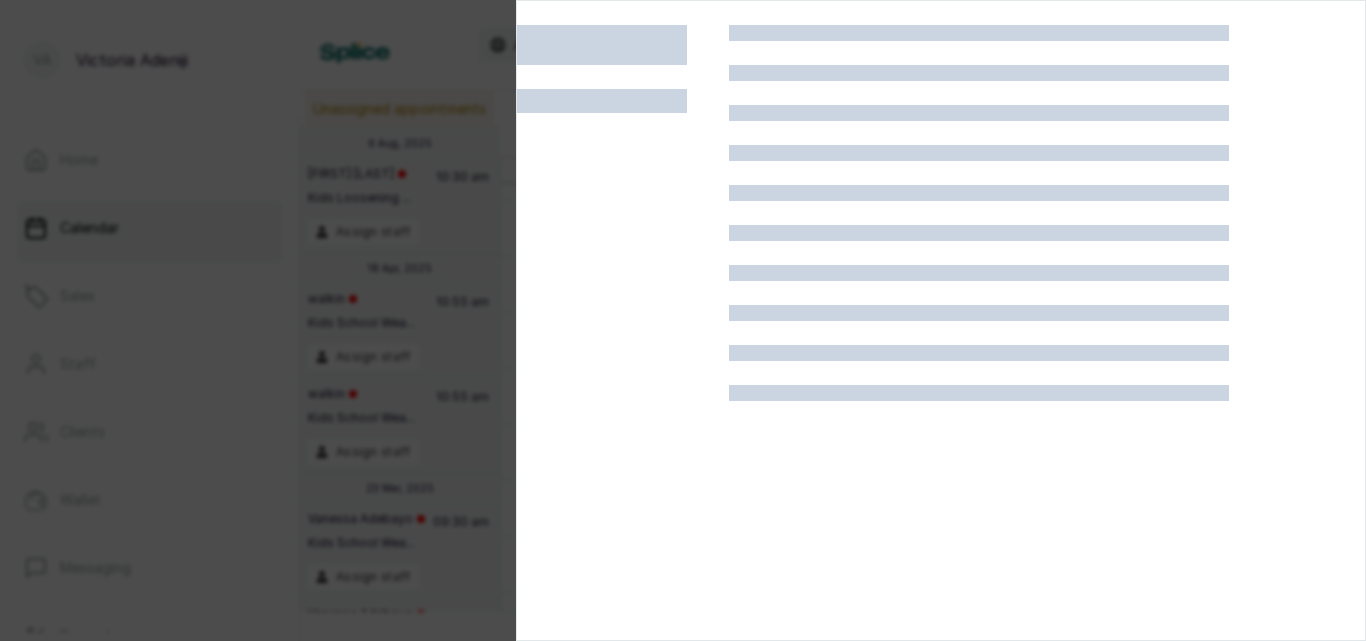 scroll, scrollTop: 0, scrollLeft: 0, axis: both 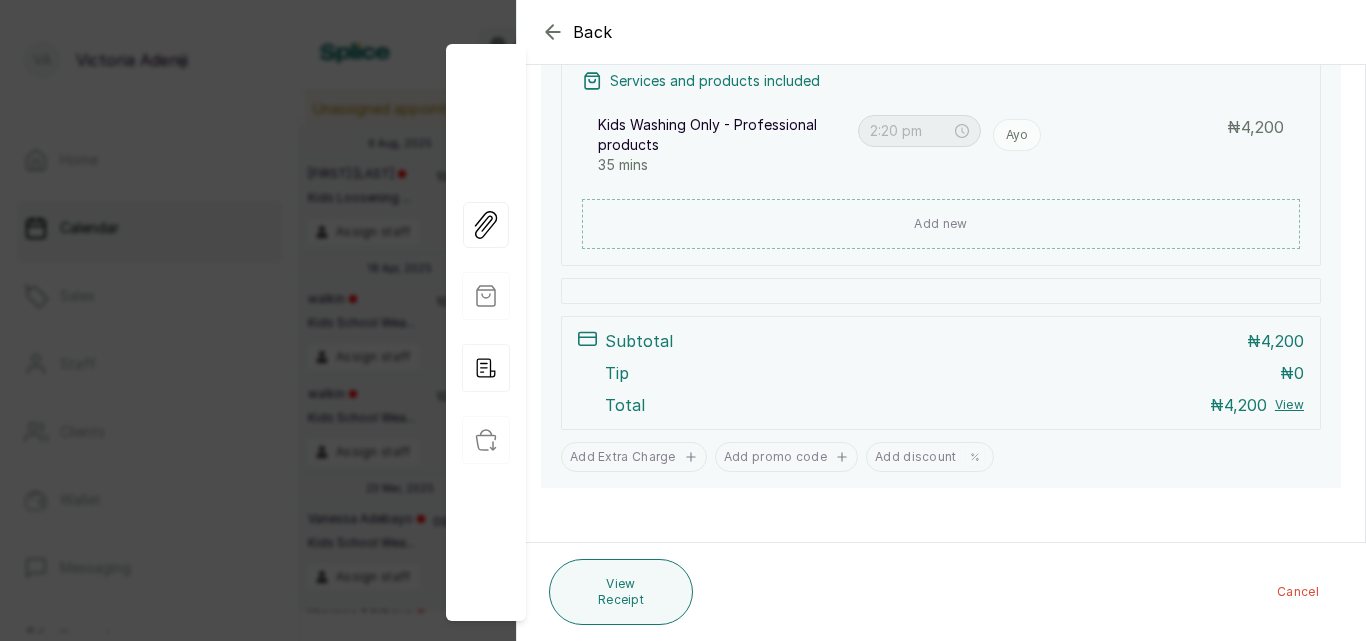 click 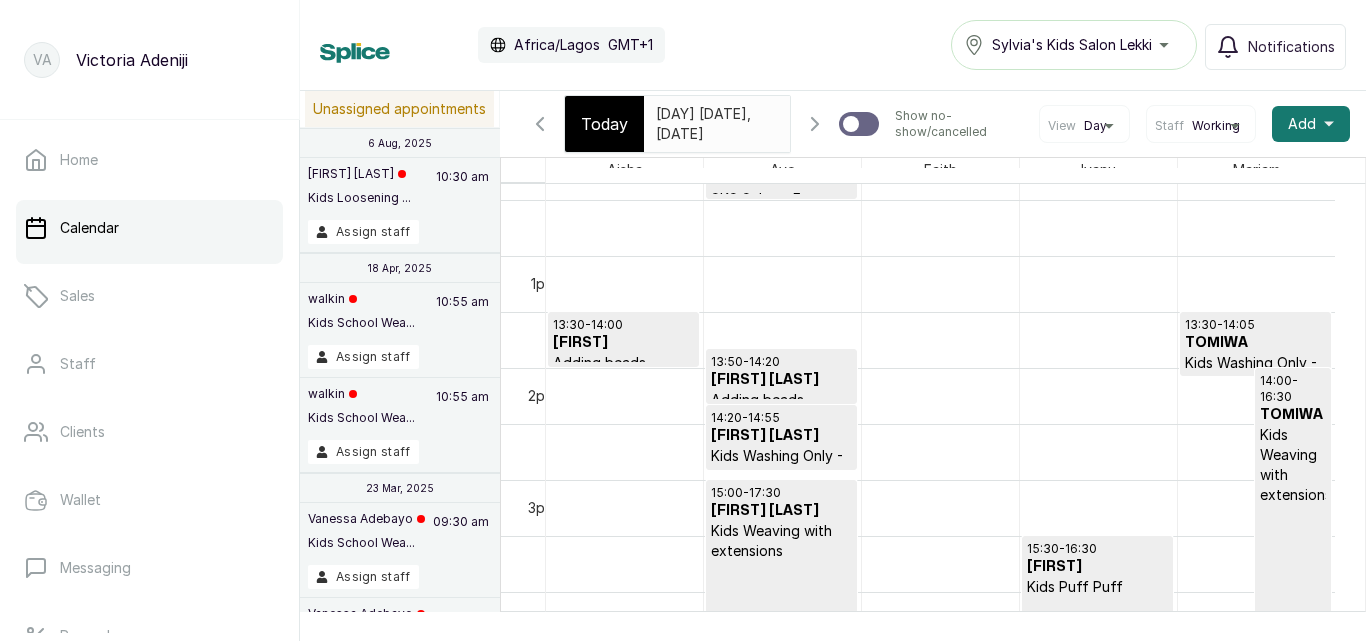scroll, scrollTop: 0, scrollLeft: 15, axis: horizontal 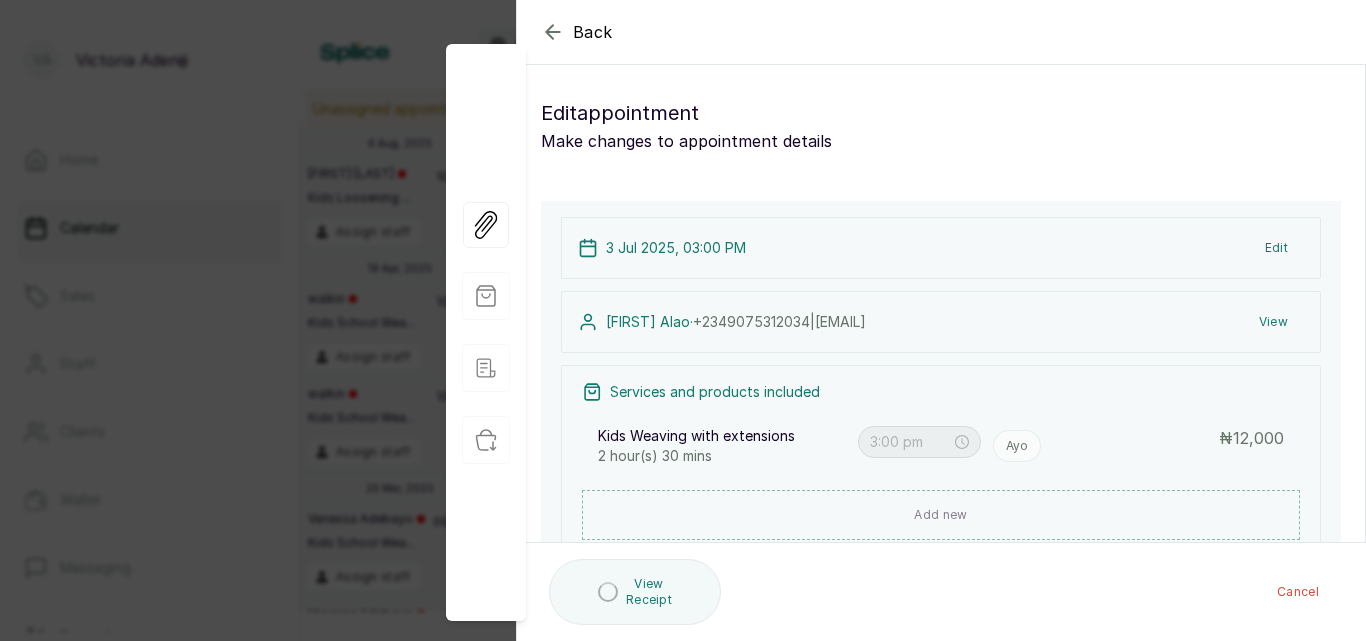 type on "3:00 pm" 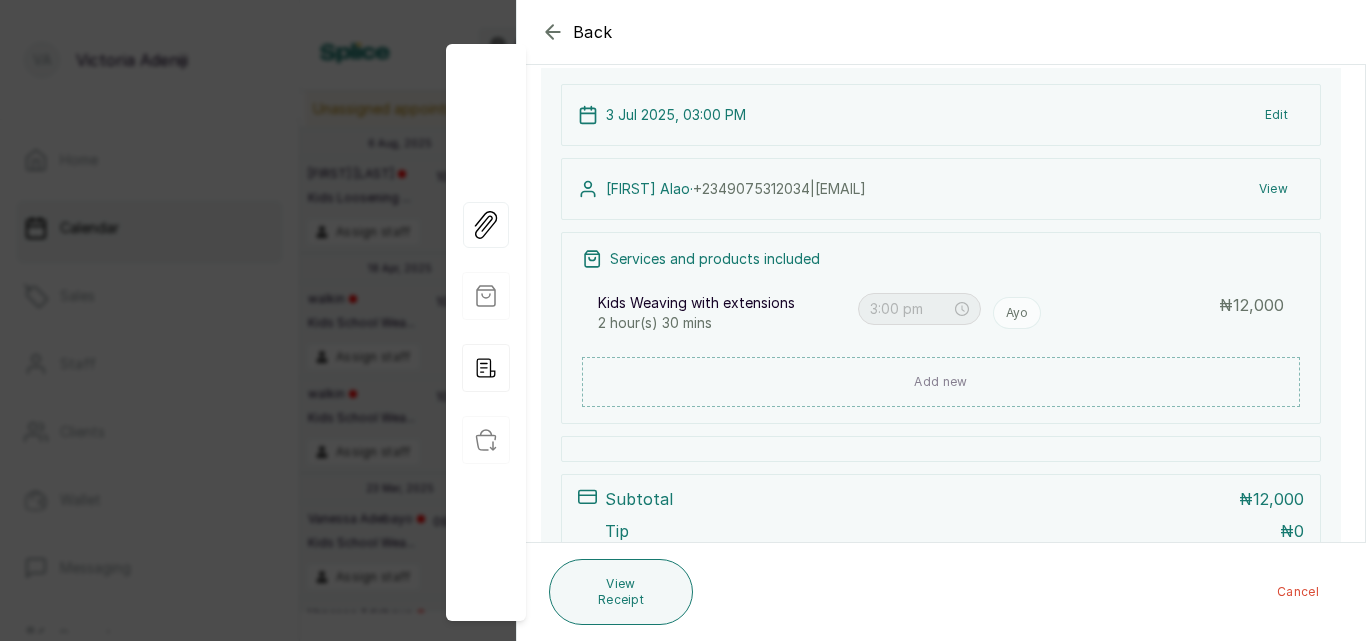 scroll, scrollTop: 371, scrollLeft: 0, axis: vertical 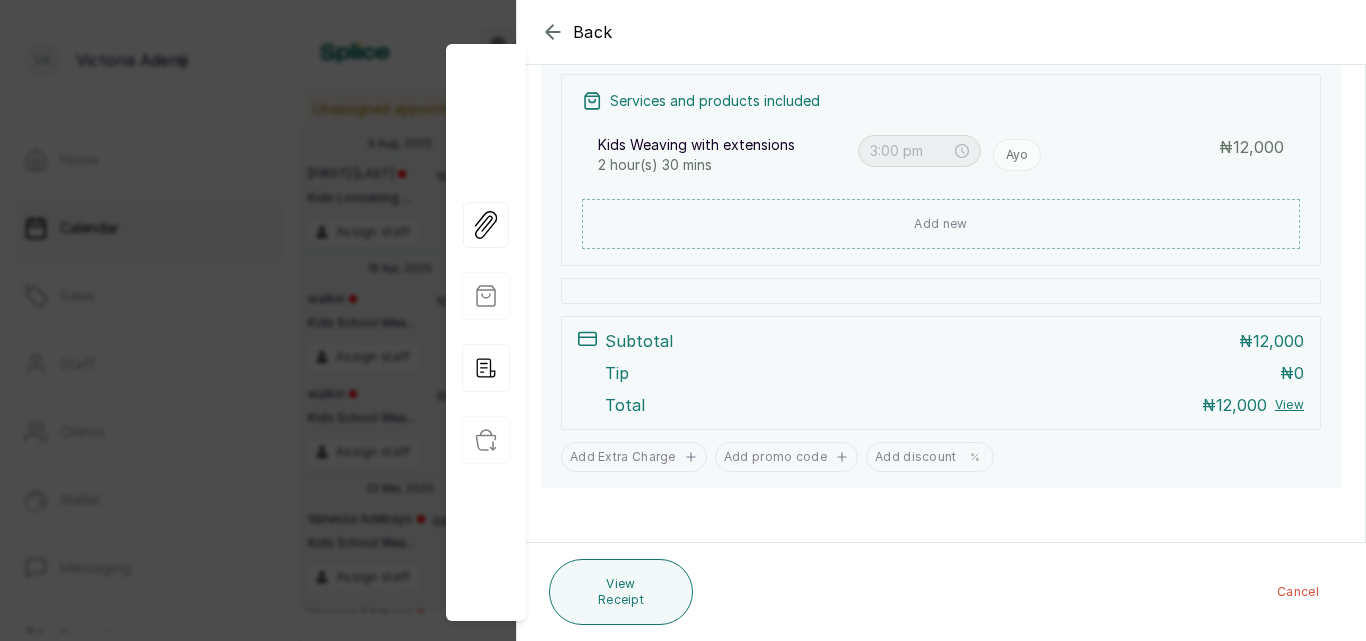 click 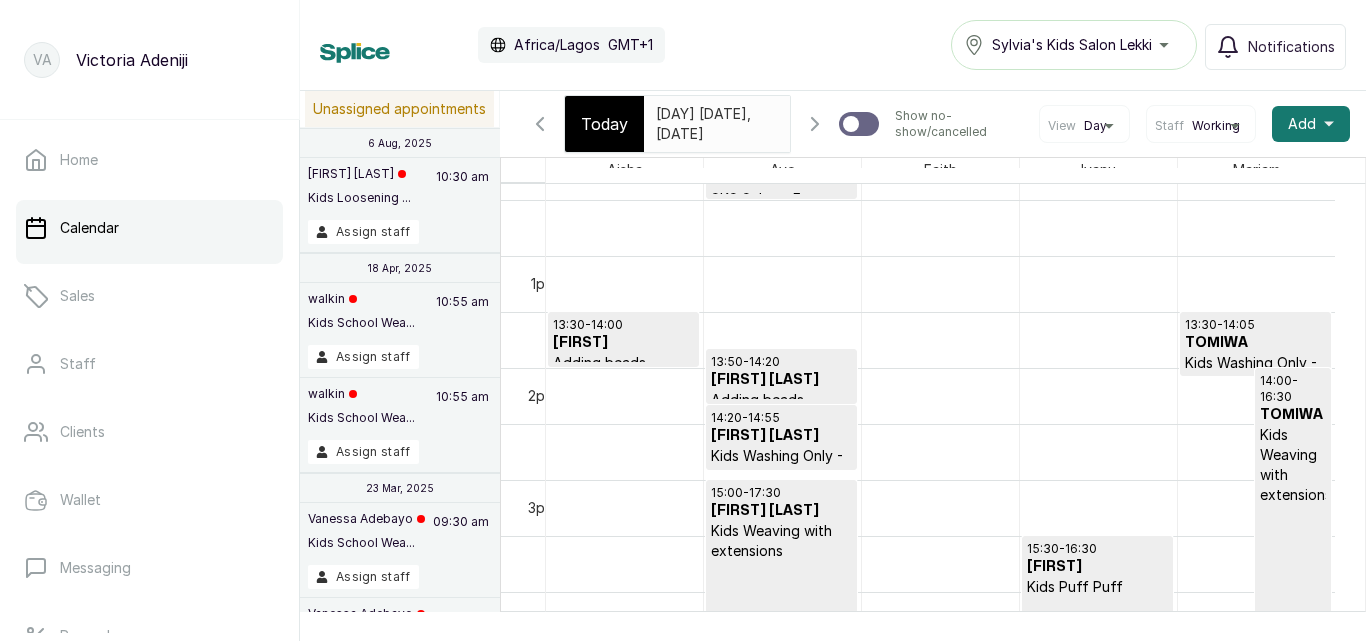 scroll, scrollTop: 0, scrollLeft: 15, axis: horizontal 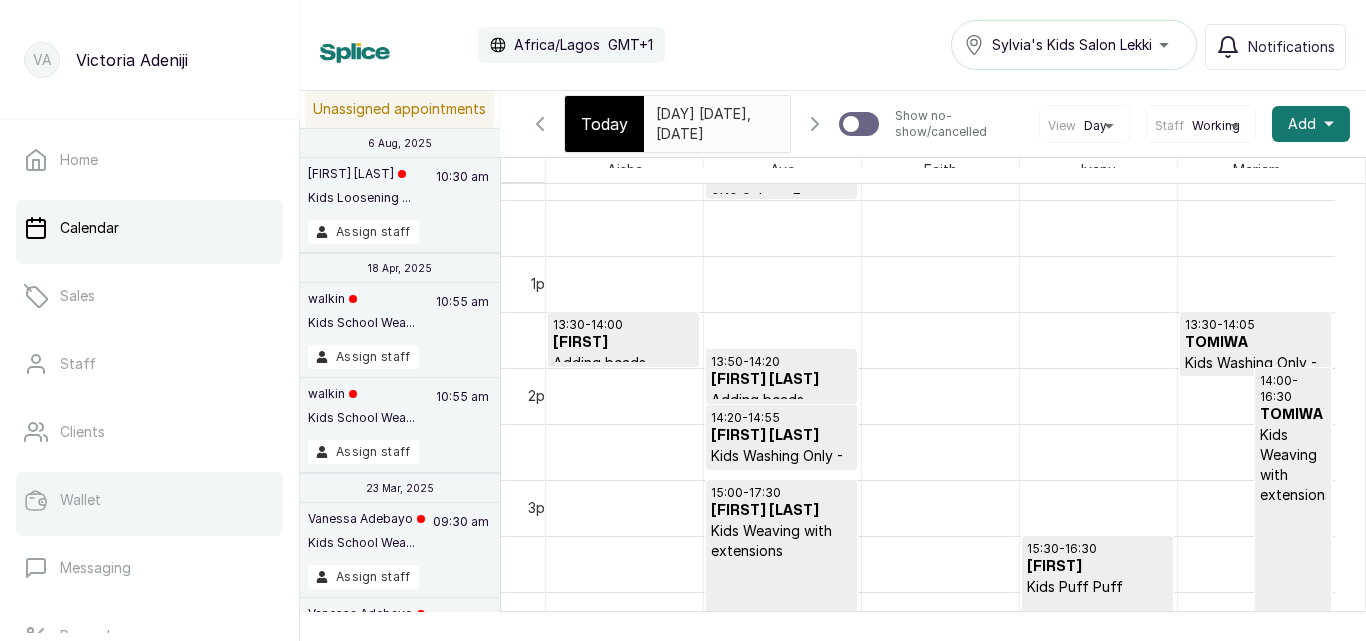 click on "Wallet" at bounding box center [149, 500] 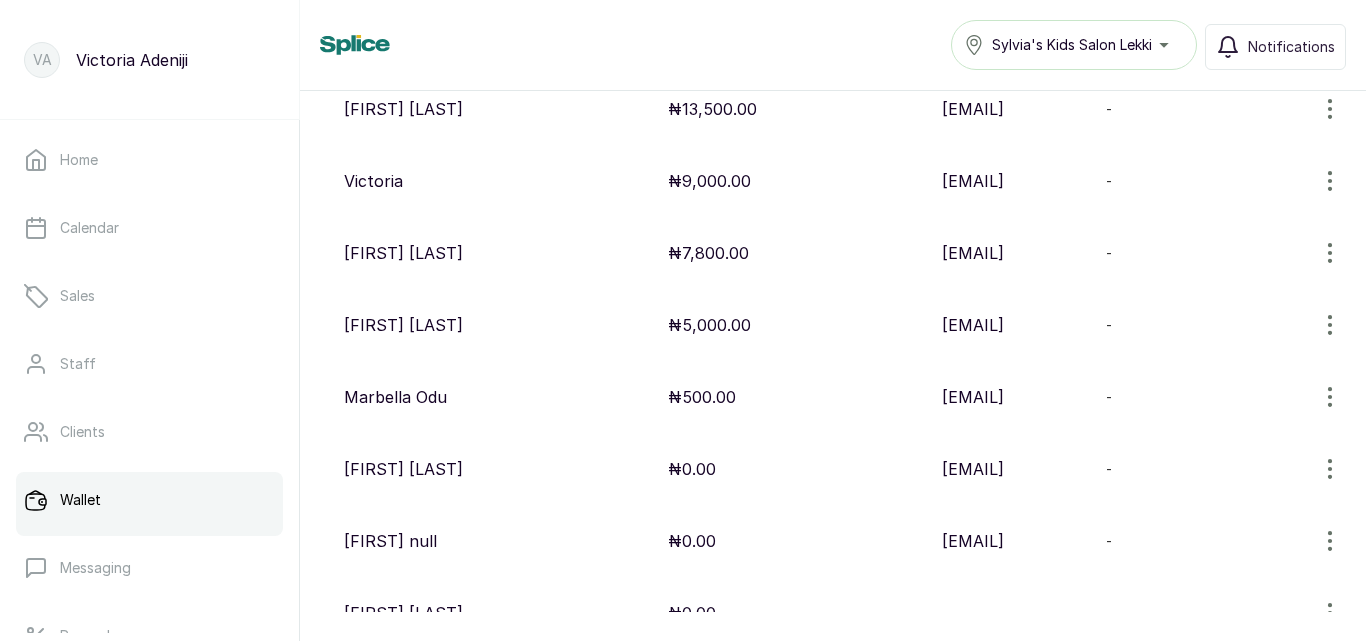 scroll, scrollTop: 594, scrollLeft: 0, axis: vertical 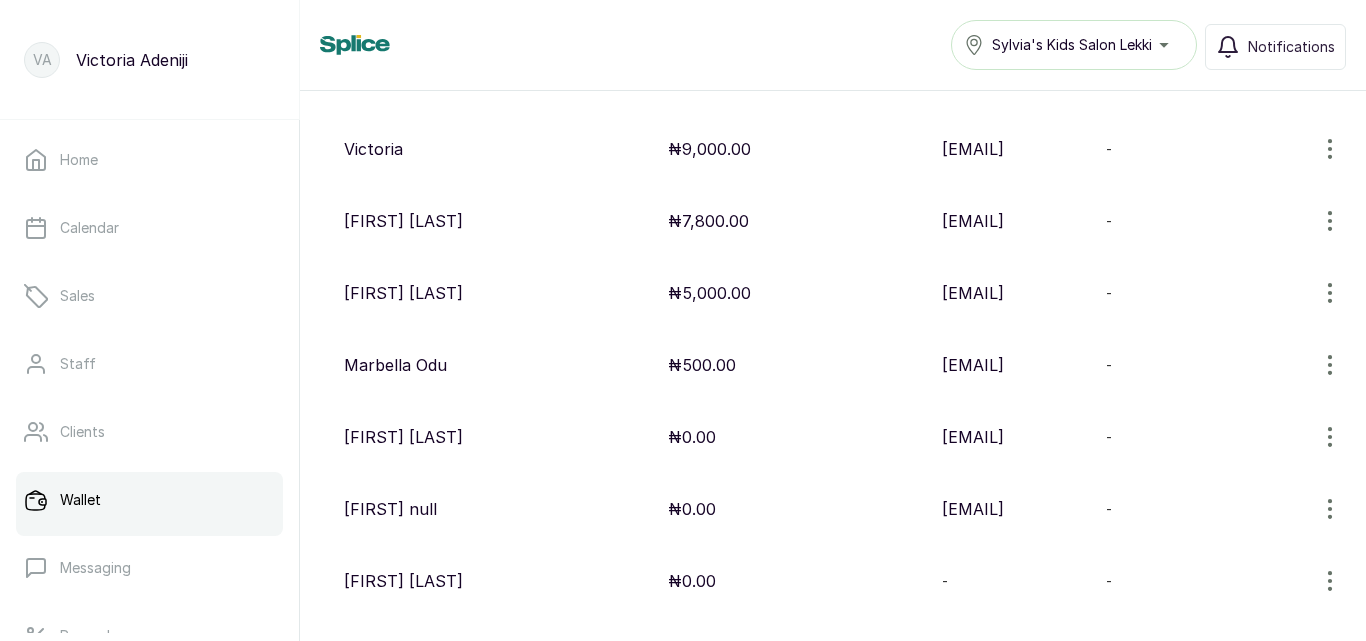 click 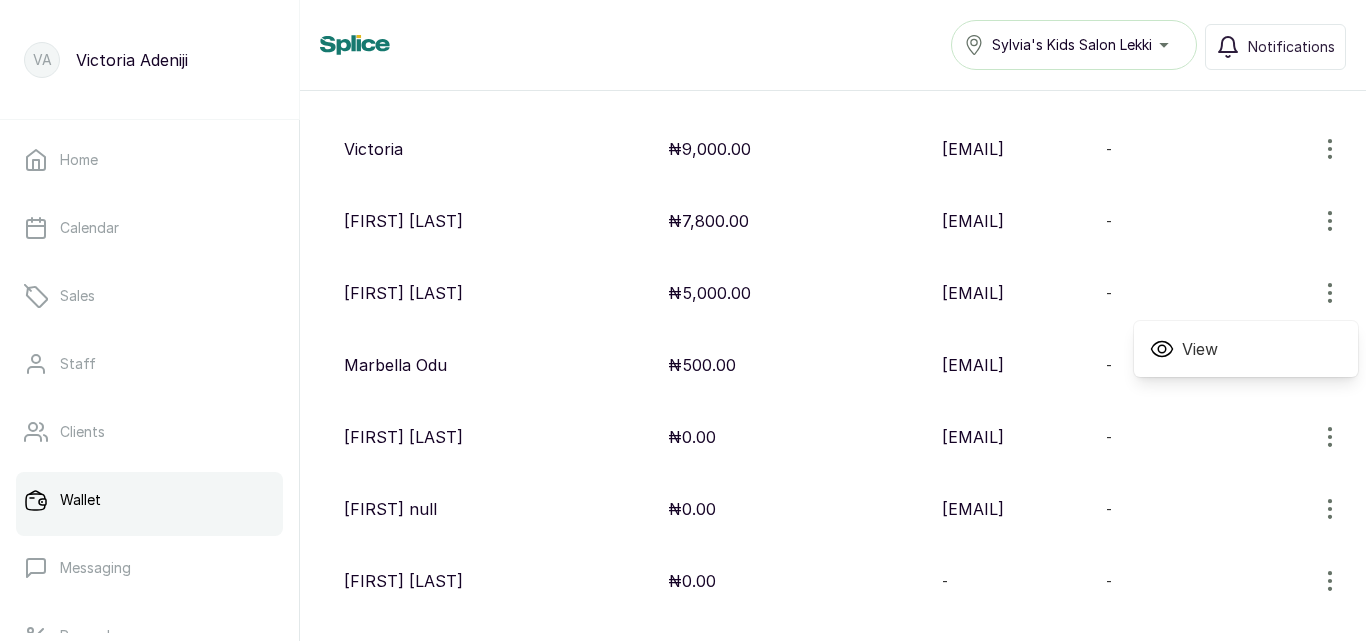 click on "View" at bounding box center [1200, 349] 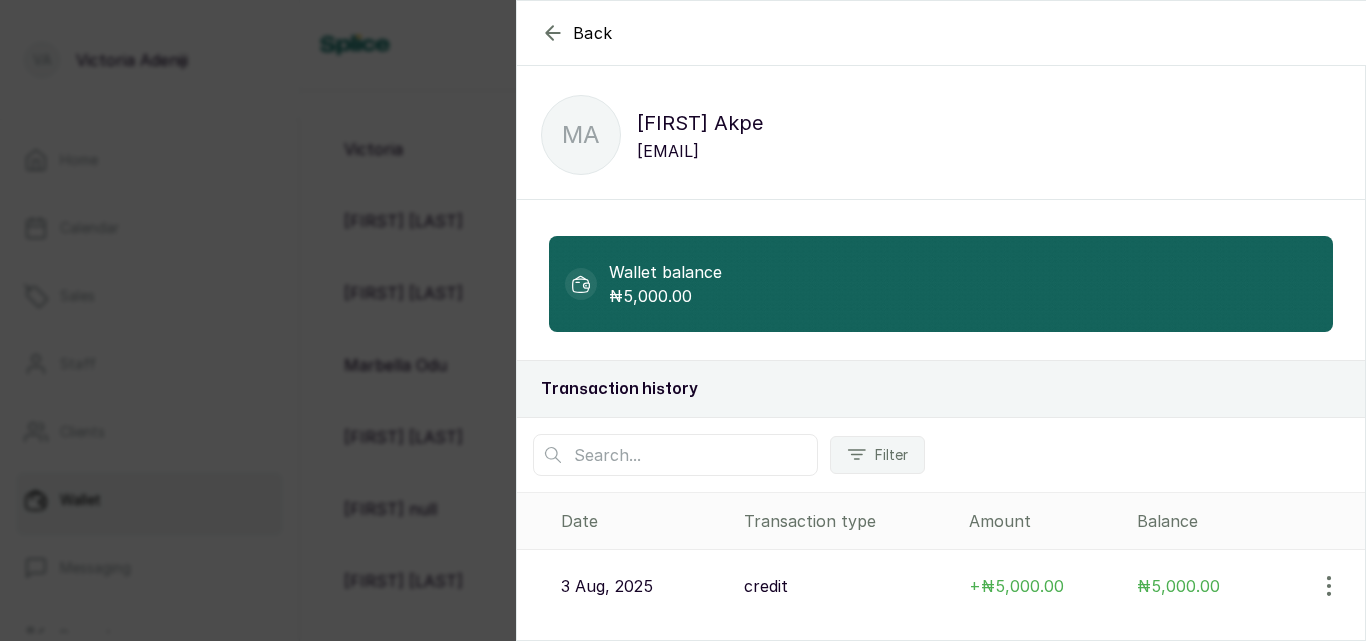 click 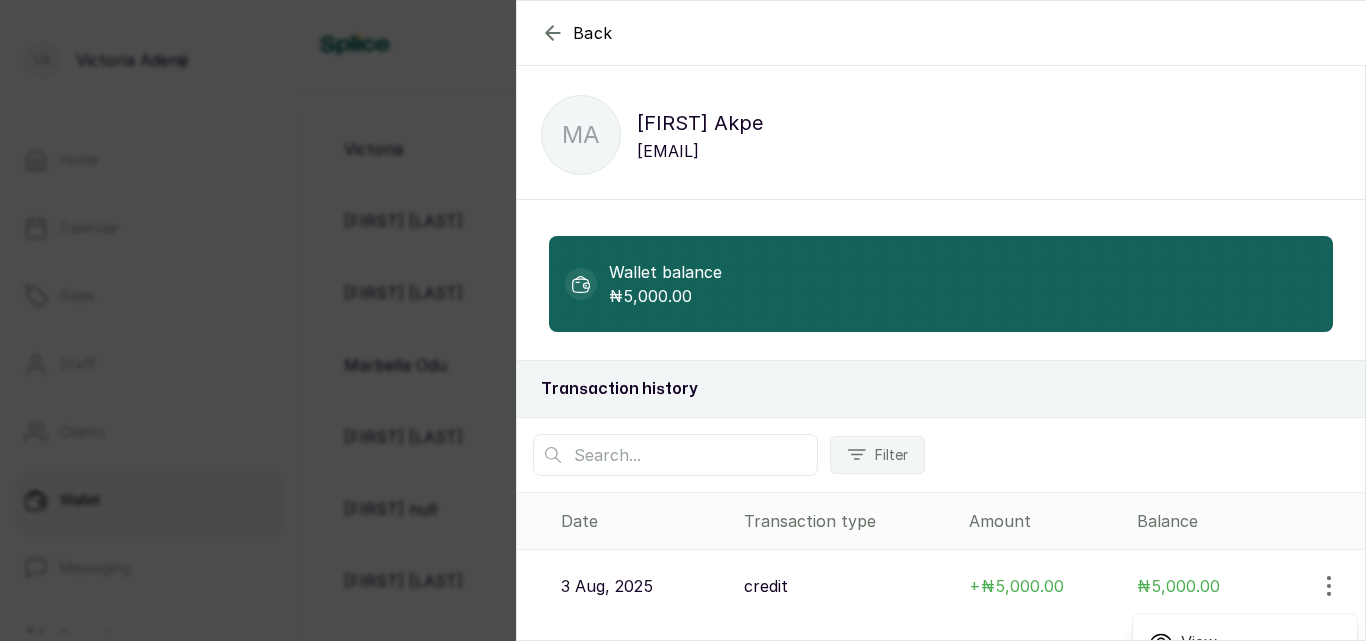 scroll, scrollTop: 30, scrollLeft: 0, axis: vertical 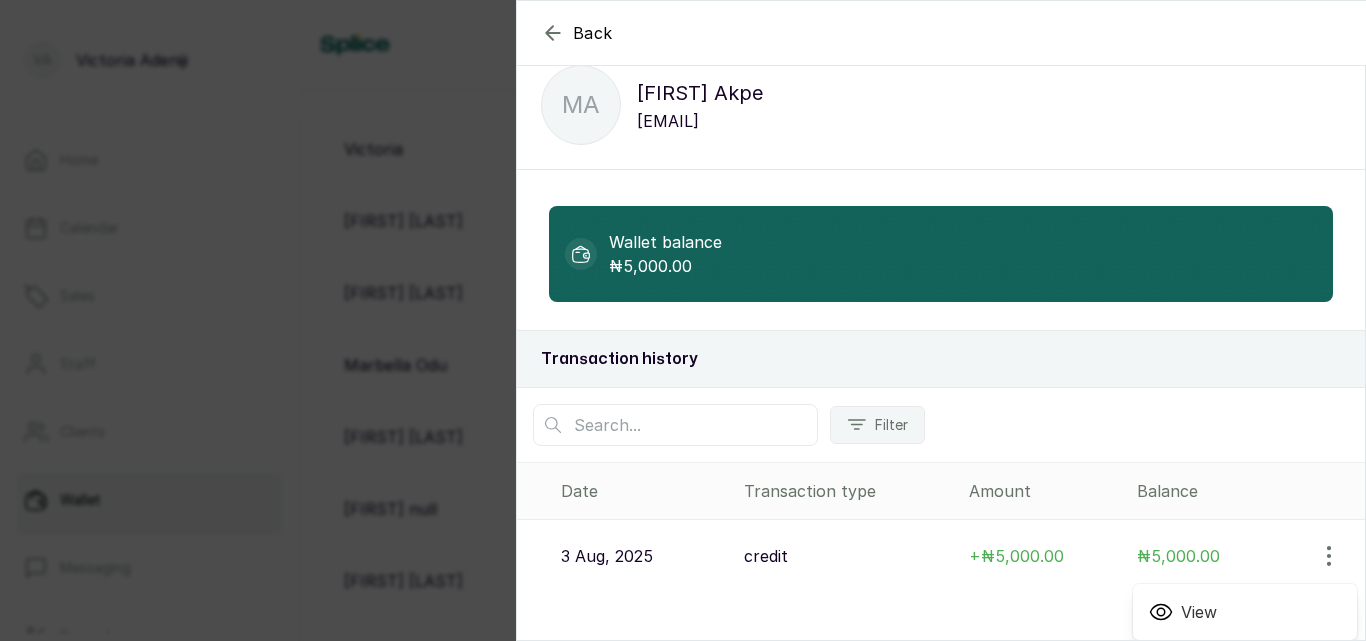 click on "View" at bounding box center (1199, 612) 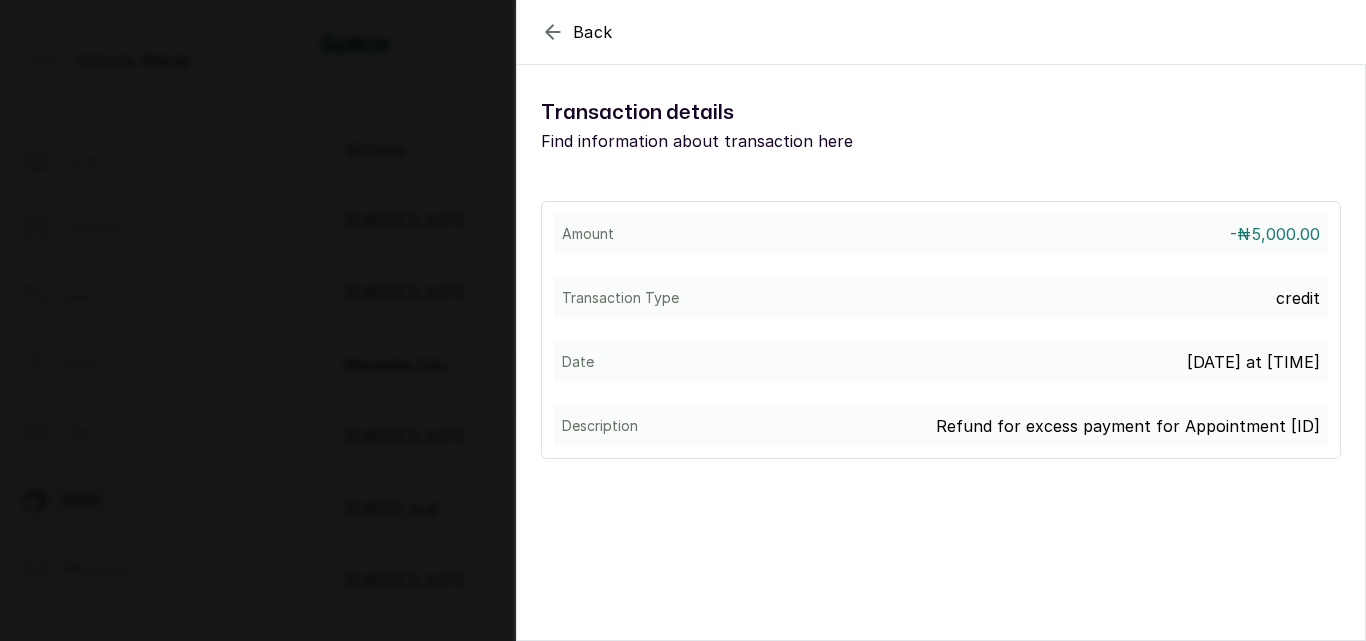 scroll, scrollTop: 6, scrollLeft: 0, axis: vertical 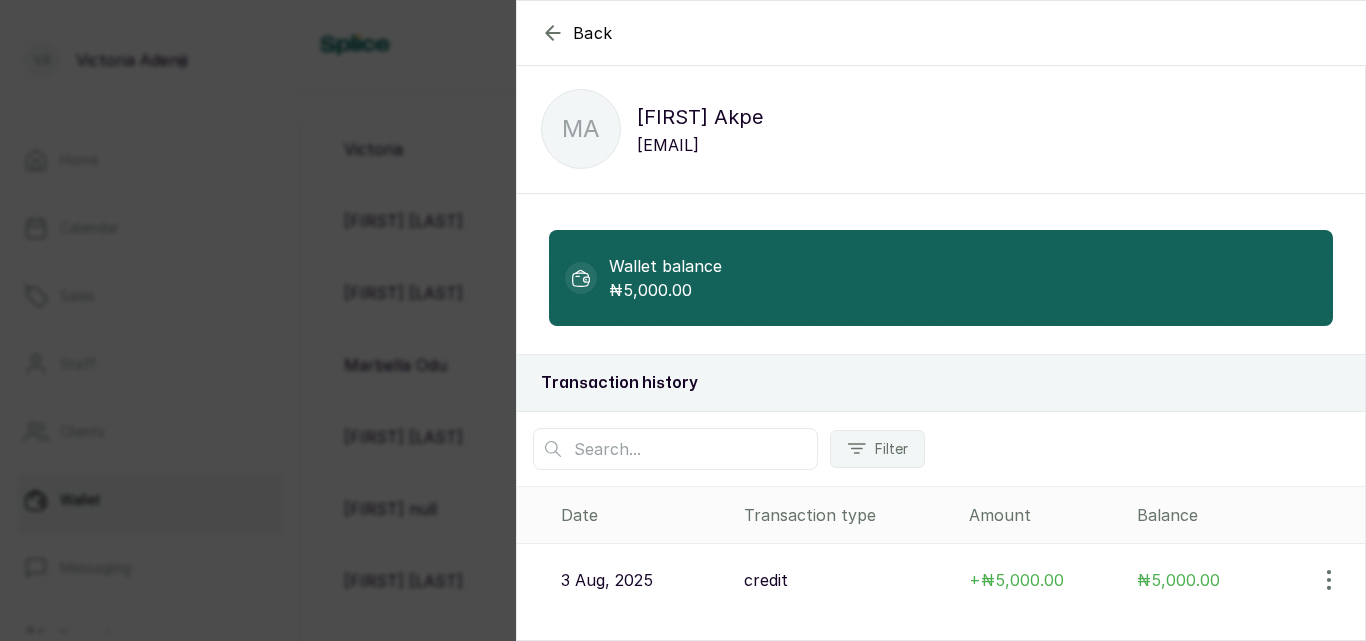 click 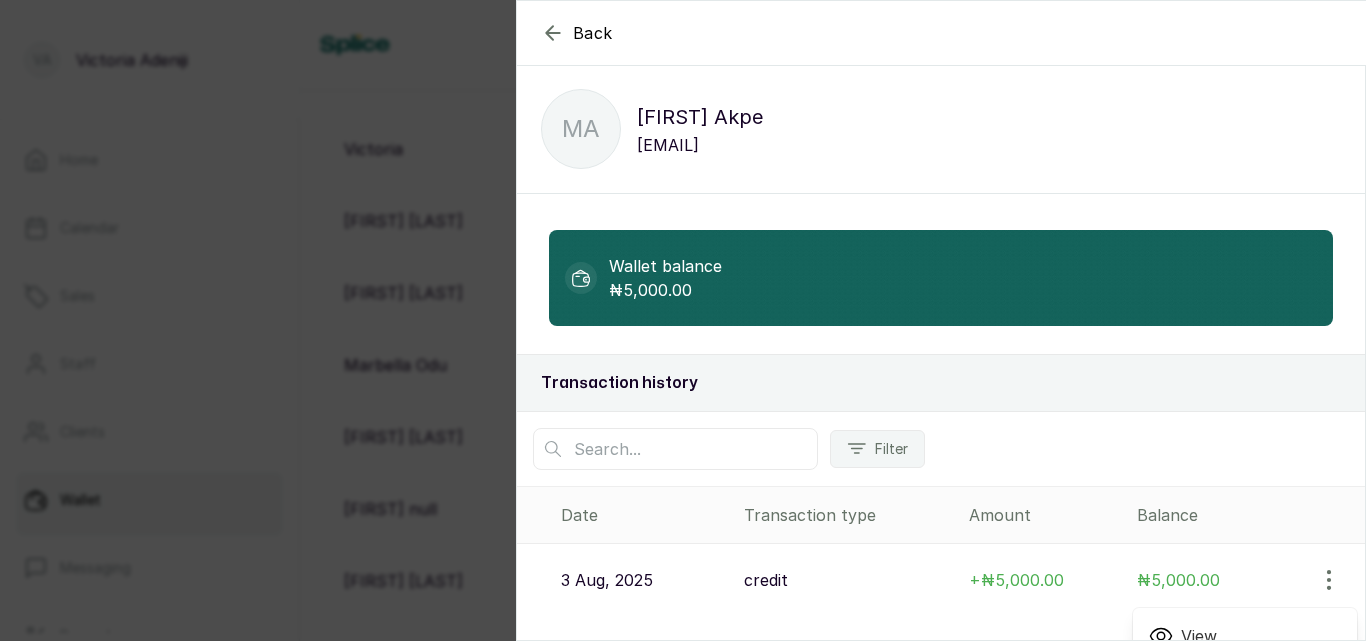 click on "View" at bounding box center [1245, 636] 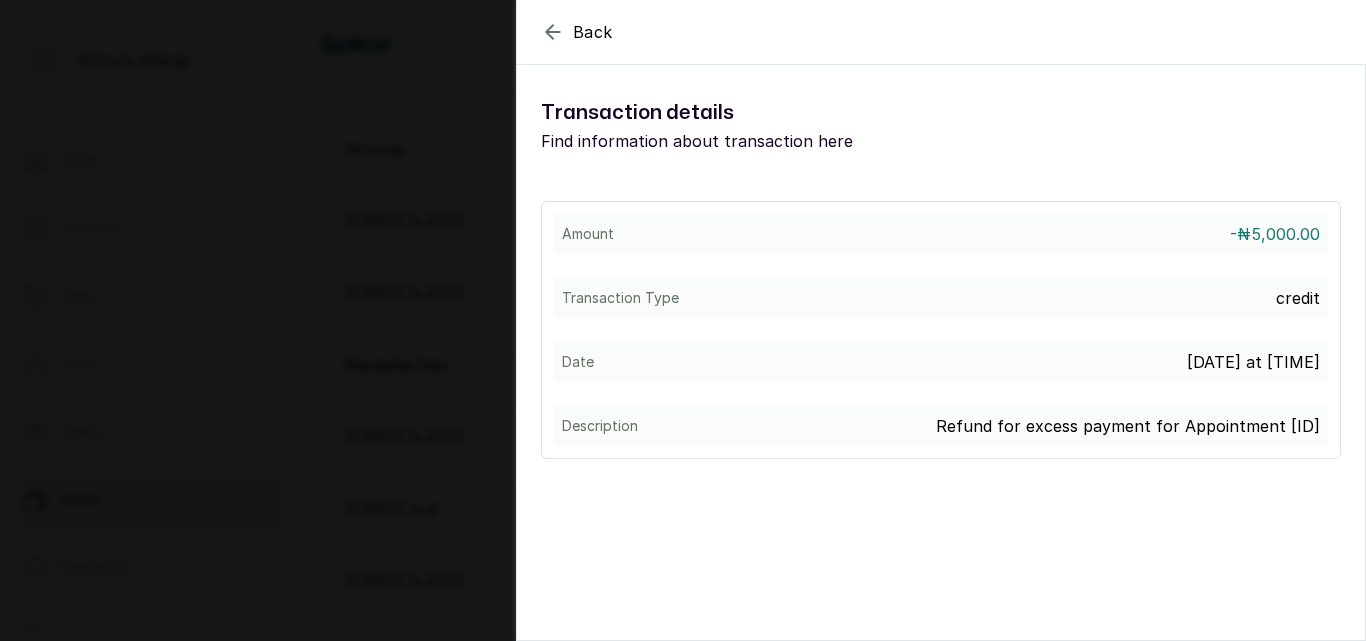 click 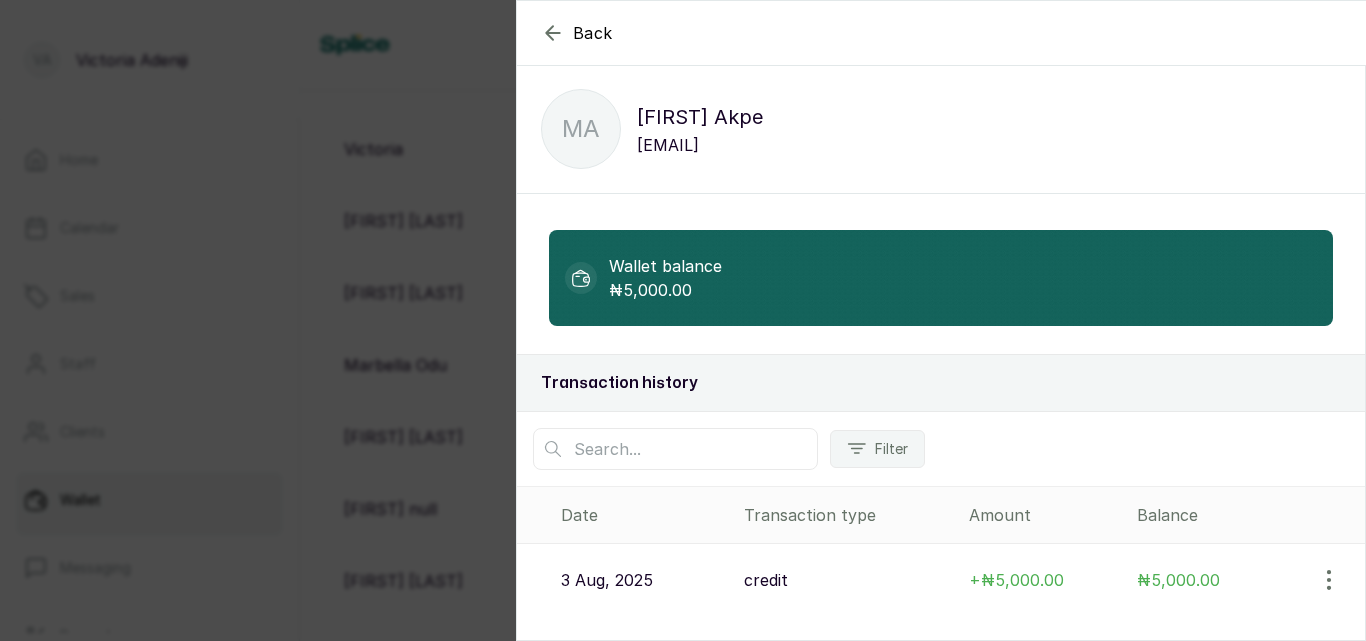click 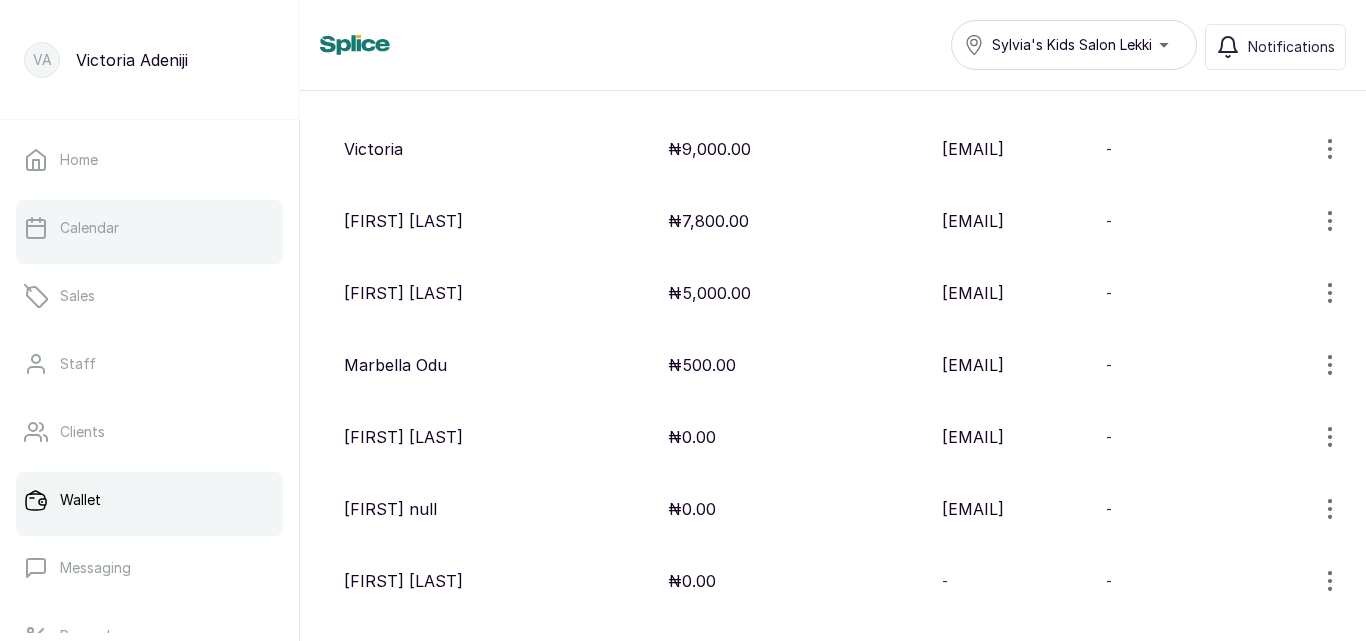 click on "Calendar" at bounding box center (89, 228) 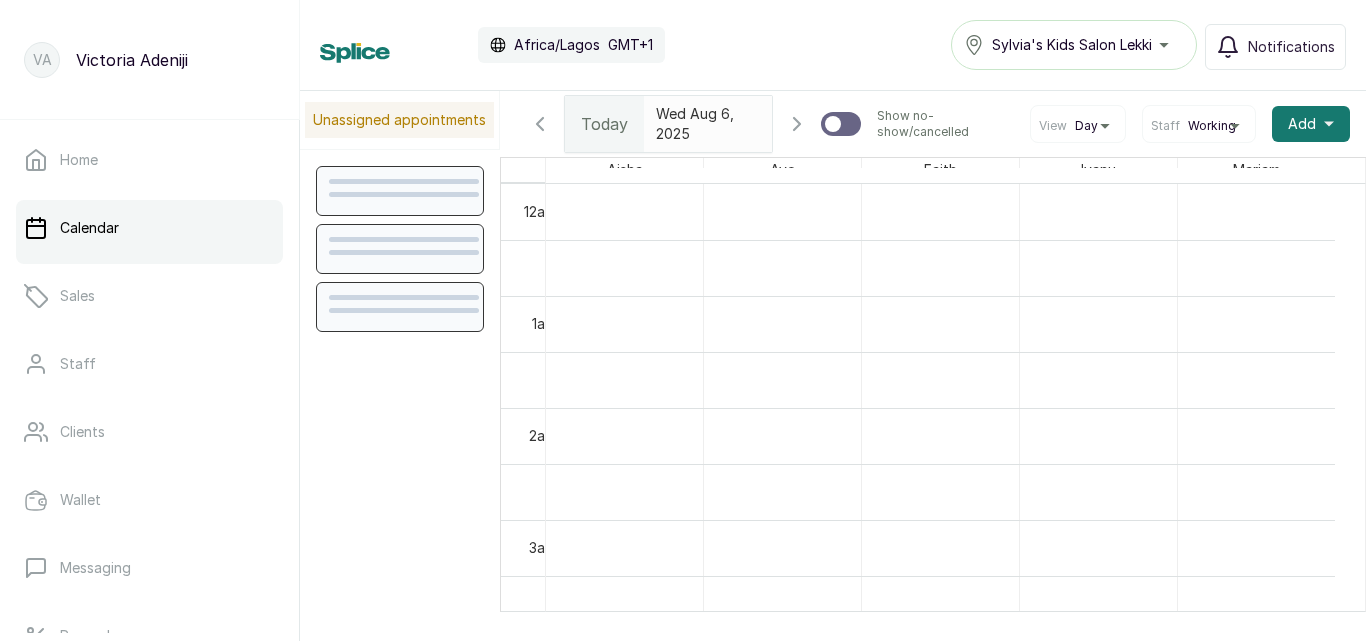 scroll, scrollTop: 673, scrollLeft: 0, axis: vertical 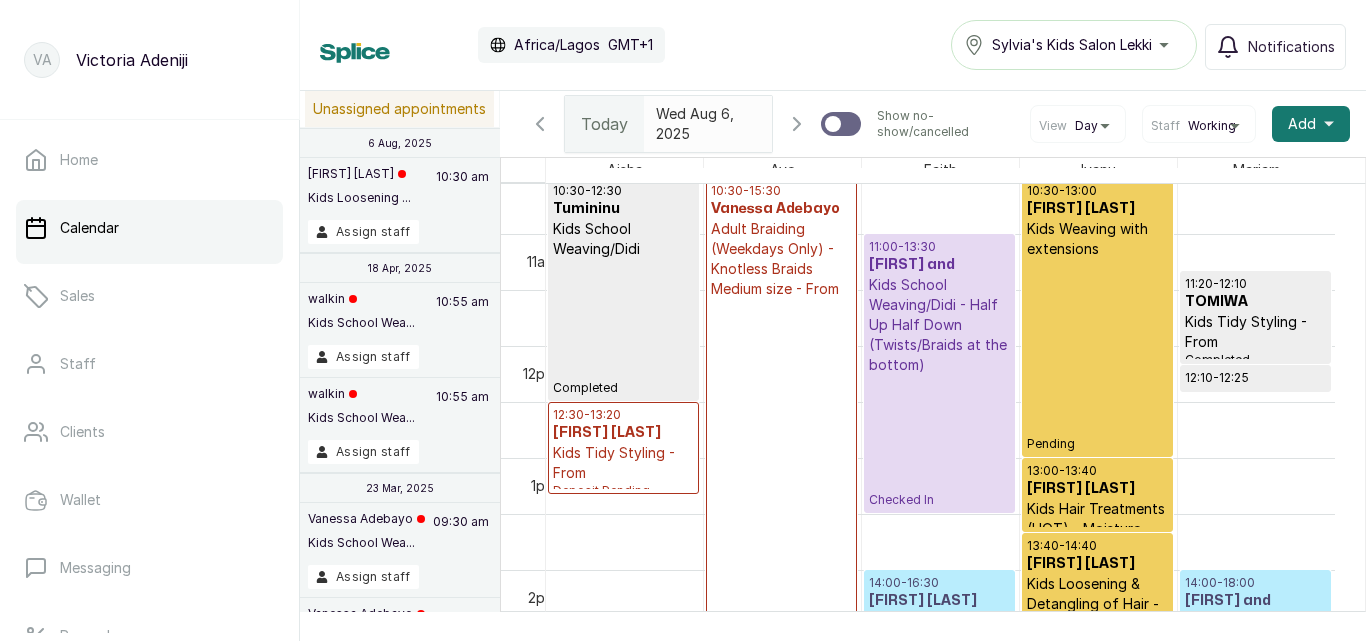 click on "[TIME]  -  [TIME] [FIRST] [LAST] Kids Weaving with extensions Pending" at bounding box center [1097, 317] 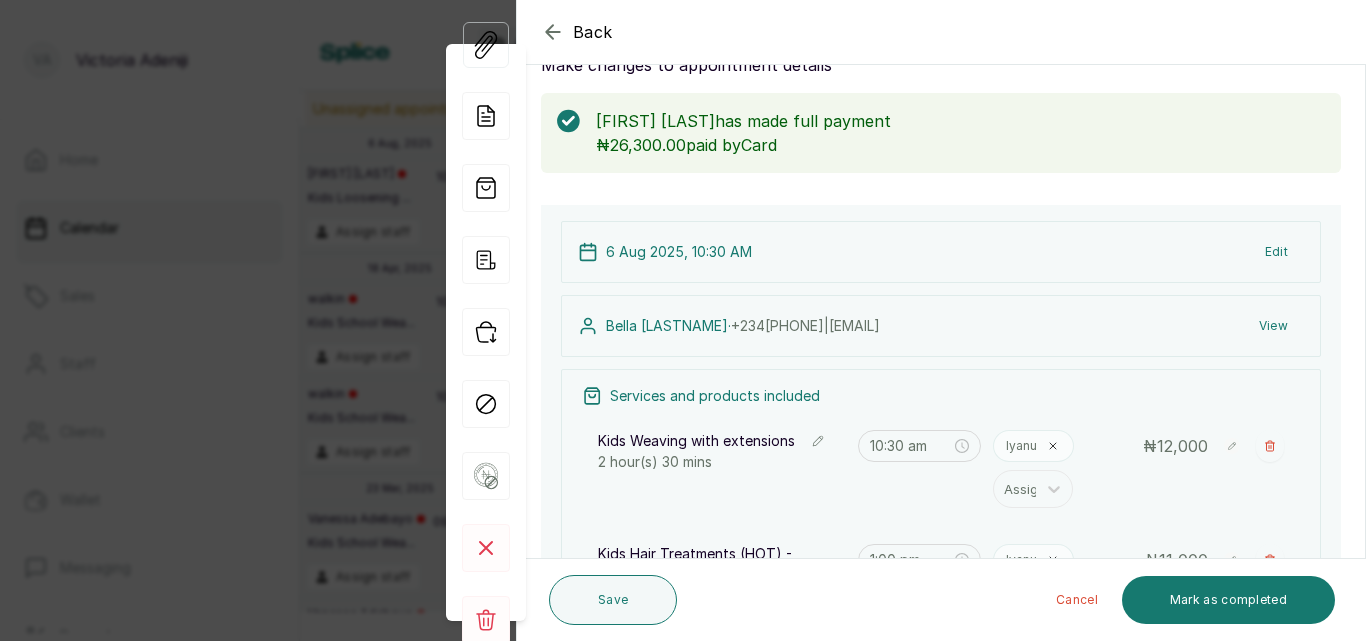 scroll, scrollTop: 0, scrollLeft: 0, axis: both 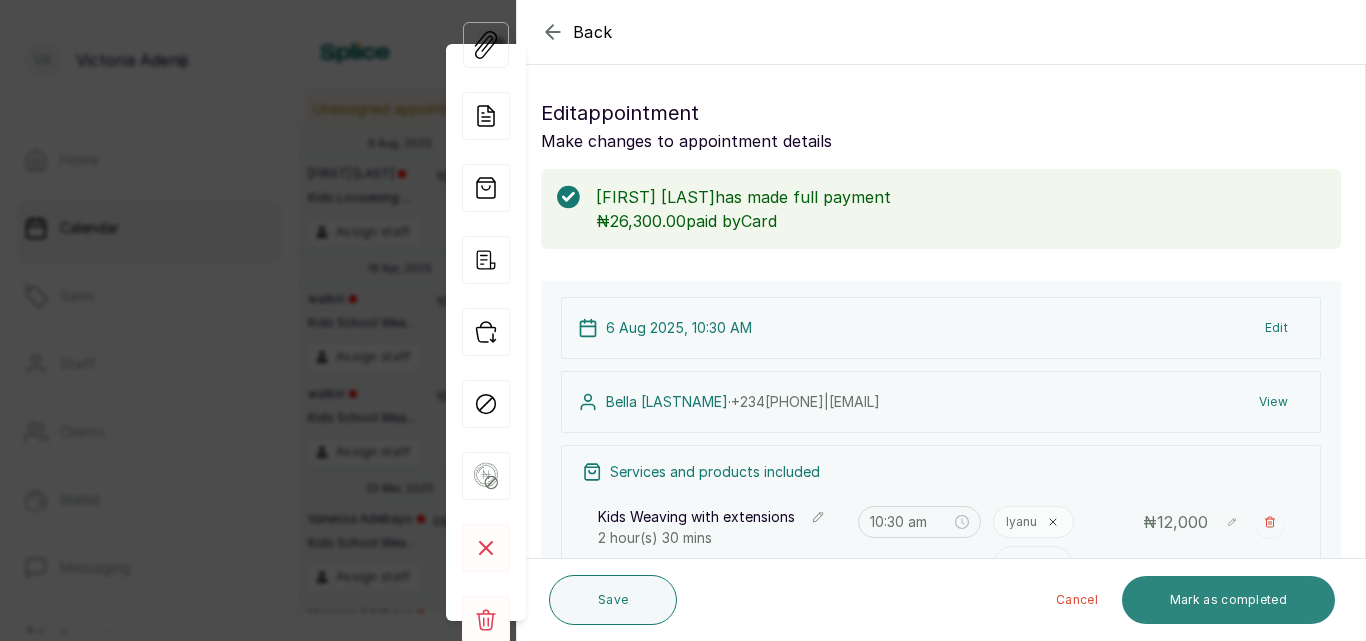 click on "Mark as completed" at bounding box center [1228, 600] 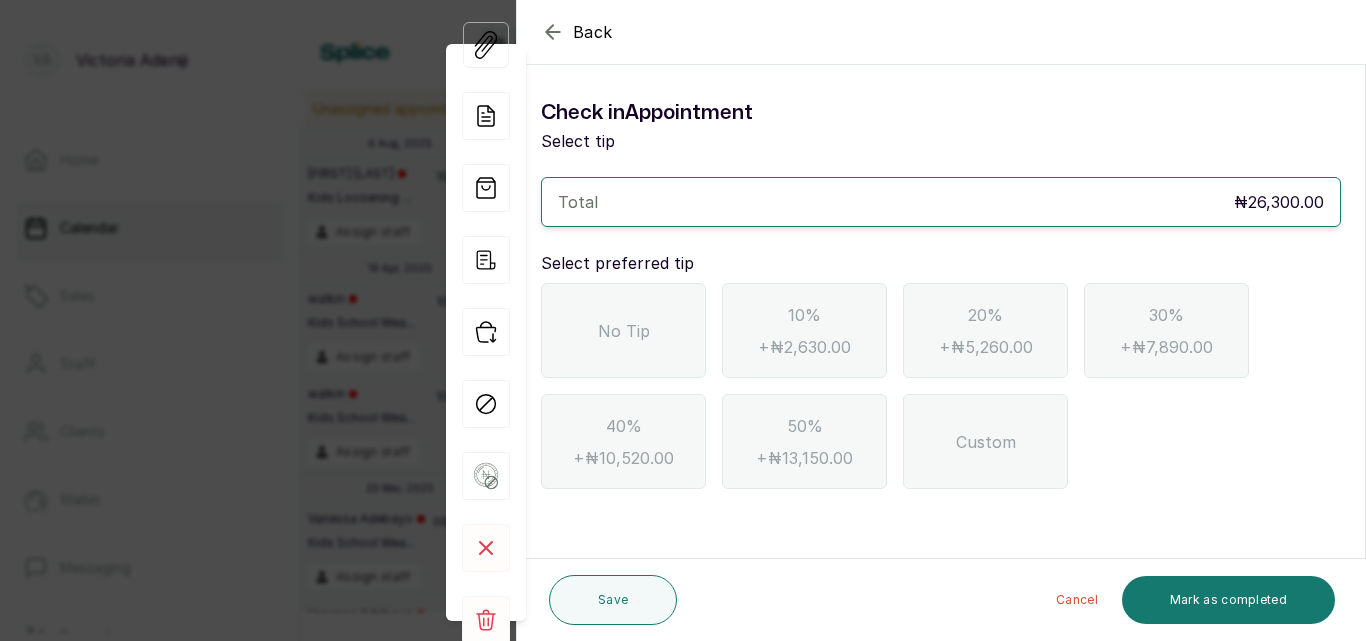 click on "No Tip" at bounding box center [623, 330] 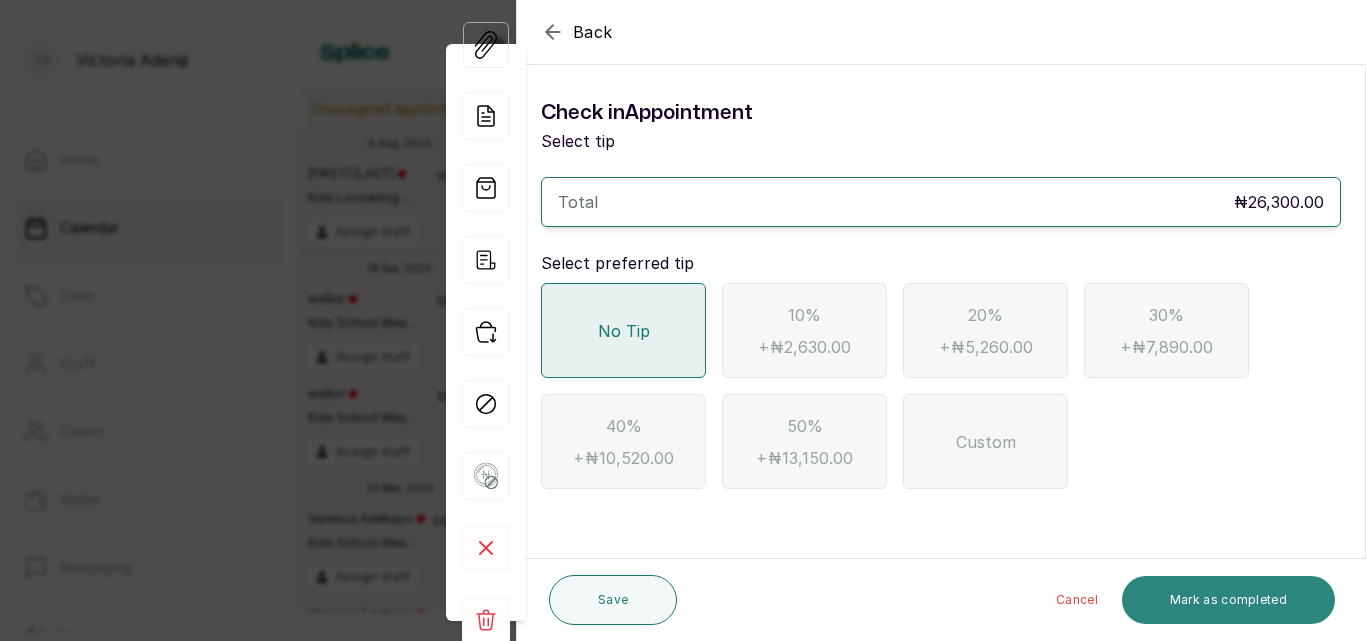 click on "Mark as completed" at bounding box center (1228, 600) 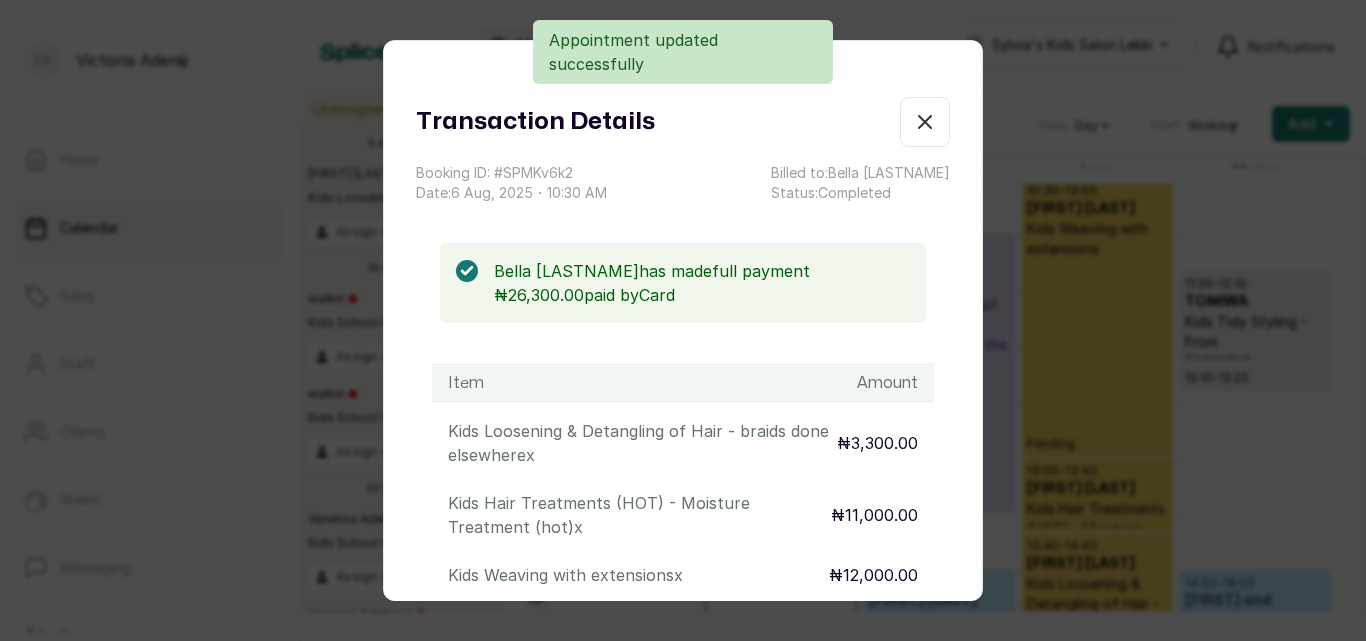 click 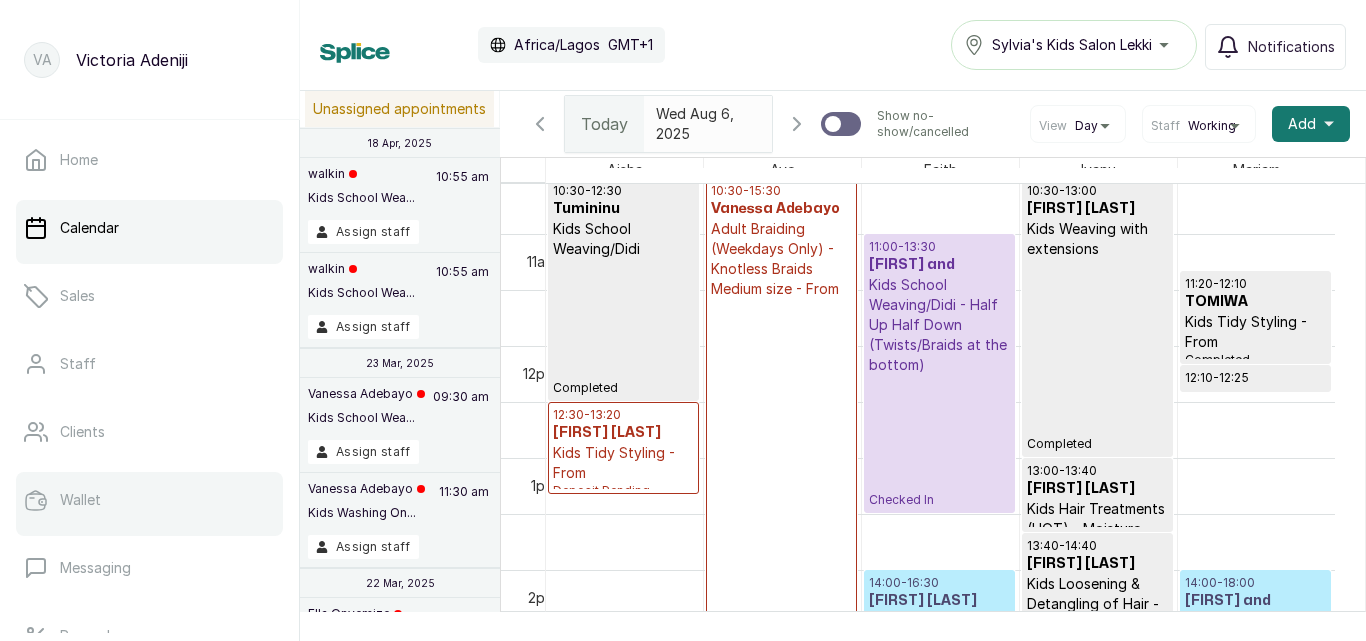 click on "Wallet" at bounding box center (149, 500) 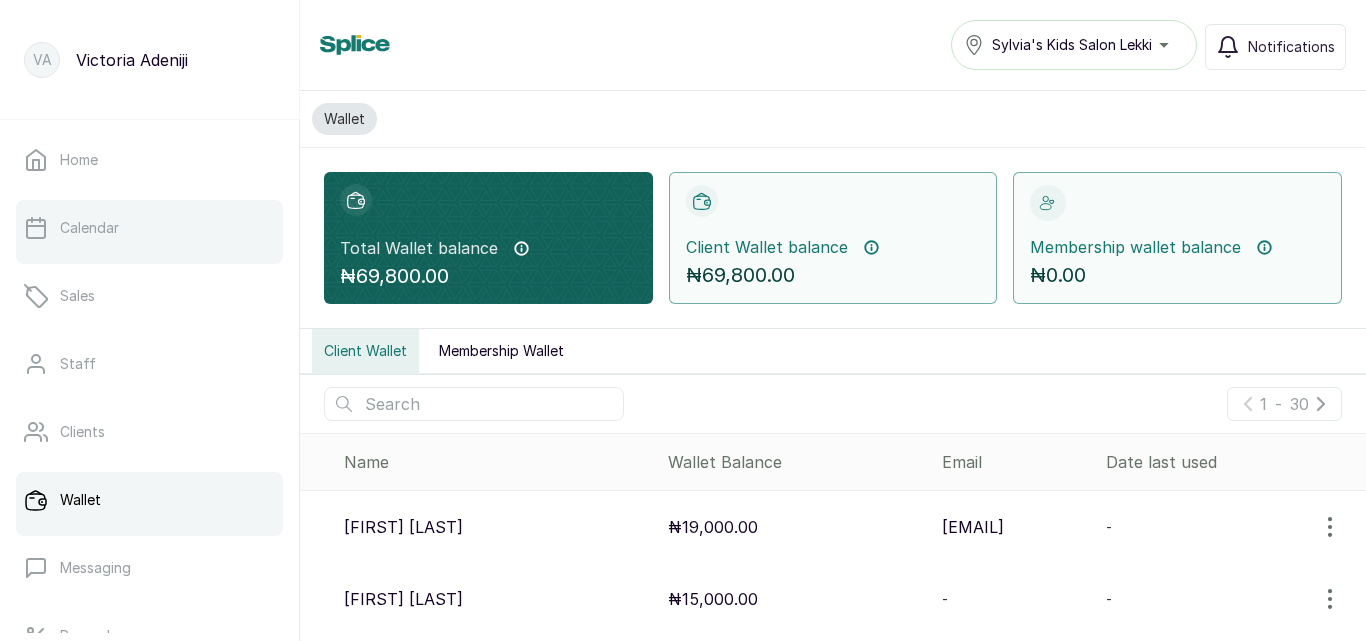 click on "Calendar" at bounding box center (149, 228) 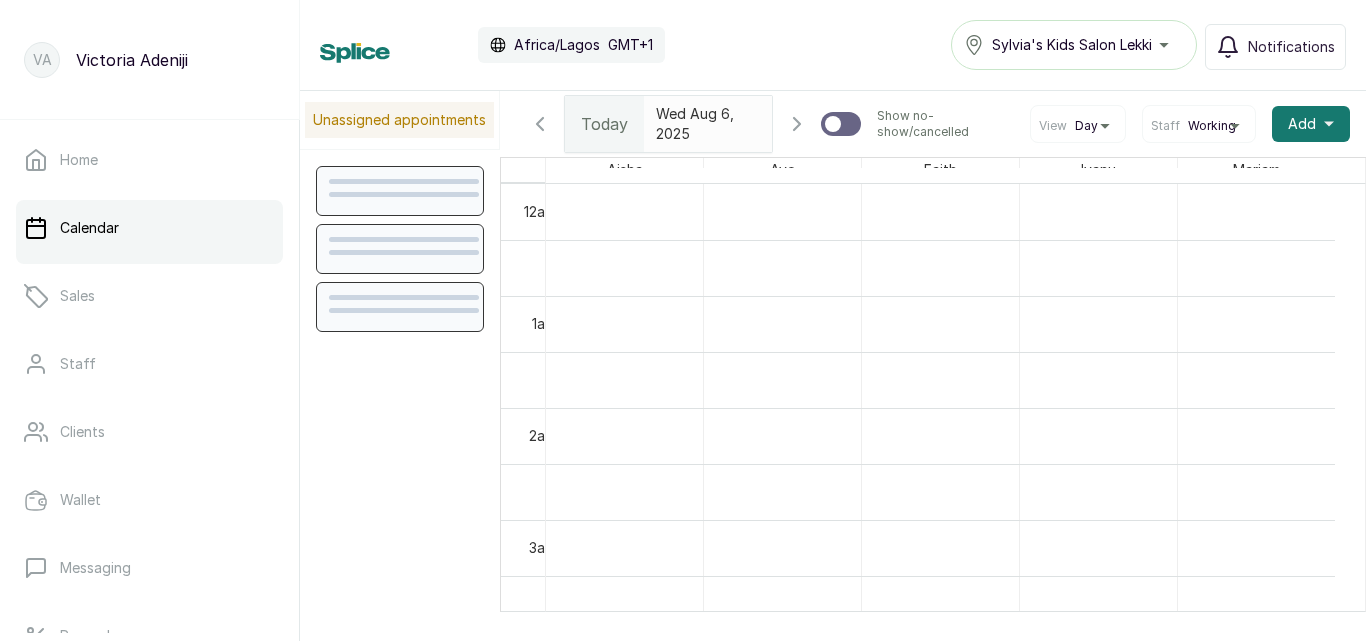 scroll, scrollTop: 673, scrollLeft: 0, axis: vertical 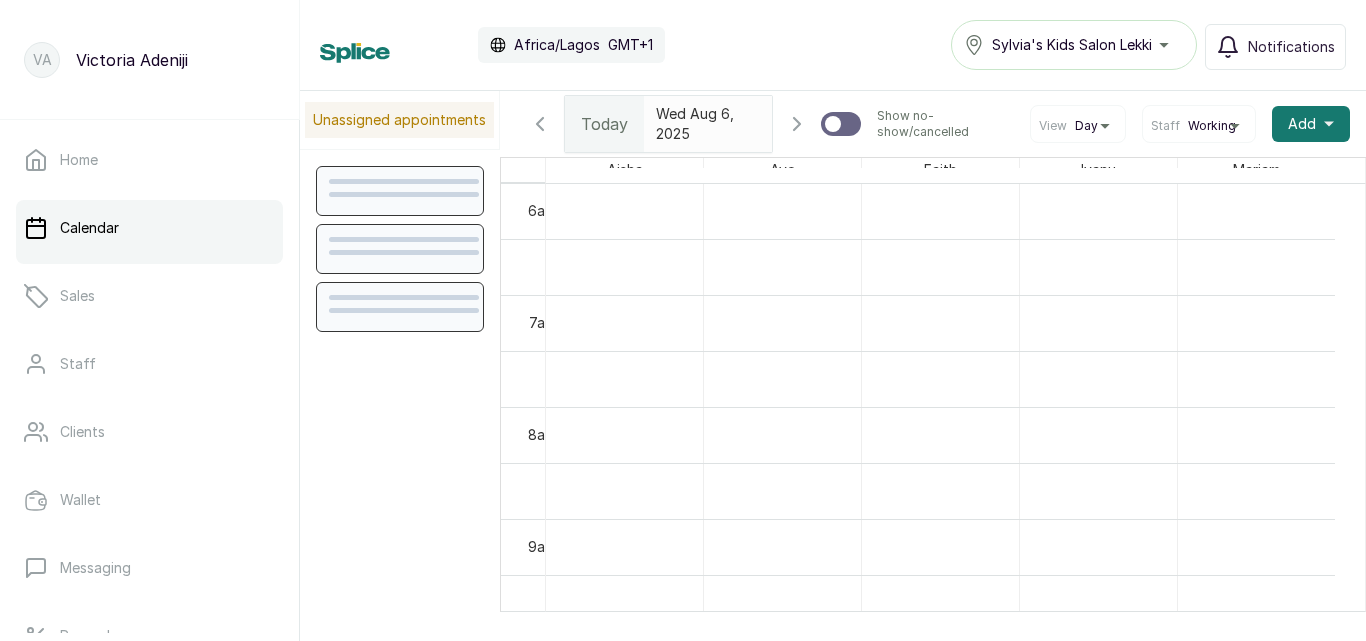 click at bounding box center [689, 114] 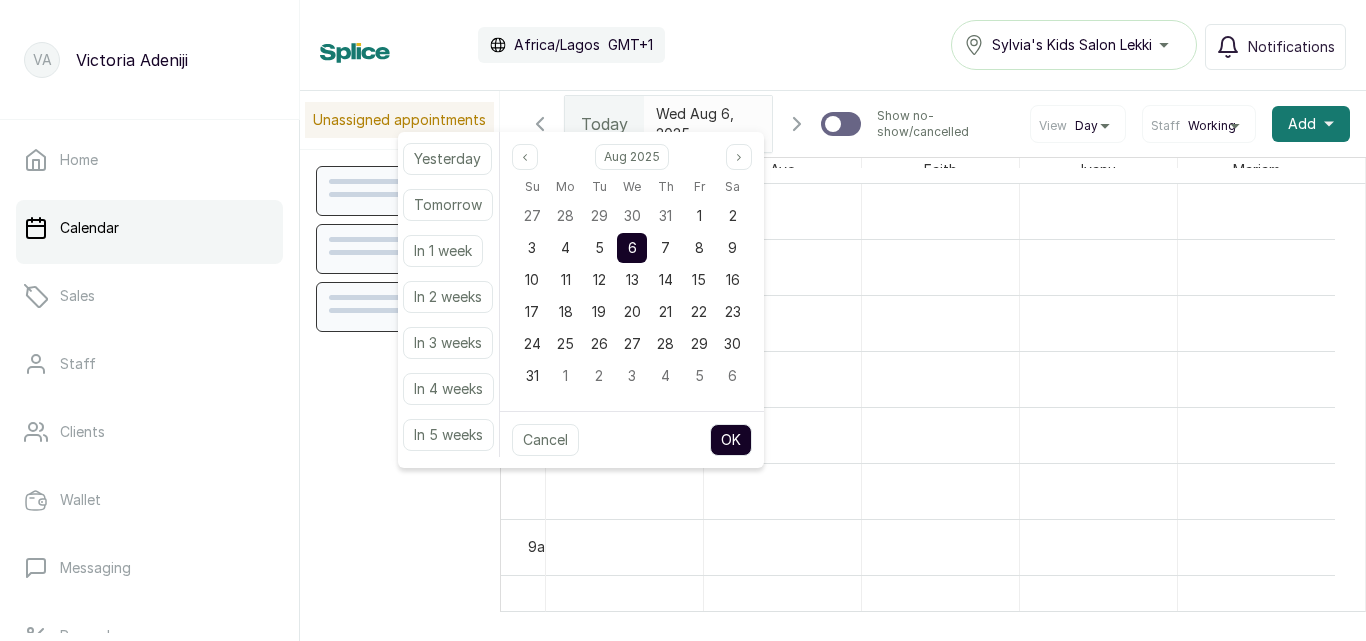 type on "yyyy-MM-dd" 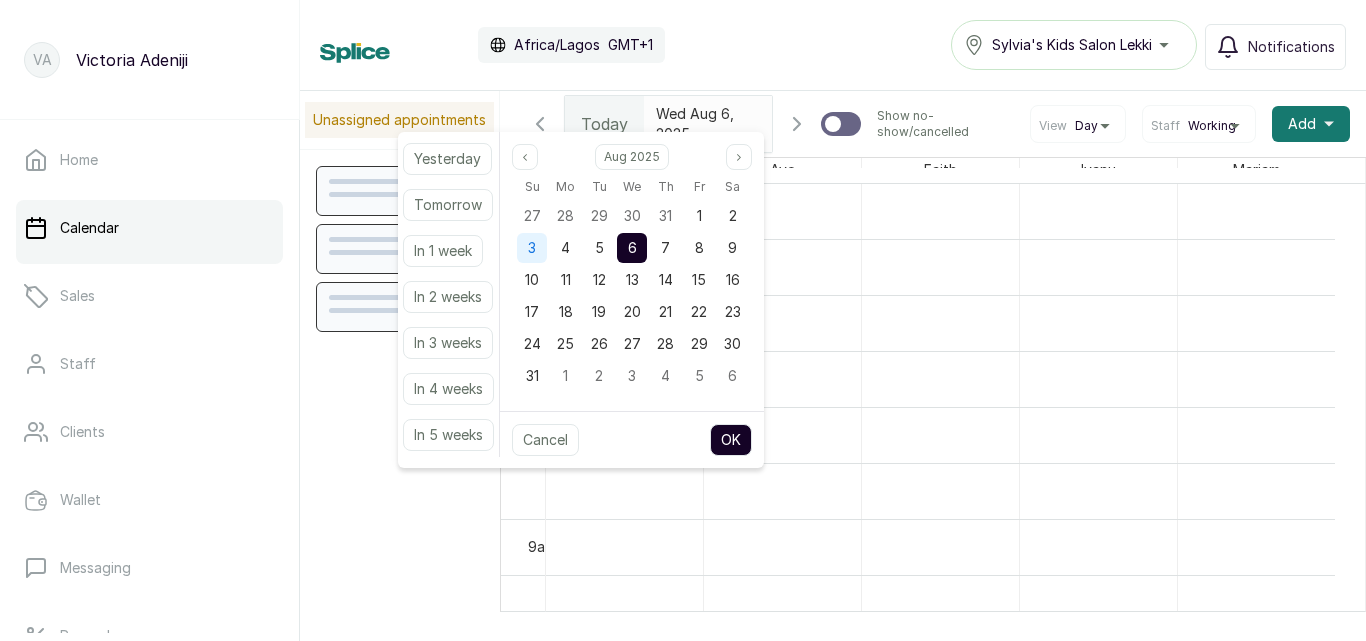 click on "3" at bounding box center [532, 247] 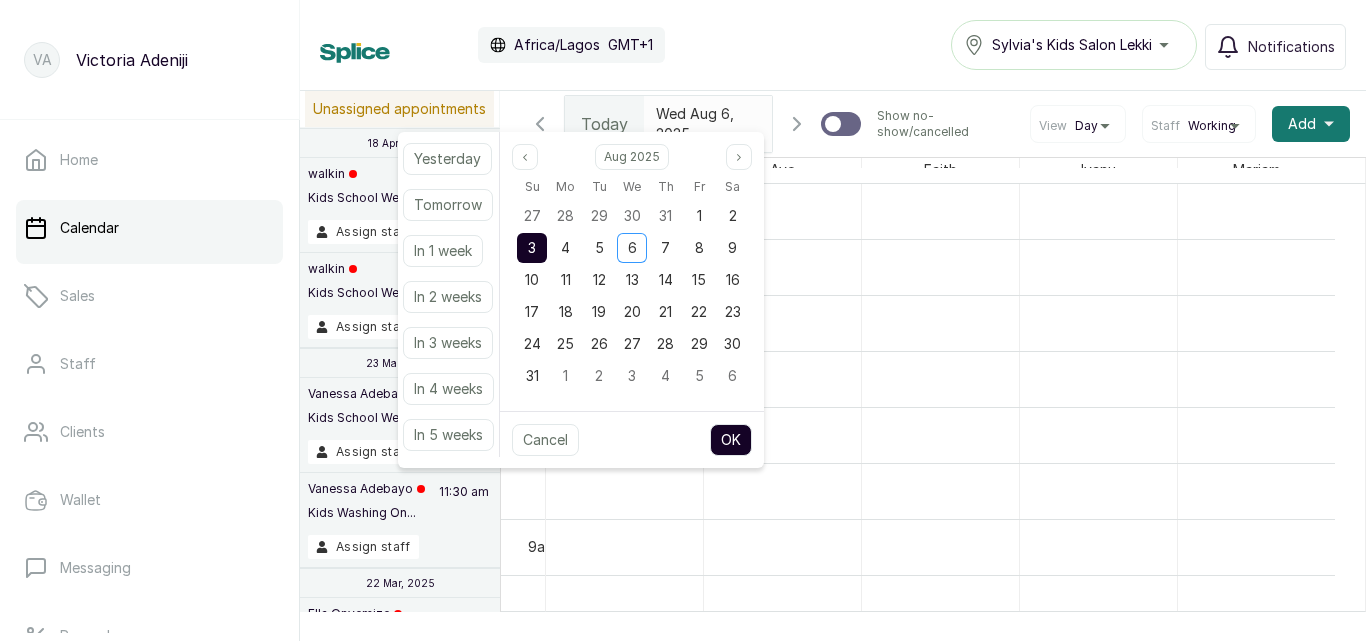 click on "OK" at bounding box center [731, 440] 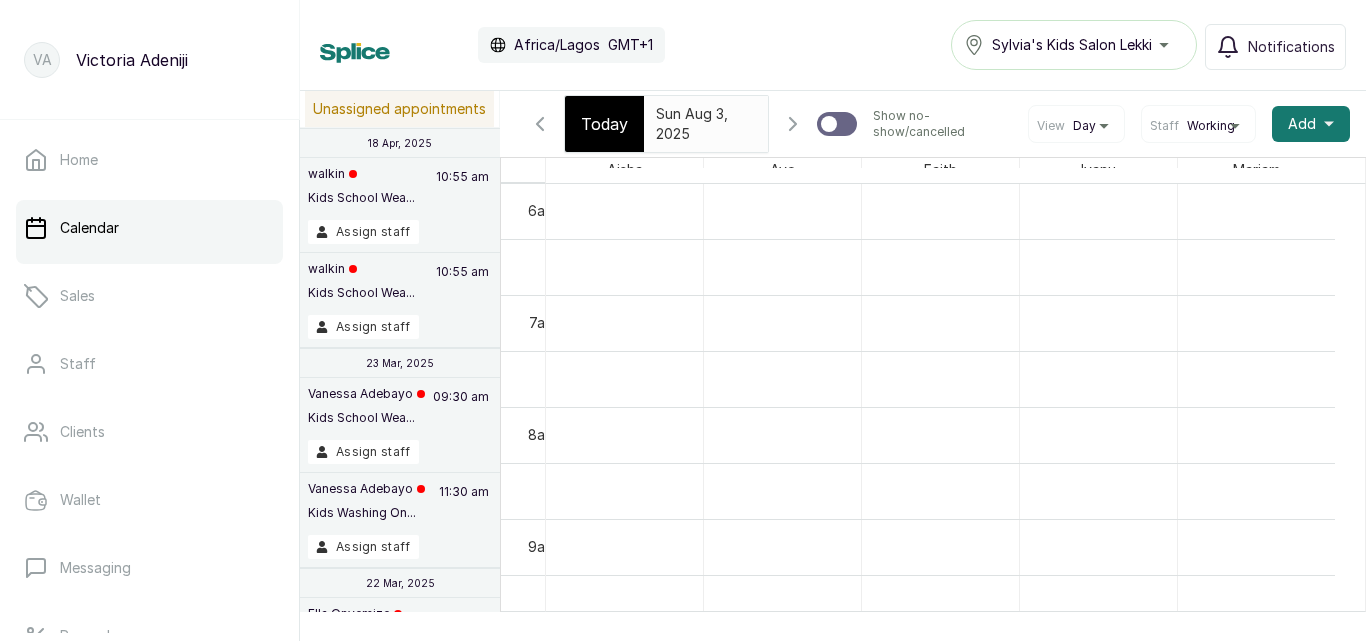 type on "2025-08-03" 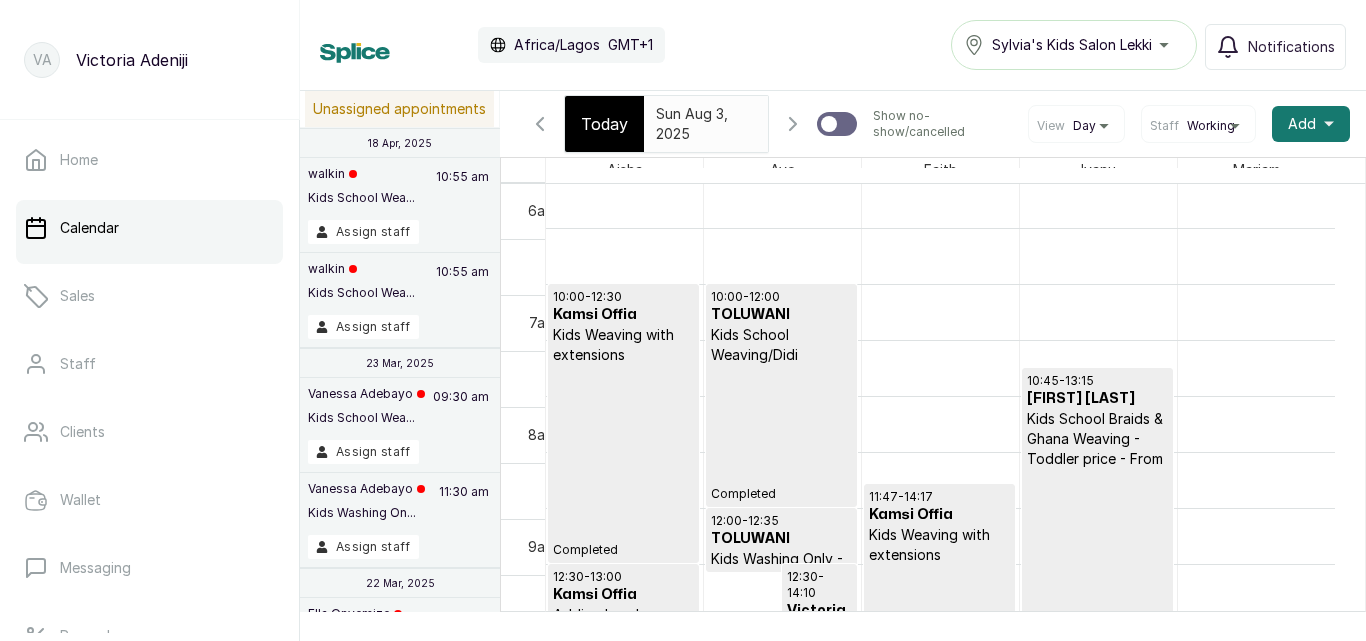 scroll, scrollTop: 1194, scrollLeft: 0, axis: vertical 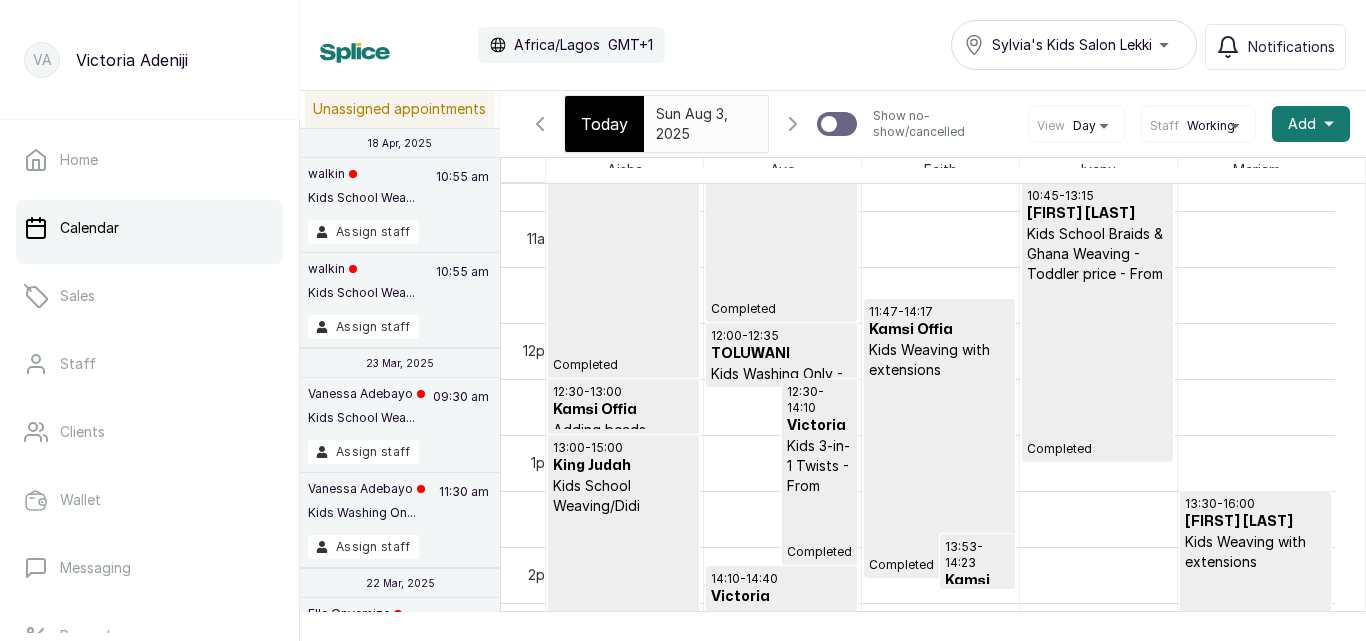 click on "10:45  -  13:15 [FIRST] [LAST] Kids School Braids & Ghana Weaving - Toddler price  - From Completed" at bounding box center [1097, 322] 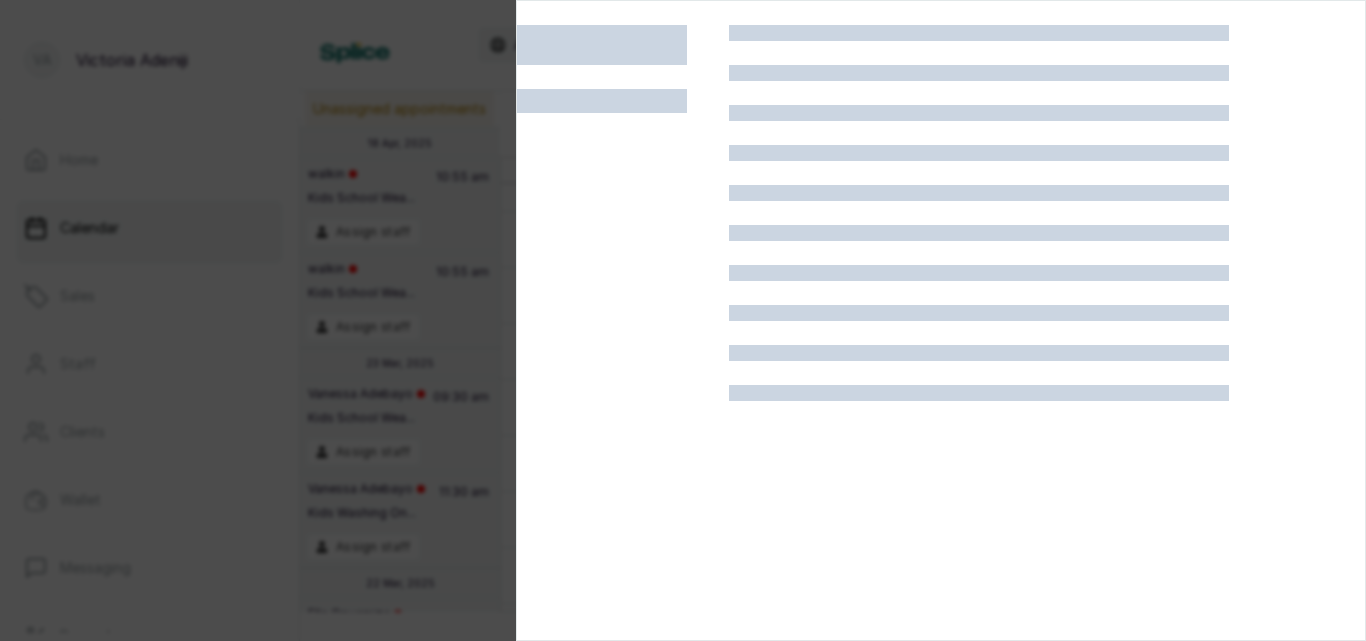 scroll, scrollTop: 0, scrollLeft: 0, axis: both 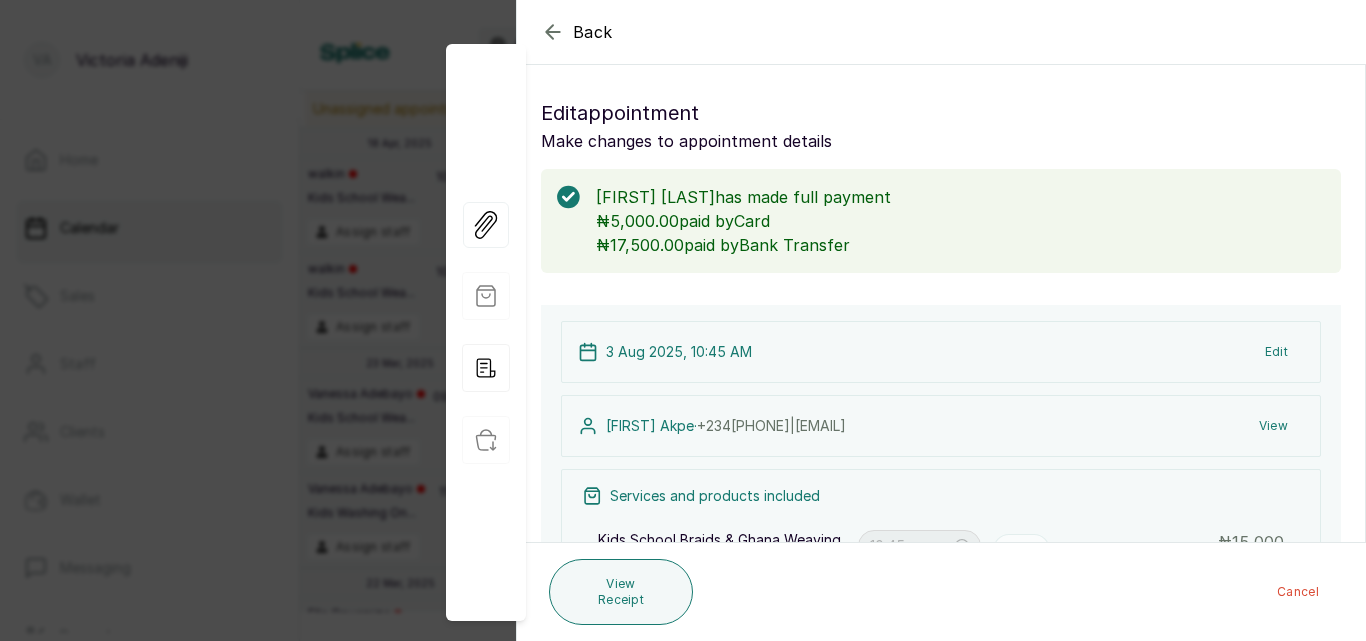 click 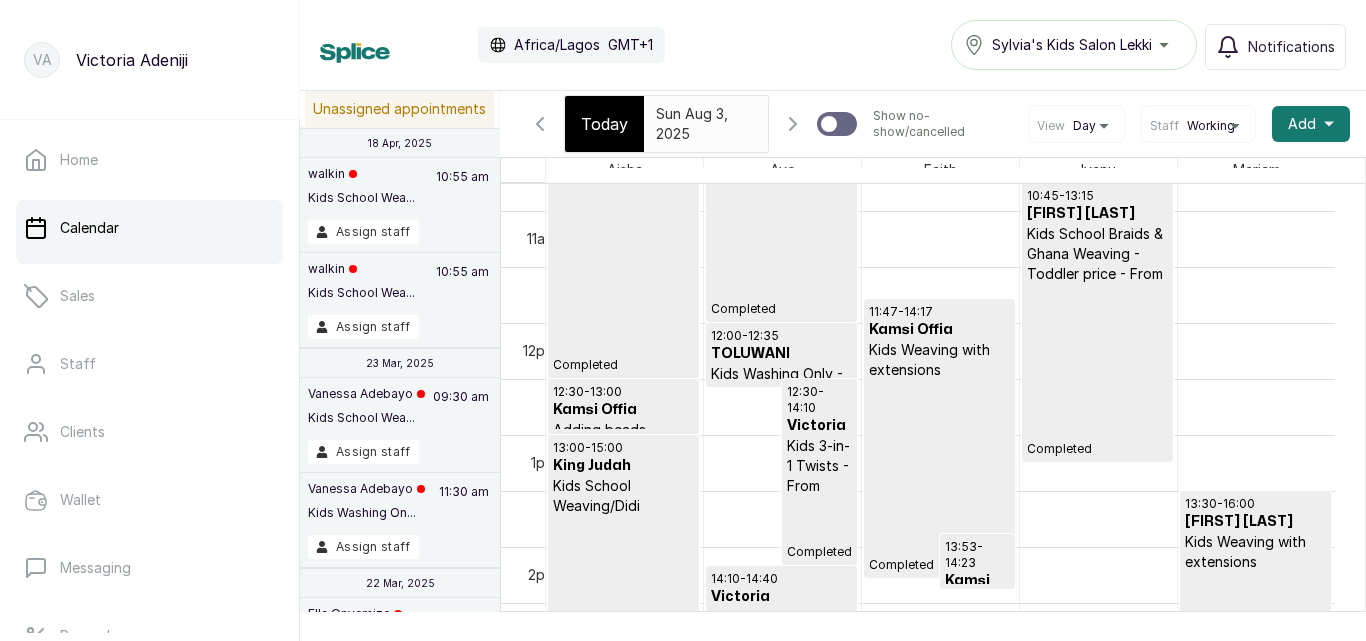 scroll, scrollTop: 0, scrollLeft: 12, axis: horizontal 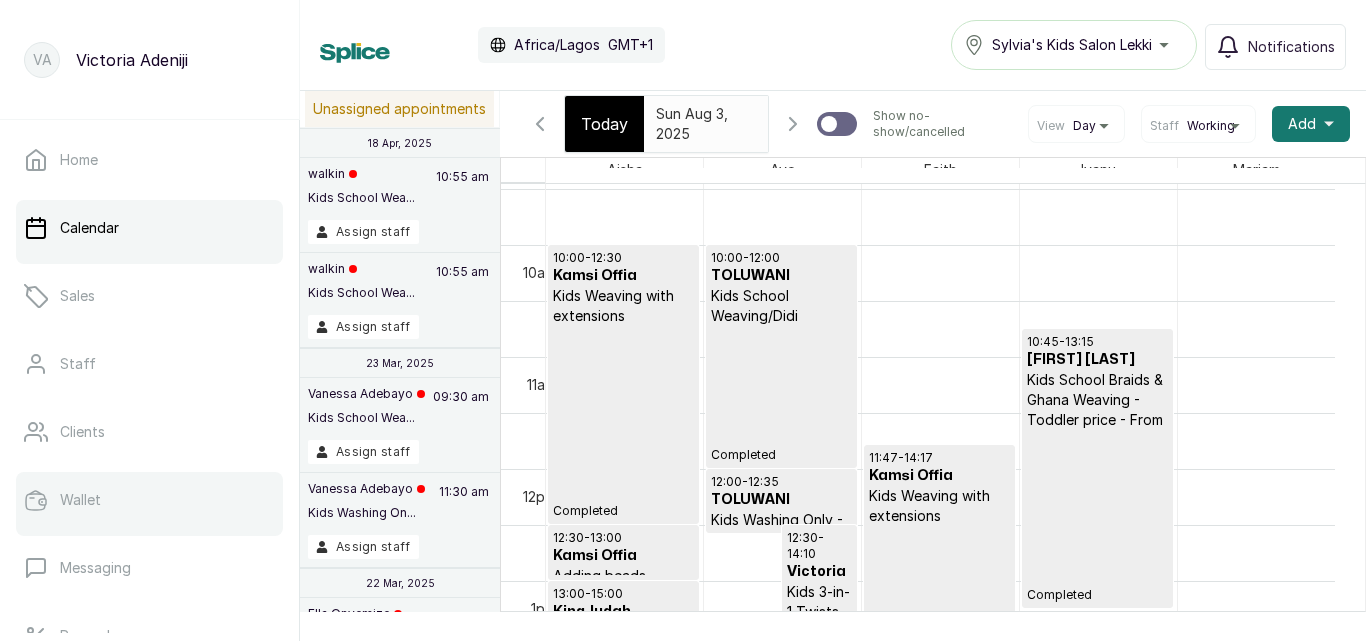 click on "Wallet" at bounding box center [149, 500] 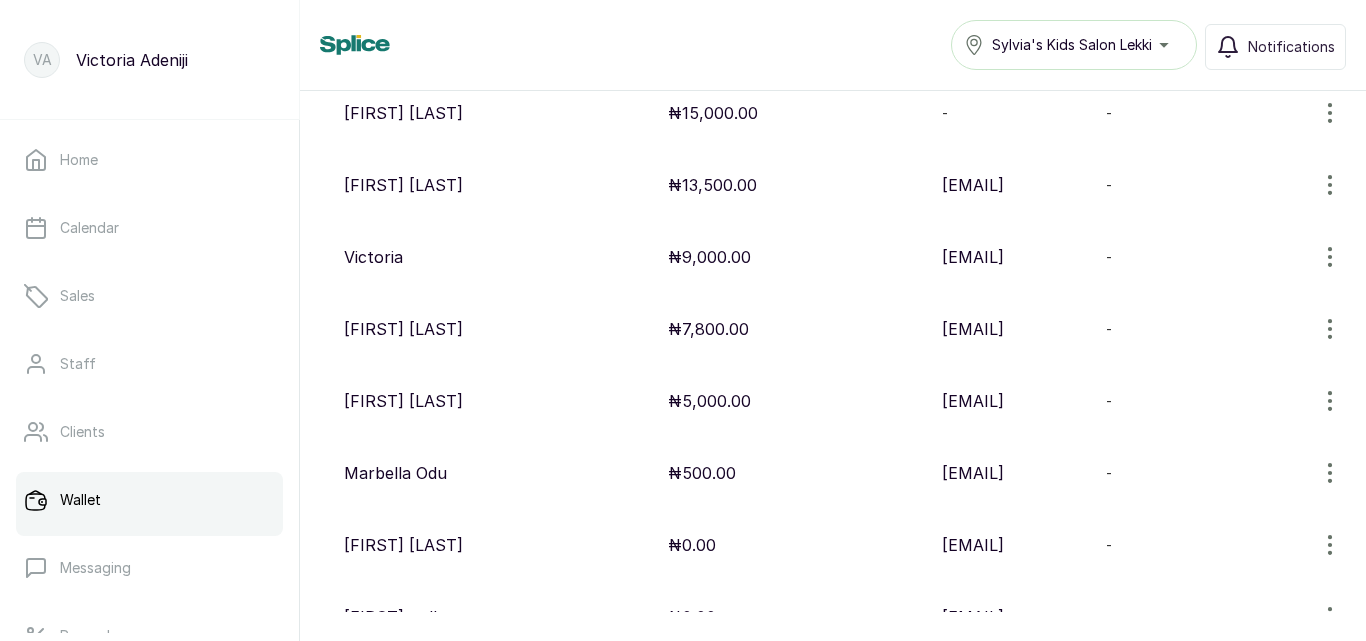 scroll, scrollTop: 490, scrollLeft: 0, axis: vertical 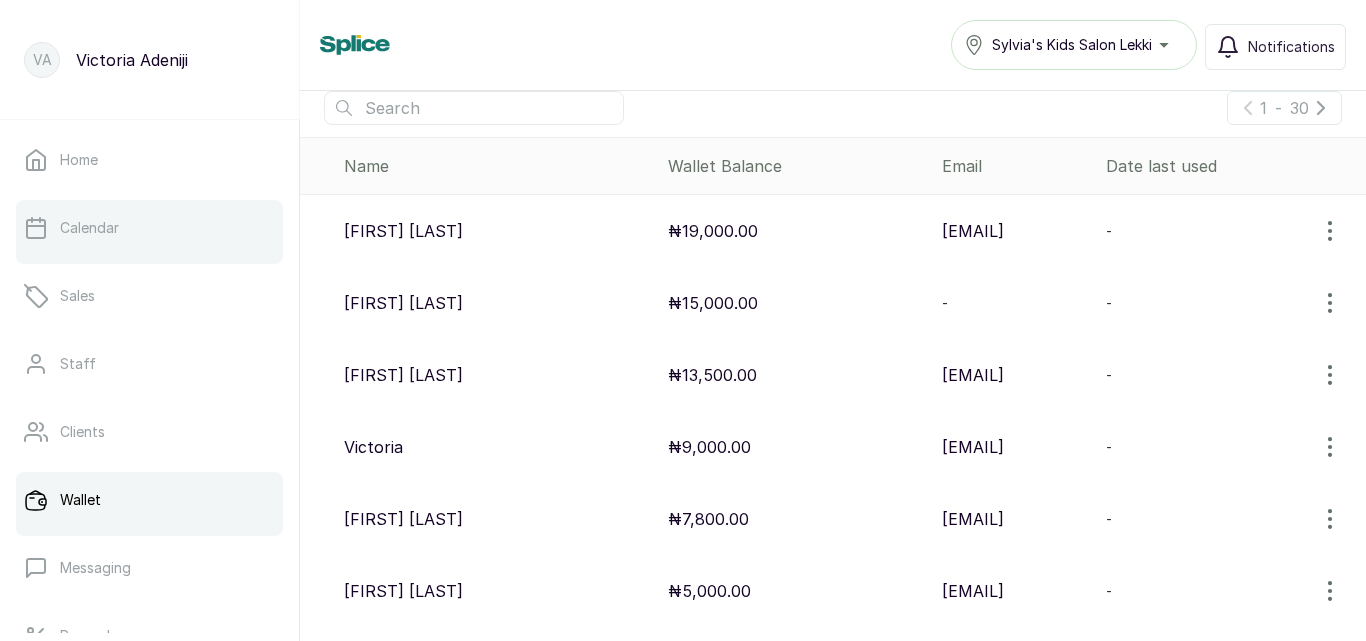 click on "Calendar" at bounding box center (89, 228) 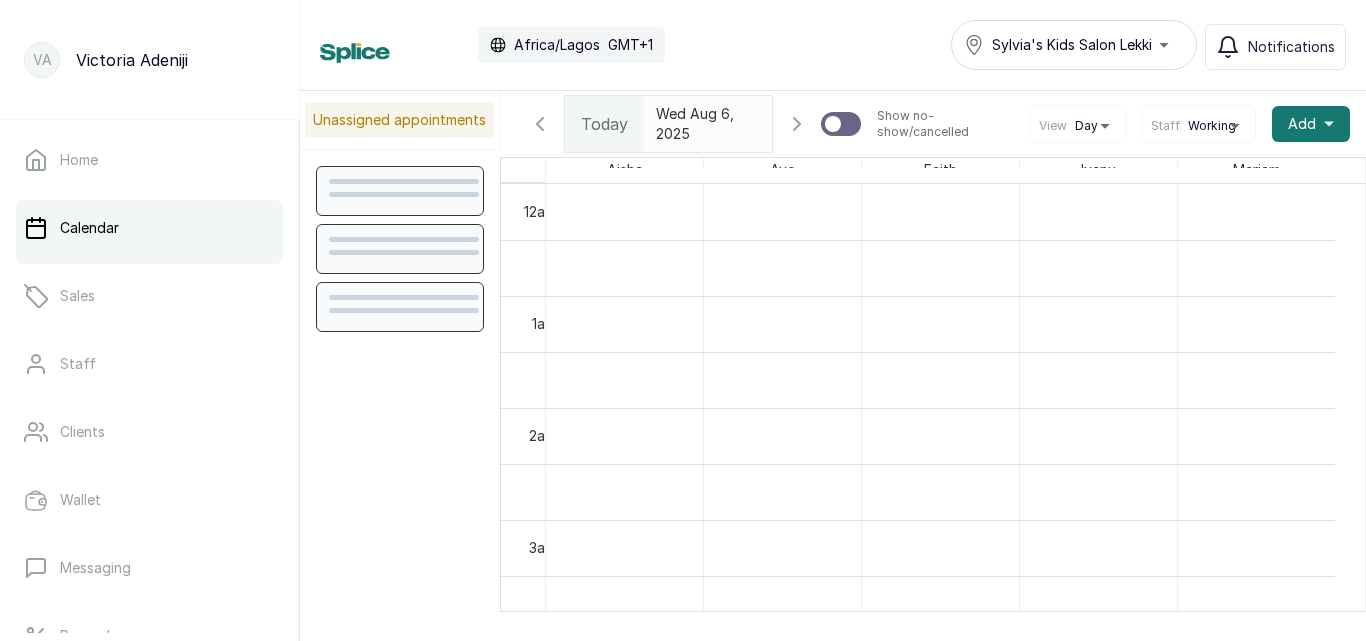 scroll, scrollTop: 673, scrollLeft: 0, axis: vertical 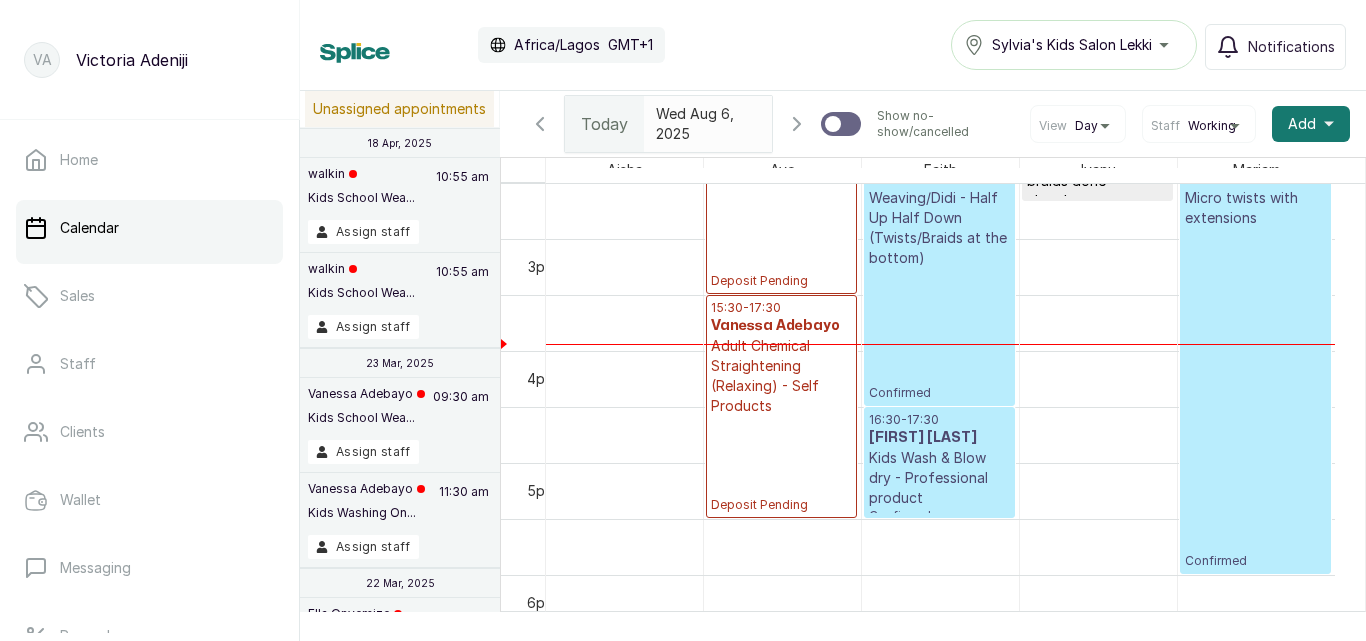 click on "Confirmed" at bounding box center (939, 393) 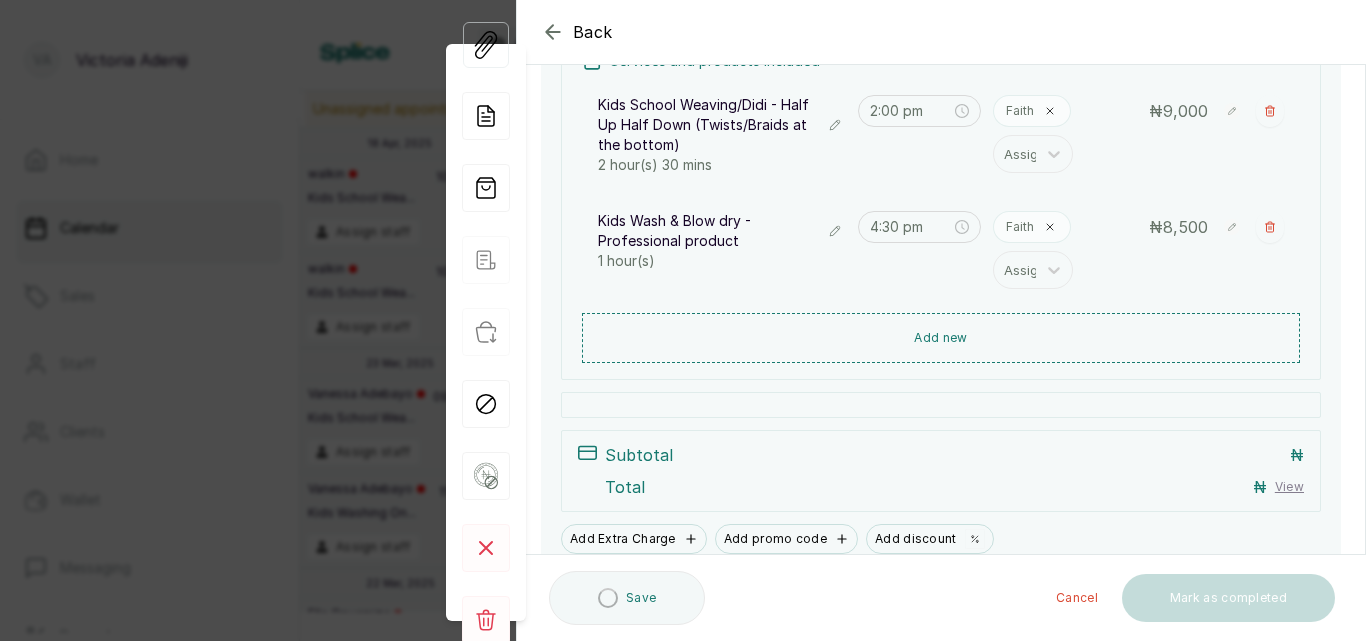 scroll, scrollTop: 0, scrollLeft: 0, axis: both 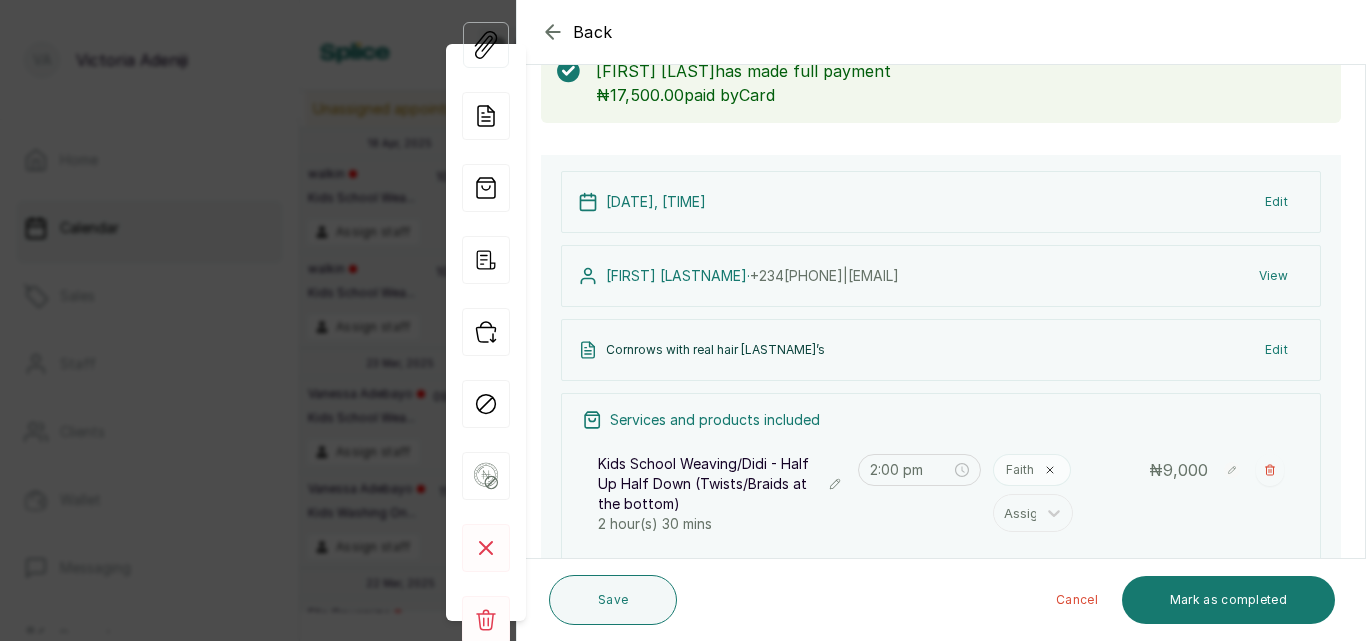 click 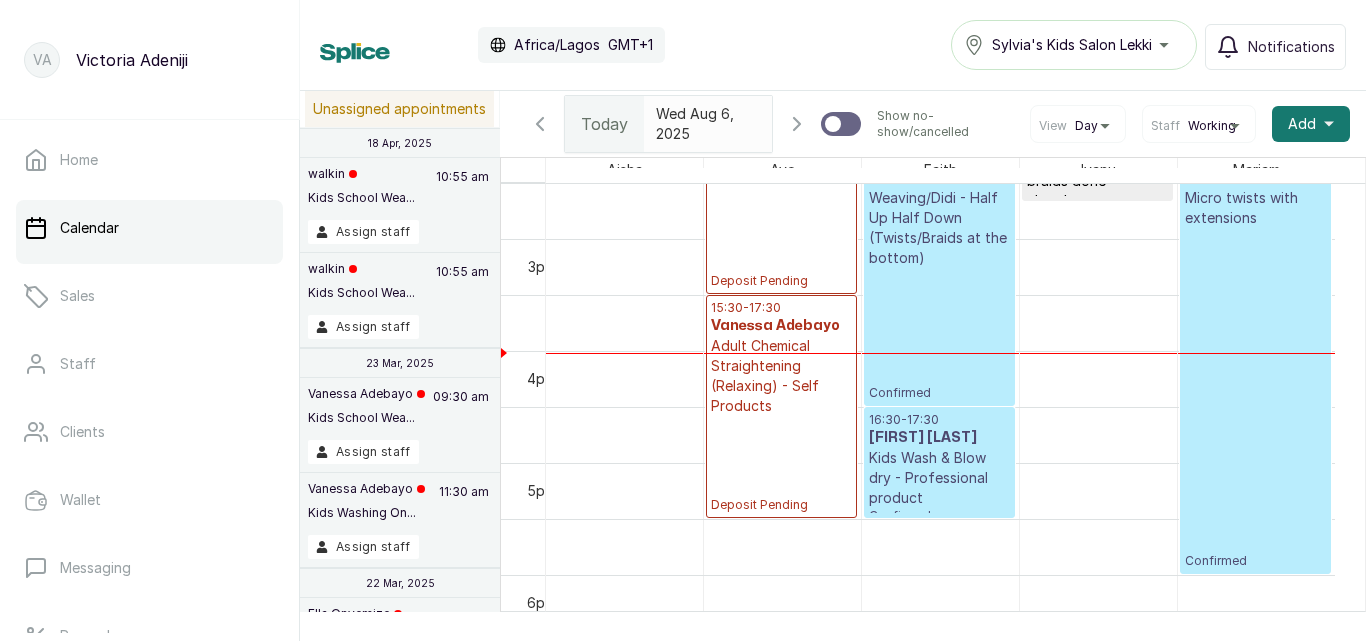 scroll, scrollTop: 1205, scrollLeft: 0, axis: vertical 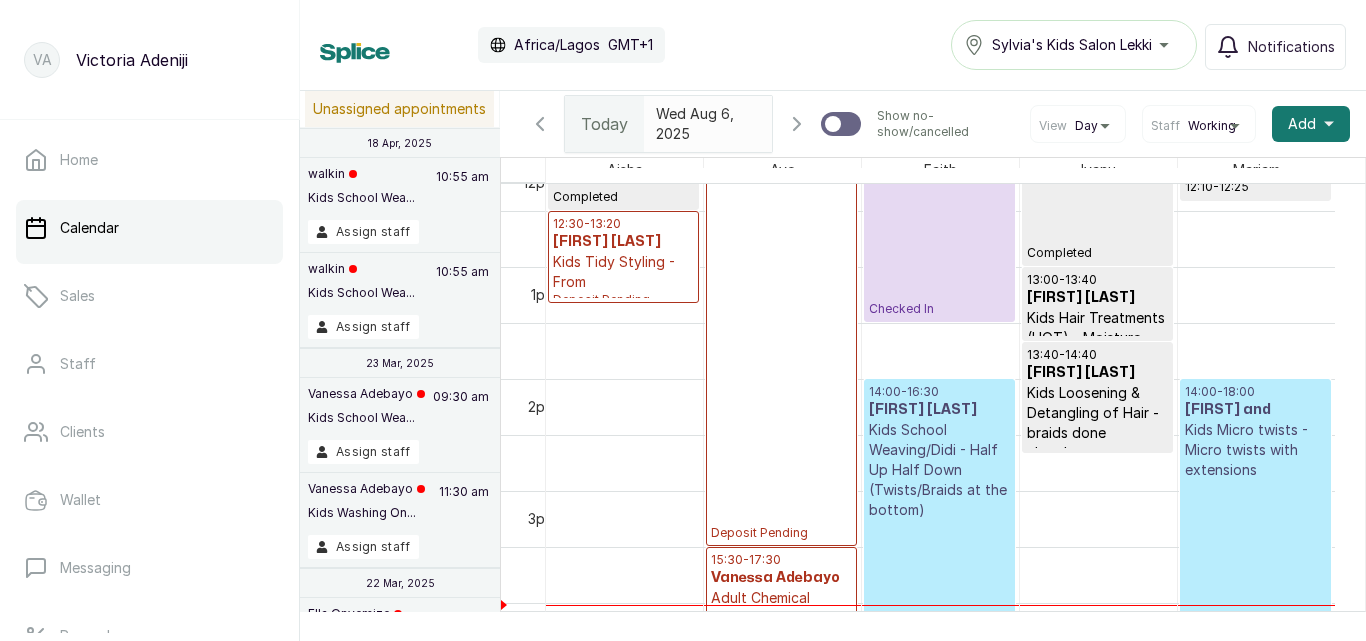 click on "[TIME]  -  [TIME] [FIRST] [LAST] Adult Braiding (Weekdays Only) - Knotless Braids Medium size - From Deposit Pending" at bounding box center [781, 266] 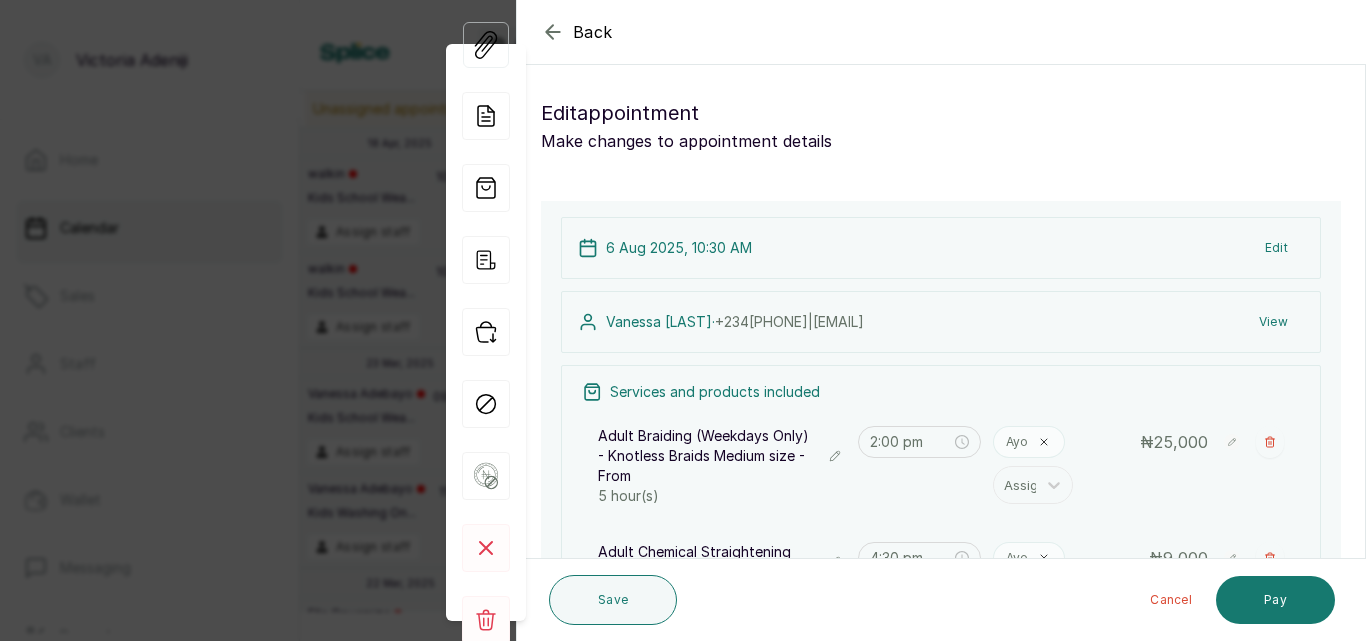 type on "10:30 am" 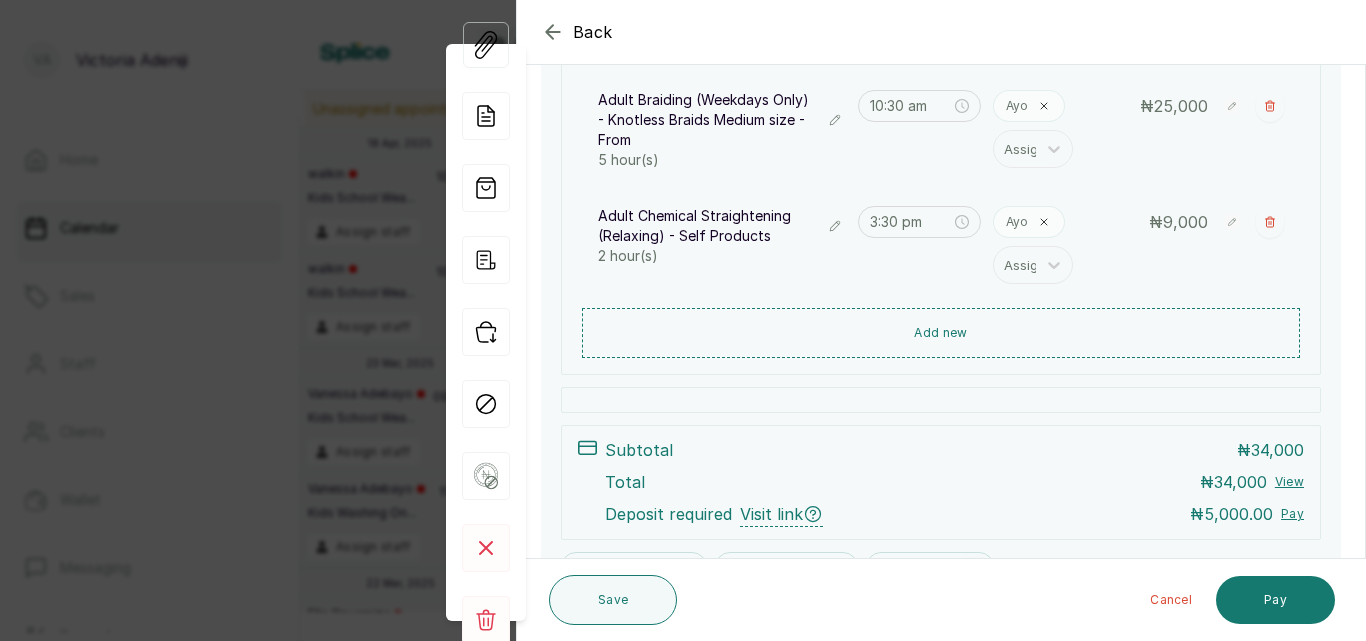 scroll, scrollTop: 333, scrollLeft: 0, axis: vertical 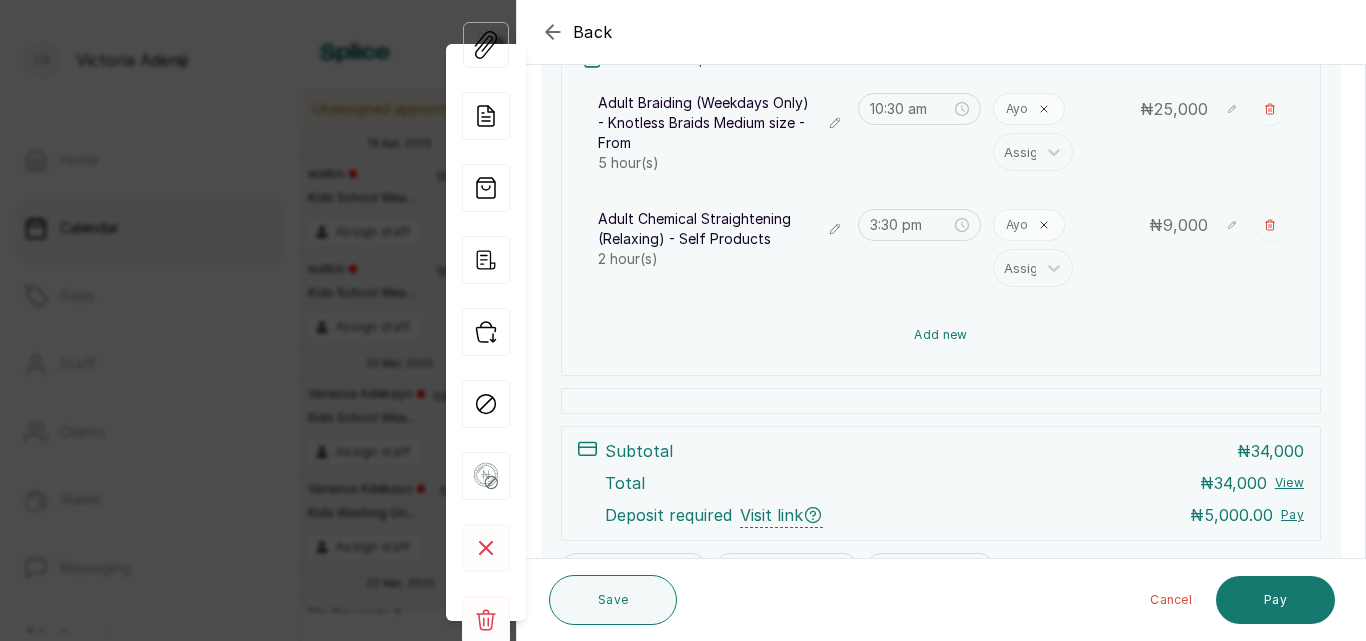 click on "Add new" at bounding box center (941, 335) 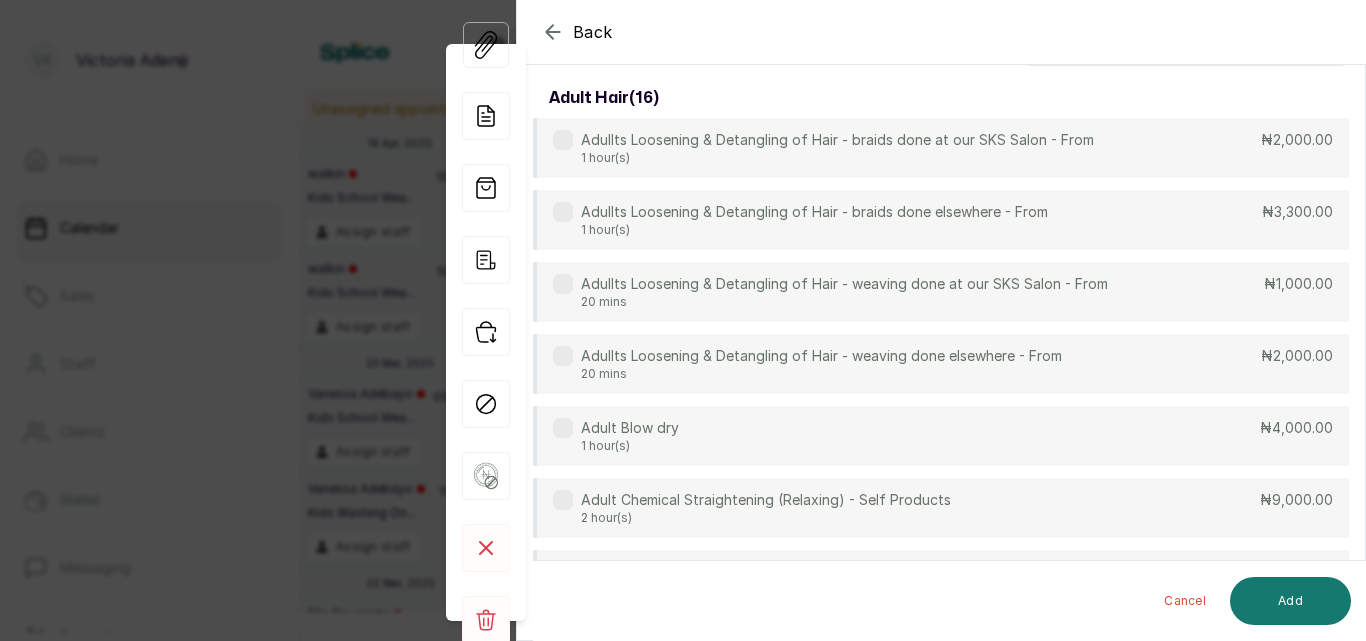 scroll, scrollTop: 149, scrollLeft: 0, axis: vertical 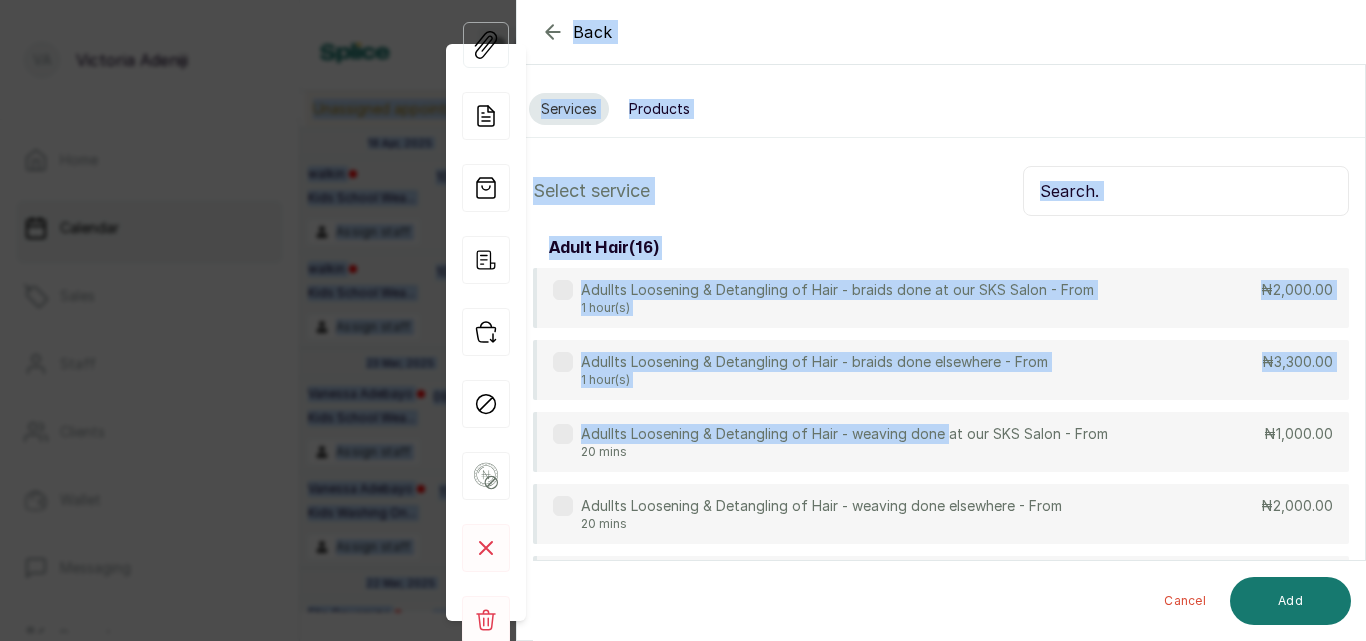 drag, startPoint x: 948, startPoint y: 271, endPoint x: 942, endPoint y: -28, distance: 299.06018 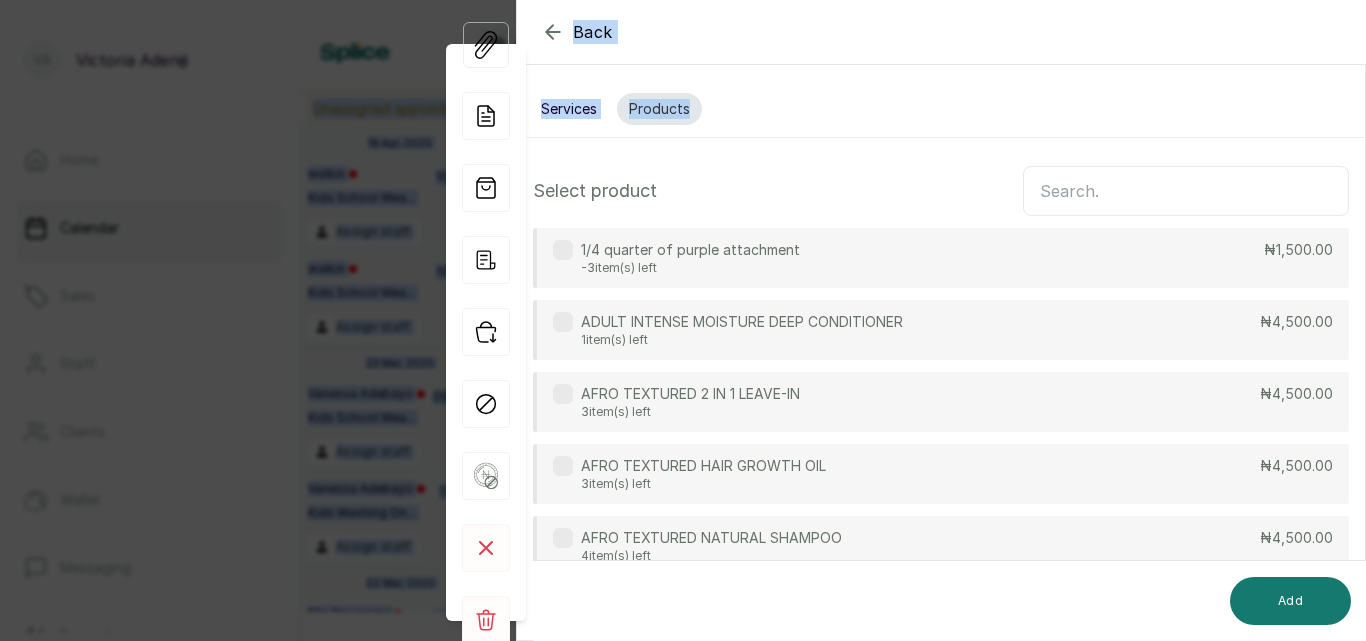 click on "Products" at bounding box center (659, 109) 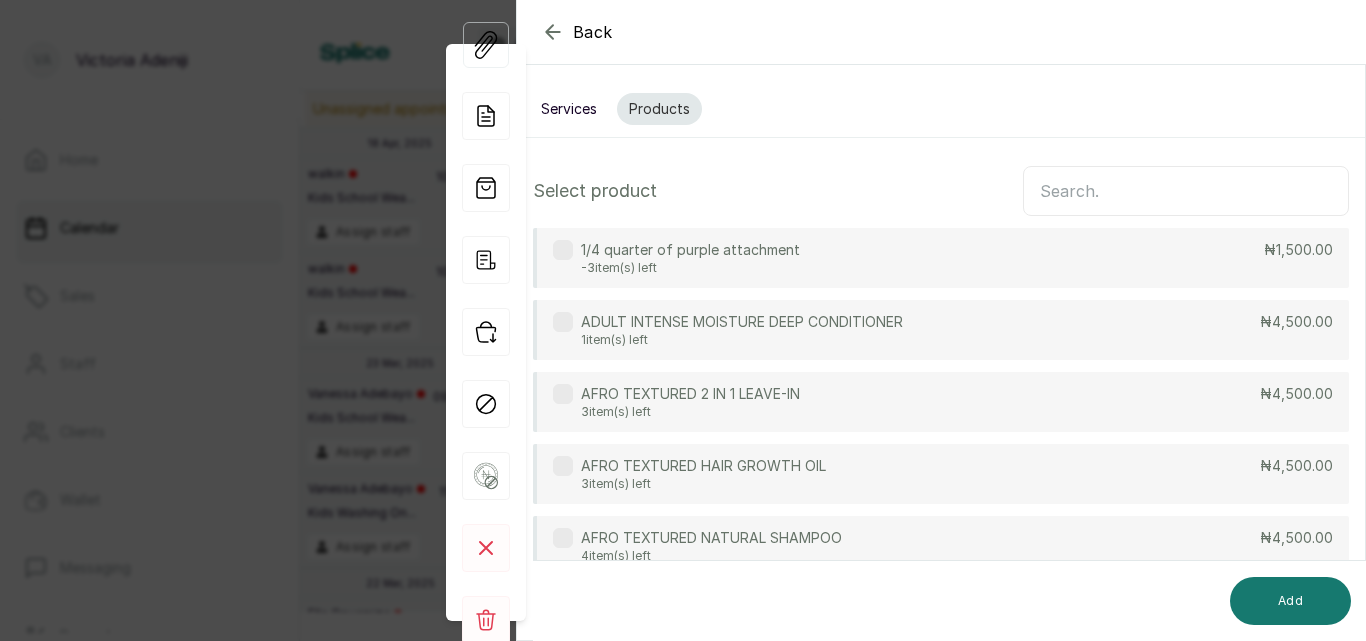 click at bounding box center [1186, 191] 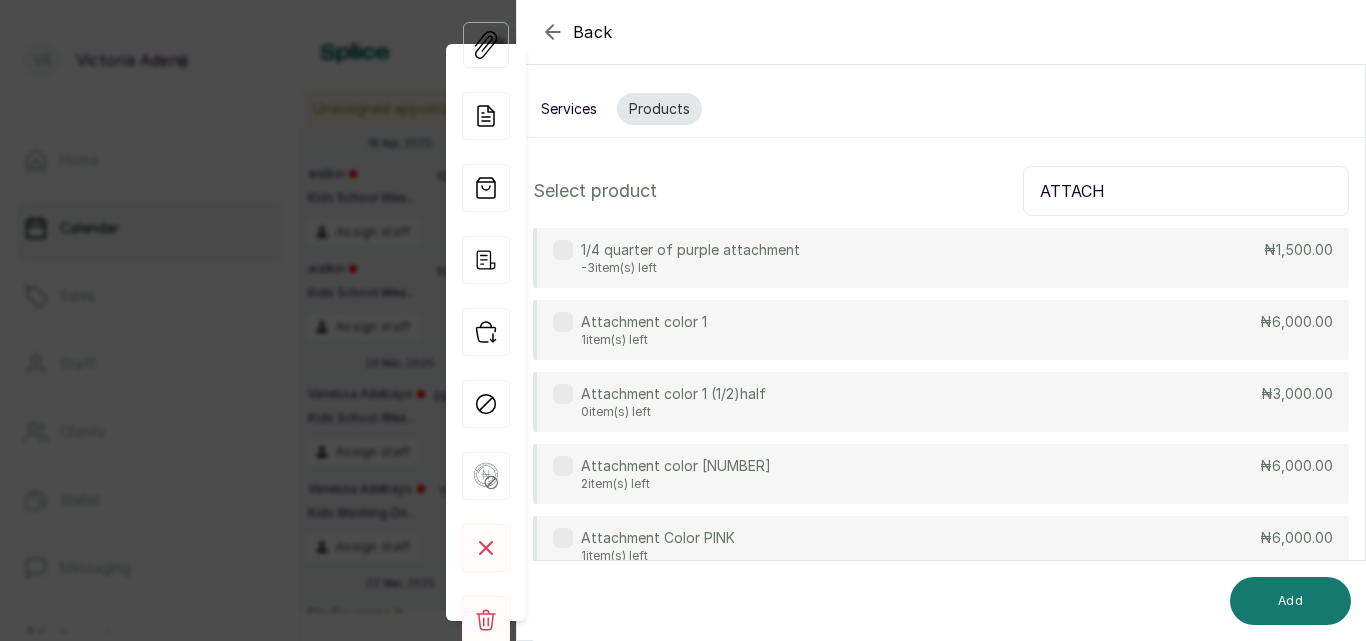 type on "ATTACH" 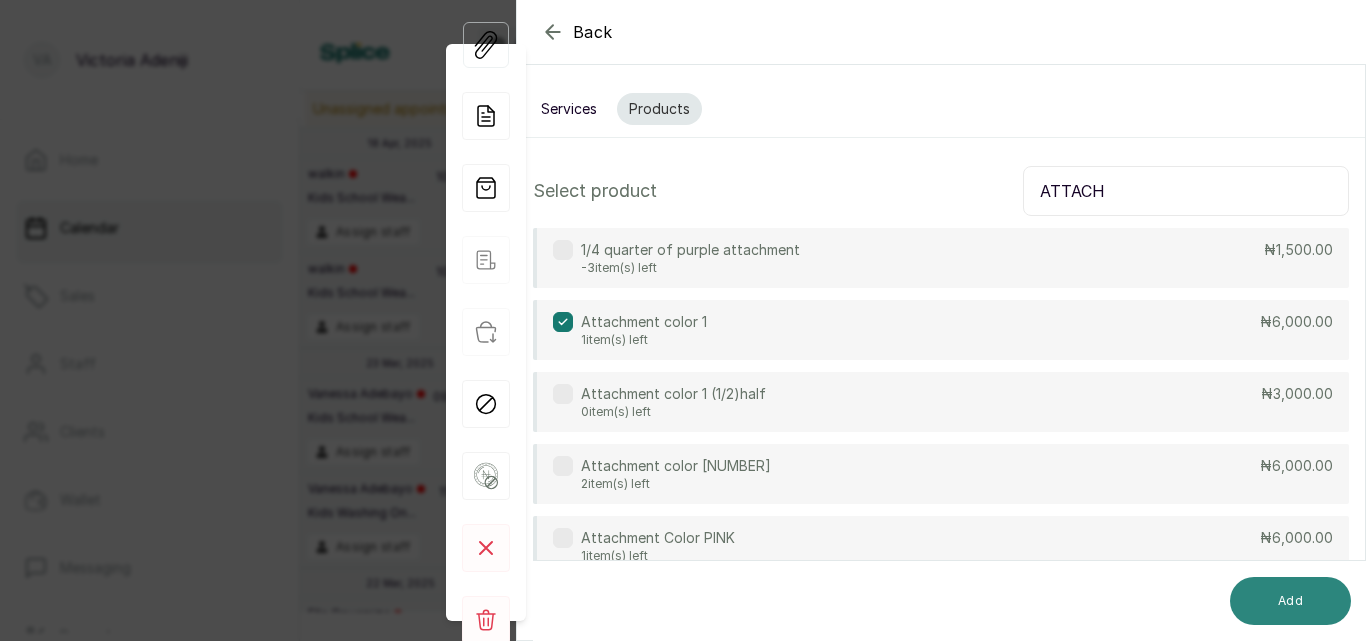 click on "Add" at bounding box center (1290, 601) 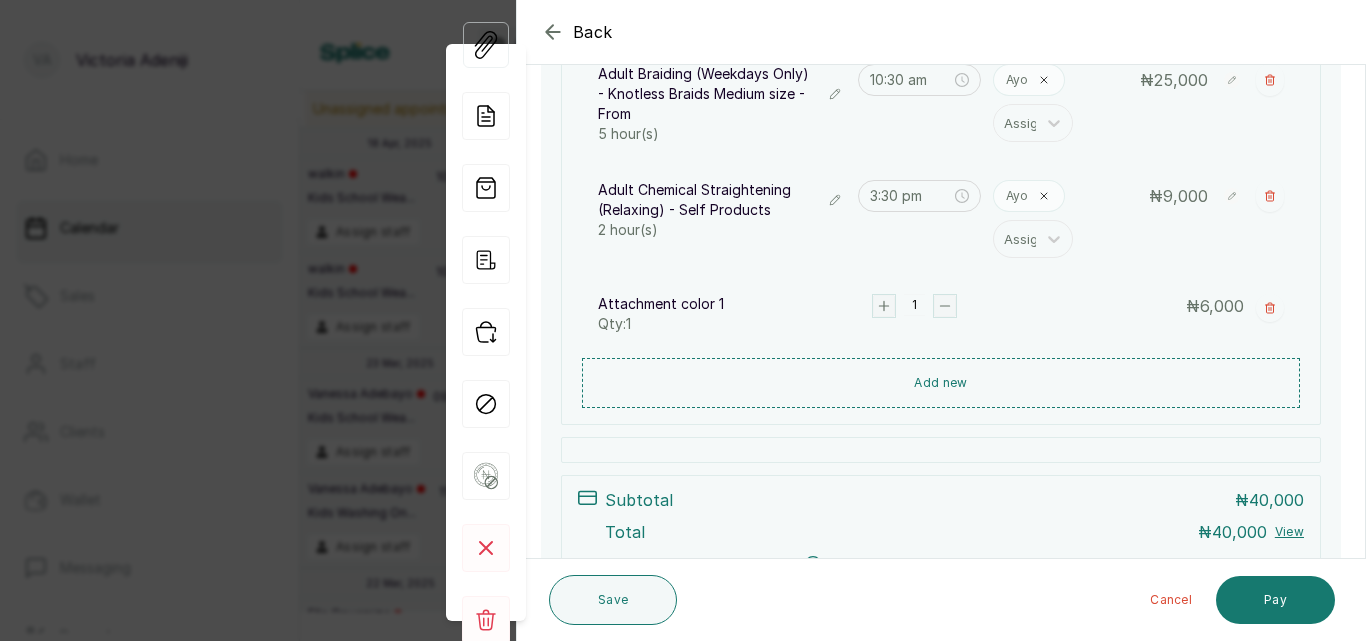 scroll, scrollTop: 364, scrollLeft: 0, axis: vertical 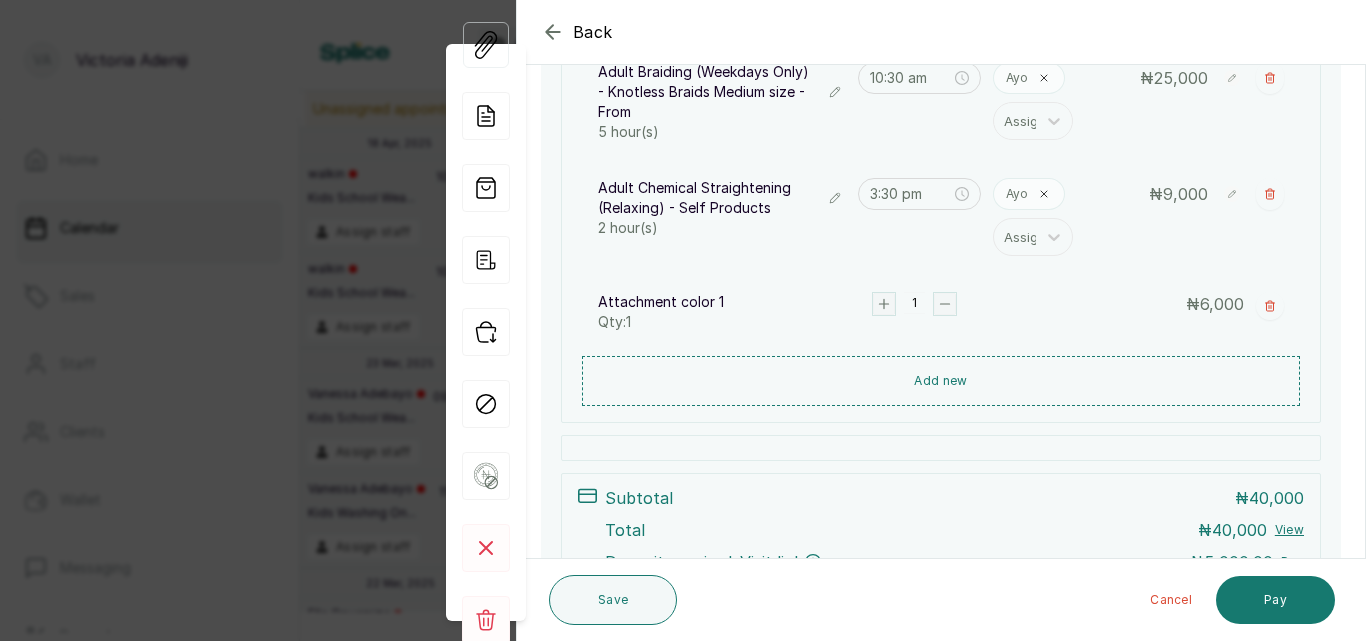 click 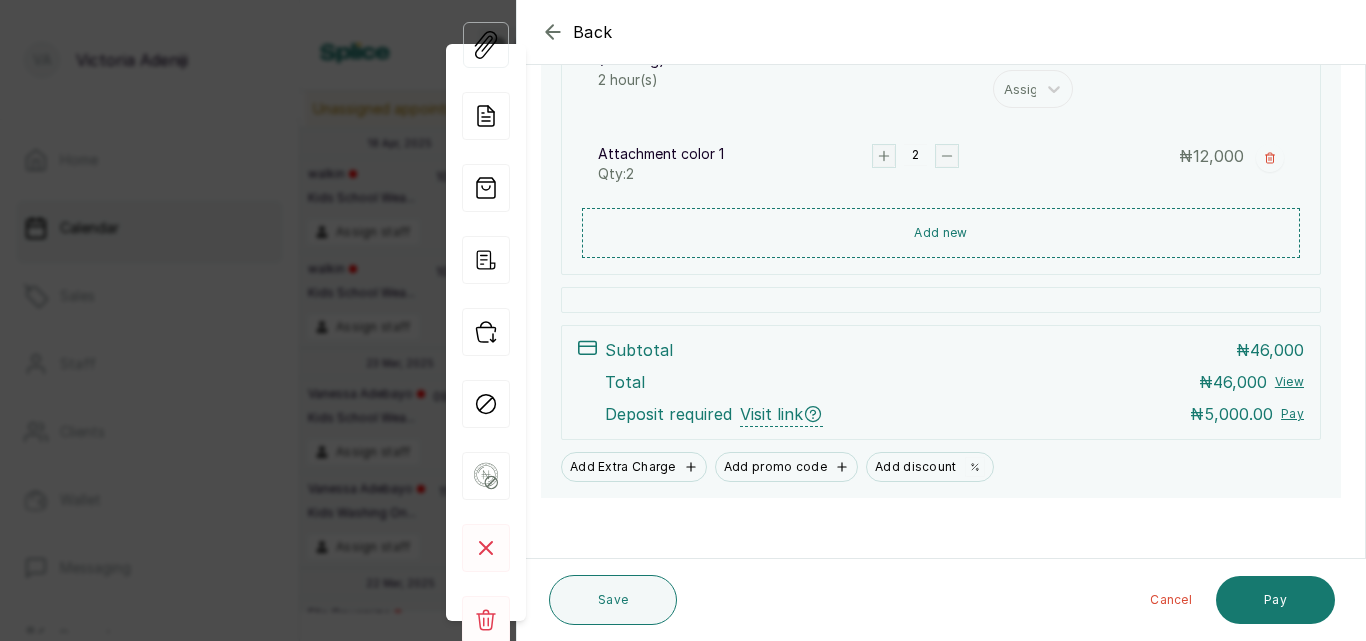 scroll, scrollTop: 522, scrollLeft: 0, axis: vertical 